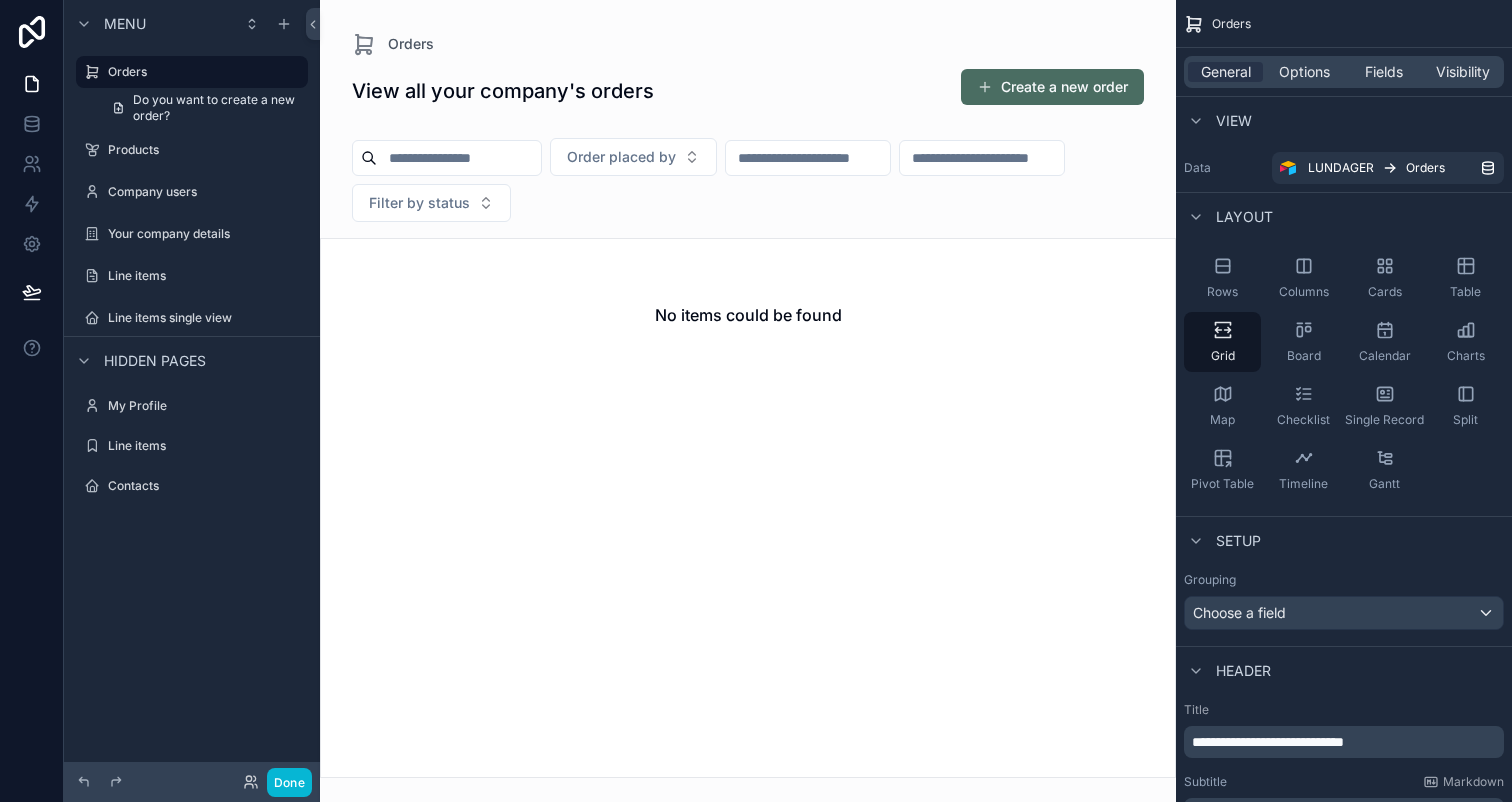 scroll, scrollTop: 0, scrollLeft: 0, axis: both 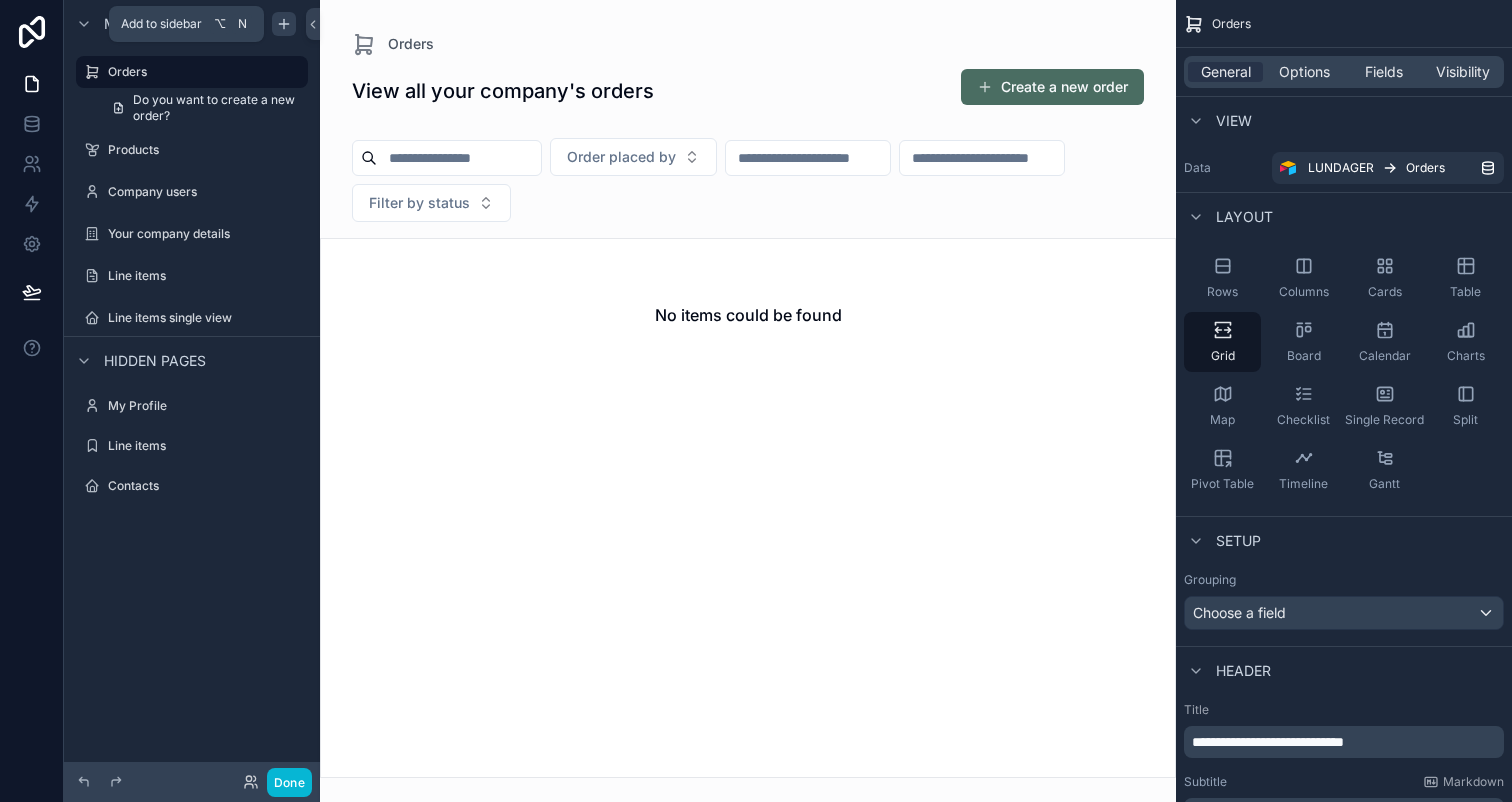 click 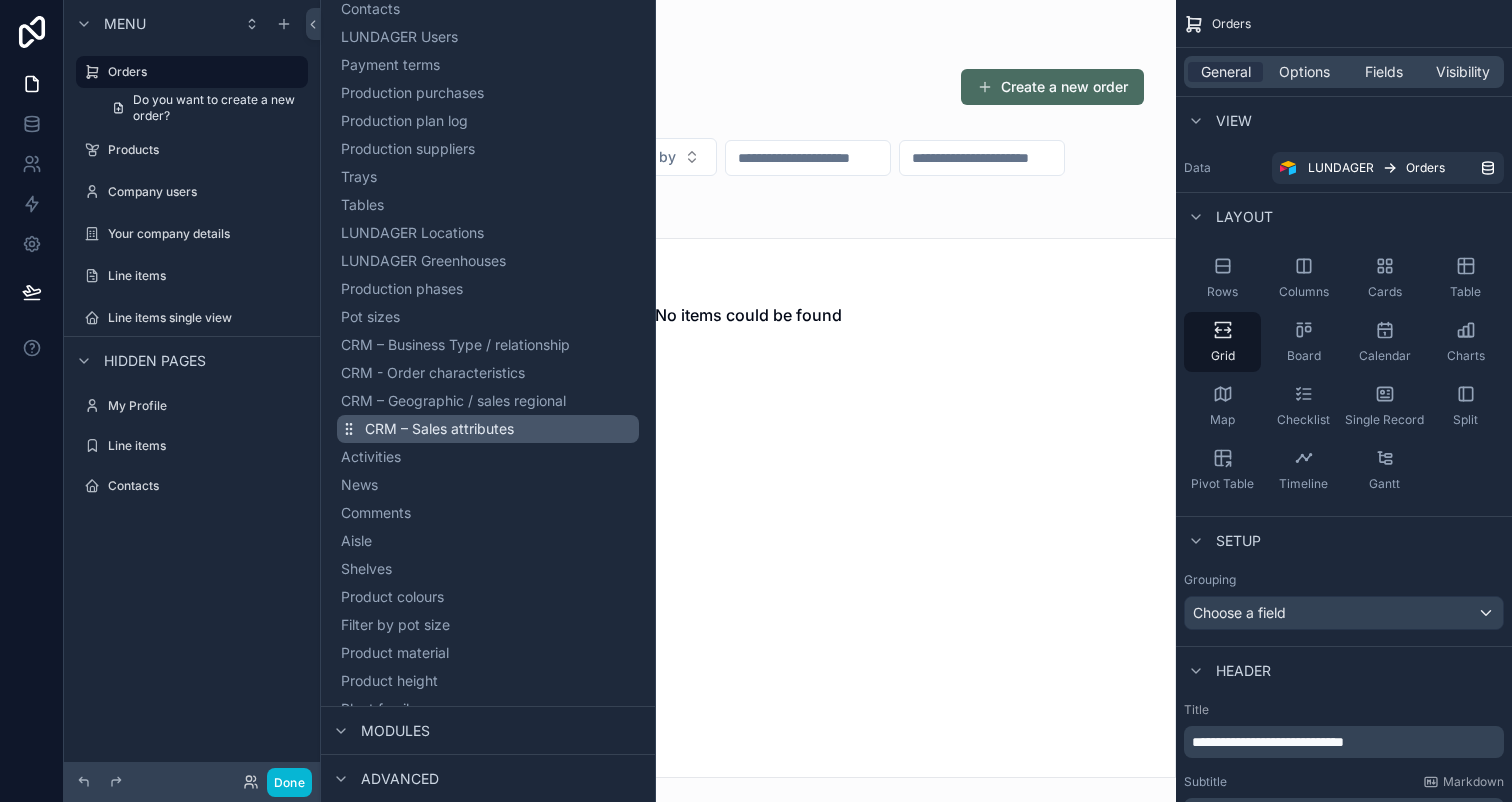 scroll, scrollTop: 1050, scrollLeft: 0, axis: vertical 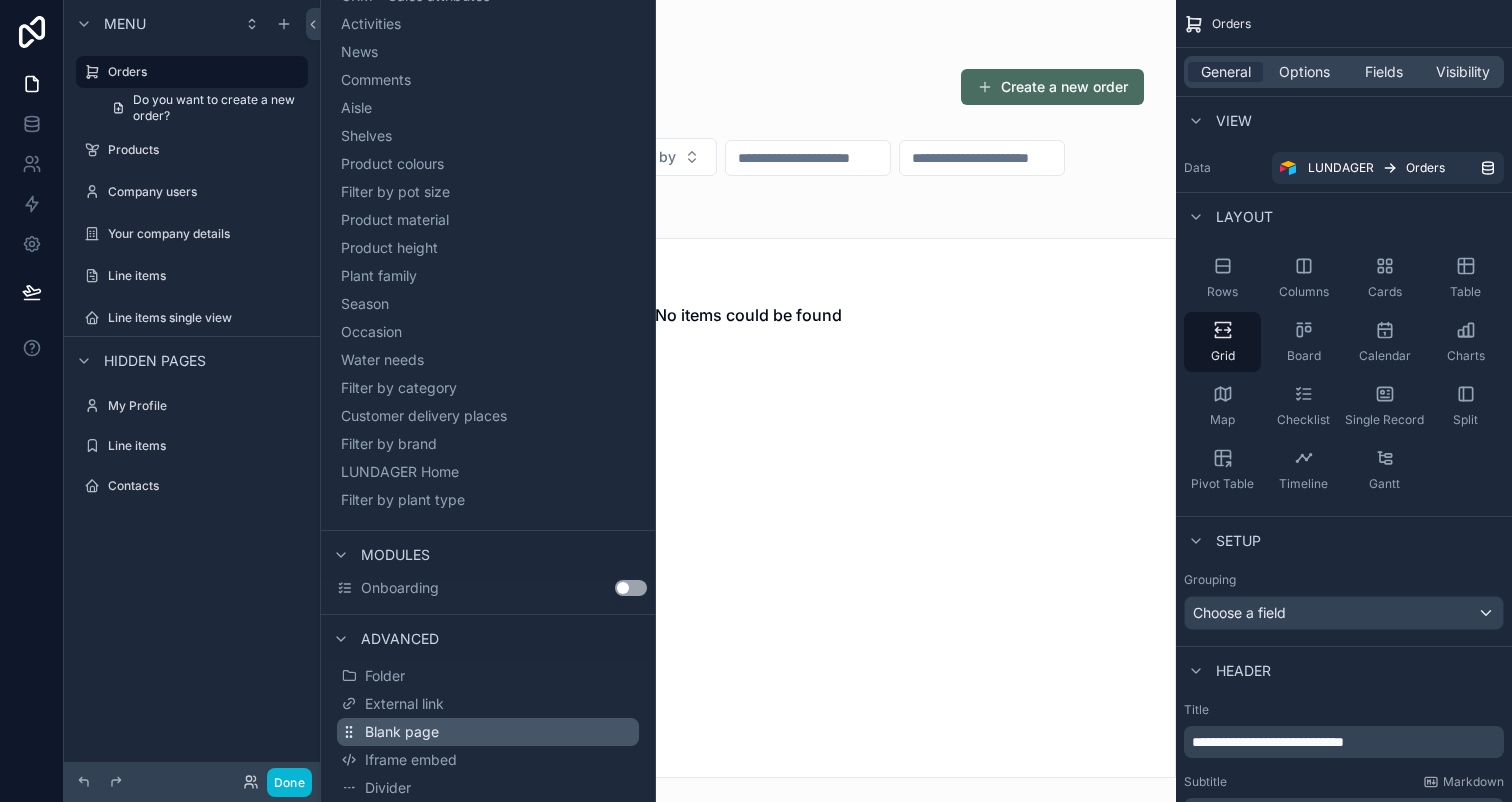 type 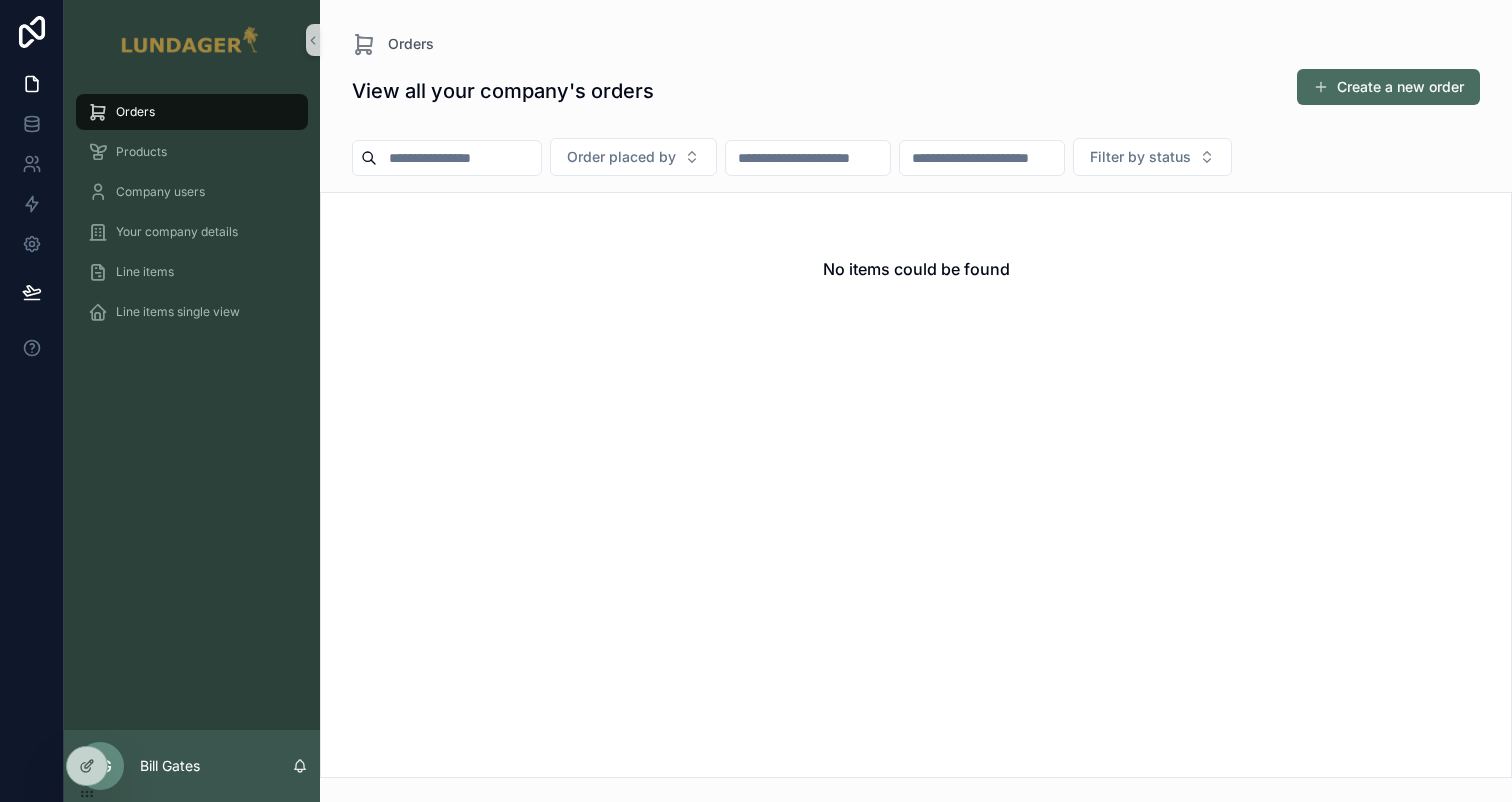 click on "No items could be found" at bounding box center [916, 485] 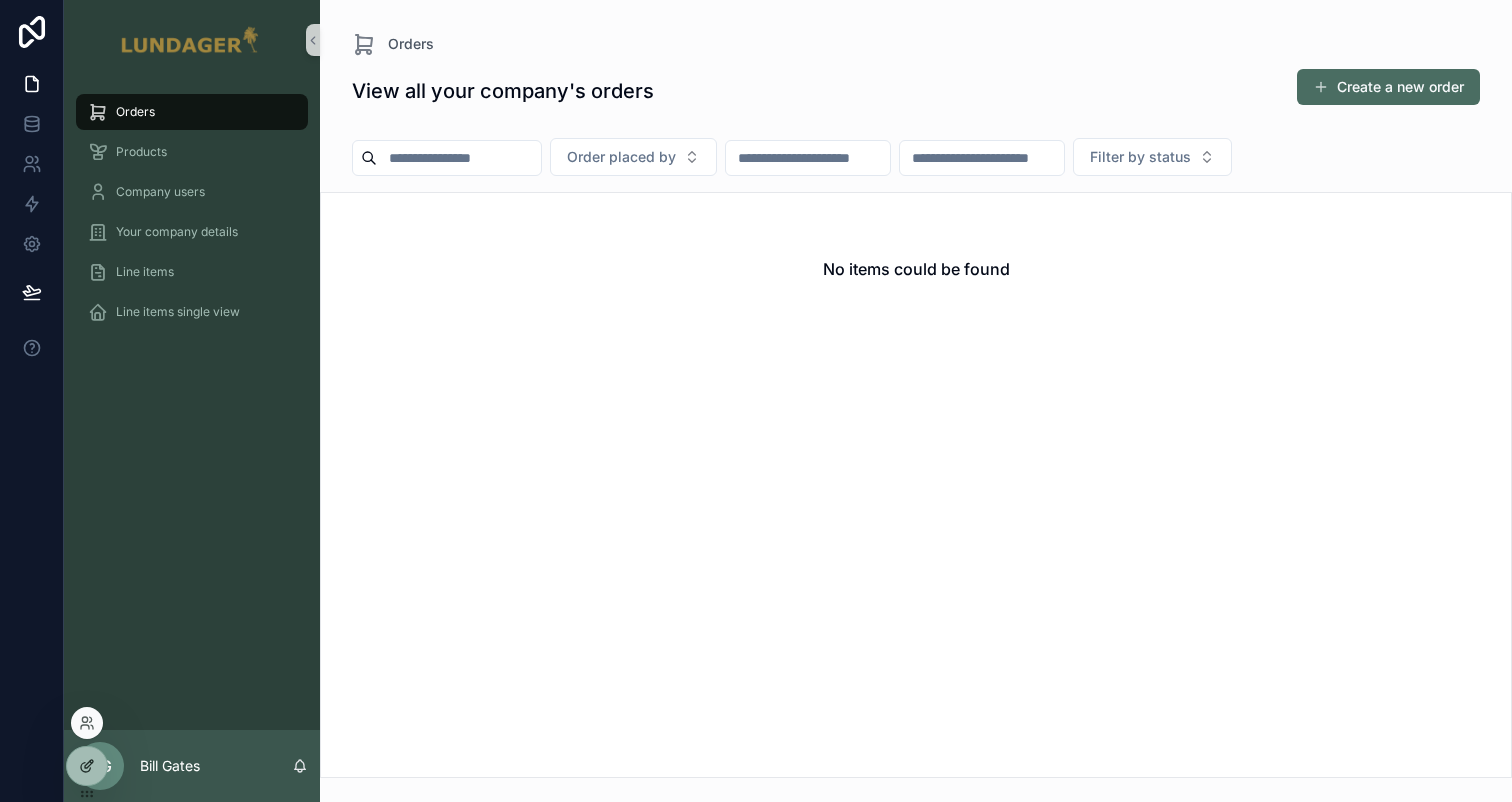 click 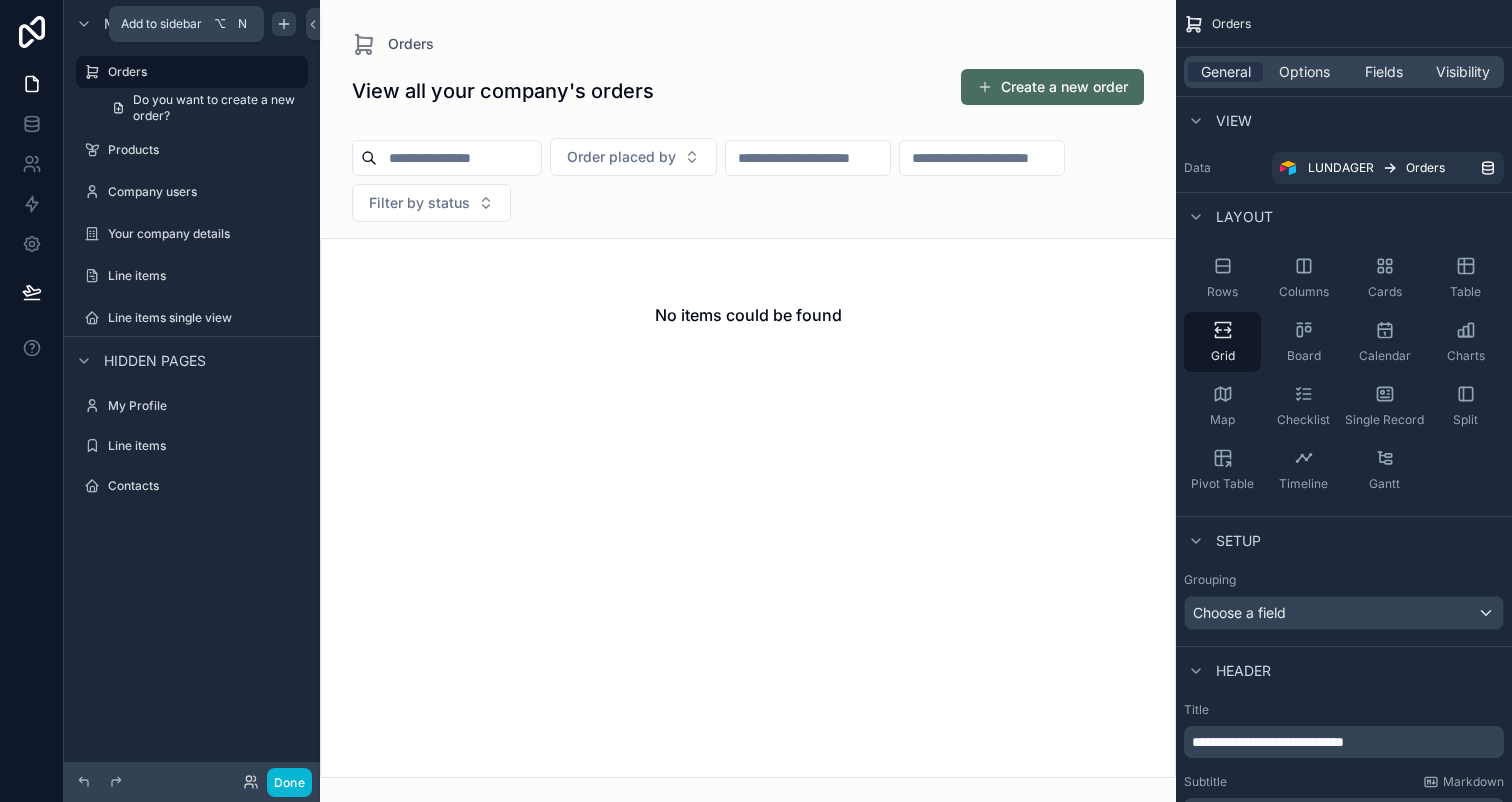 click at bounding box center (284, 24) 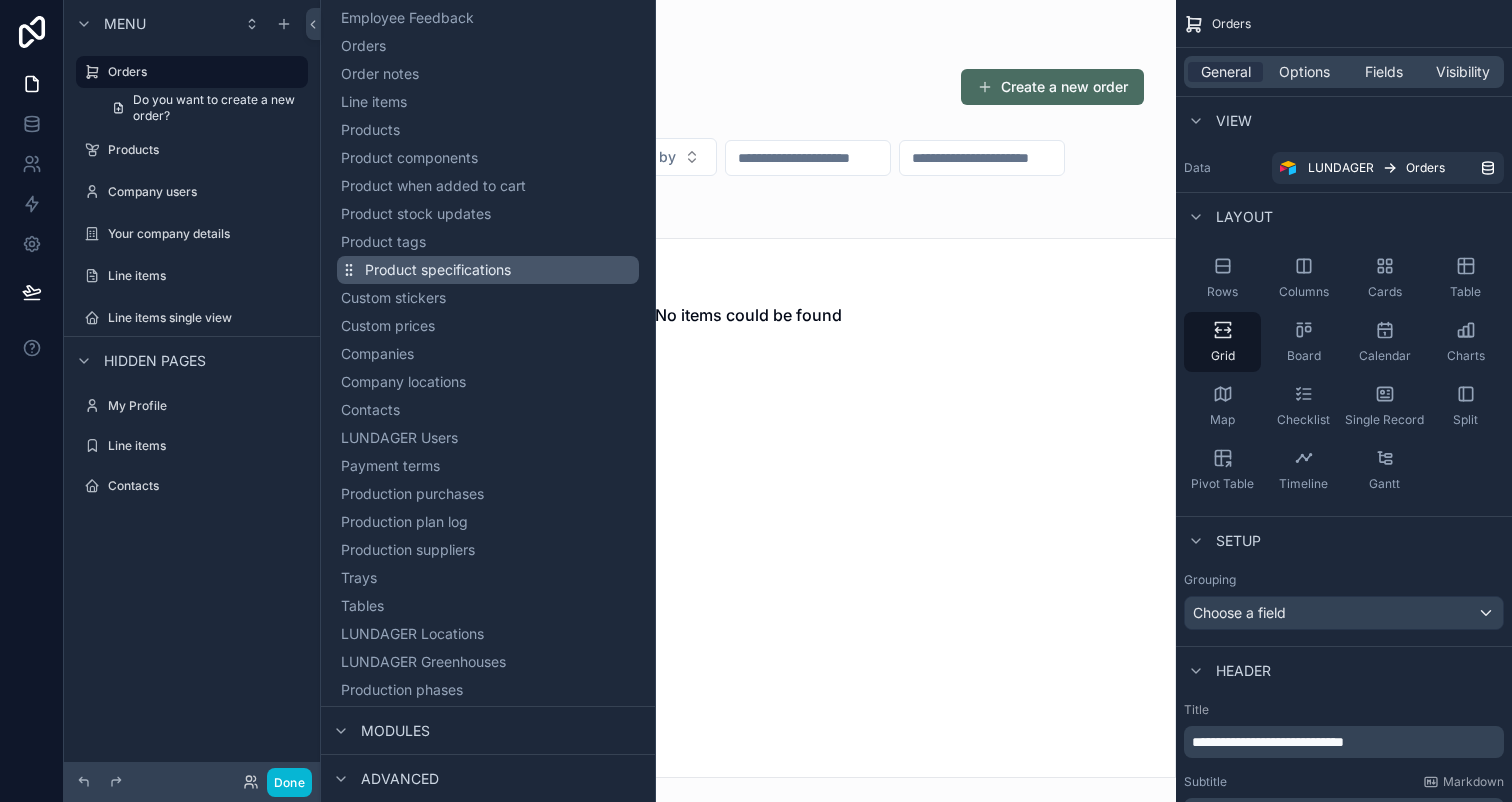 scroll, scrollTop: 223, scrollLeft: 0, axis: vertical 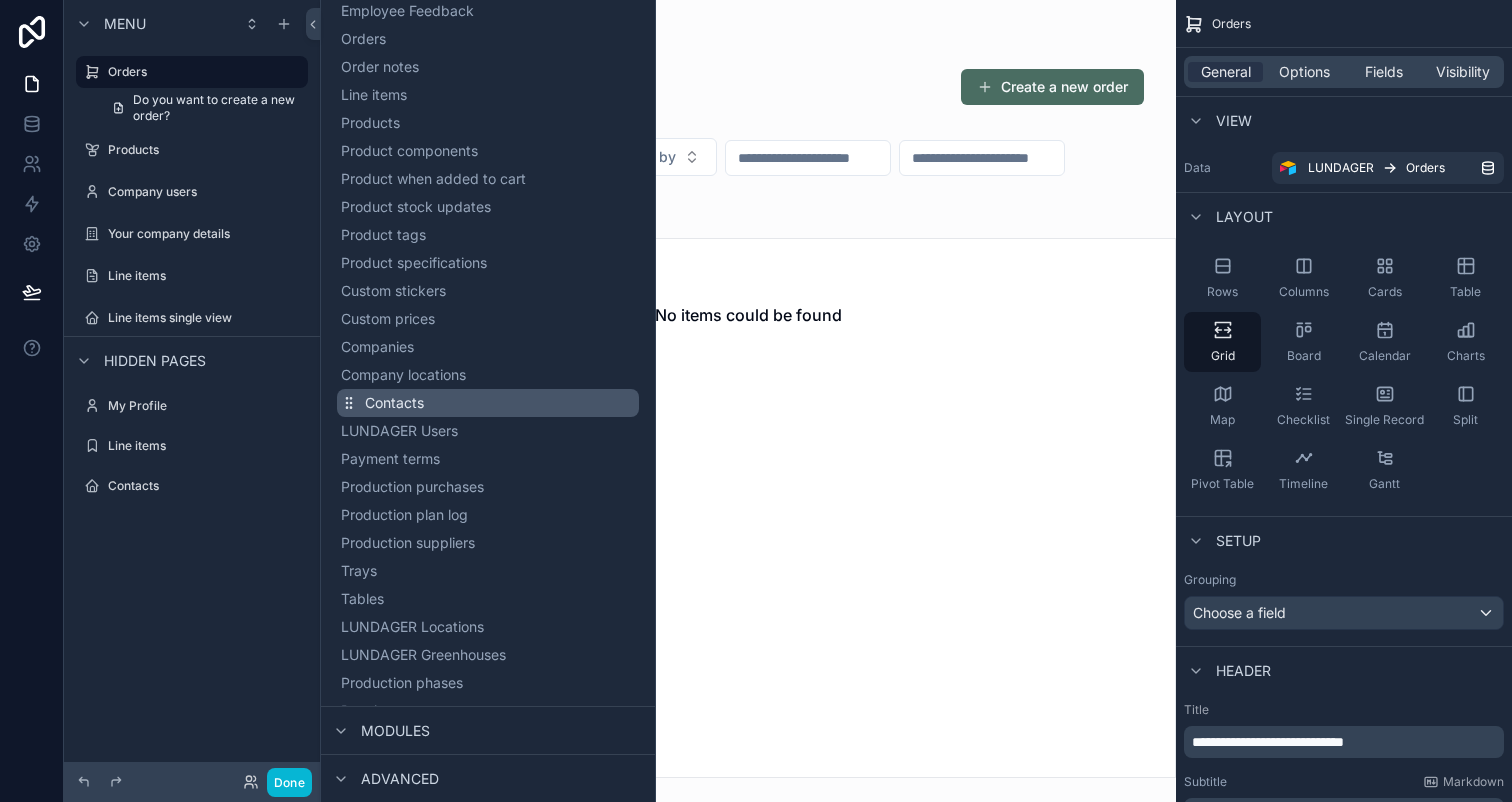 click on "Contacts" at bounding box center [488, 403] 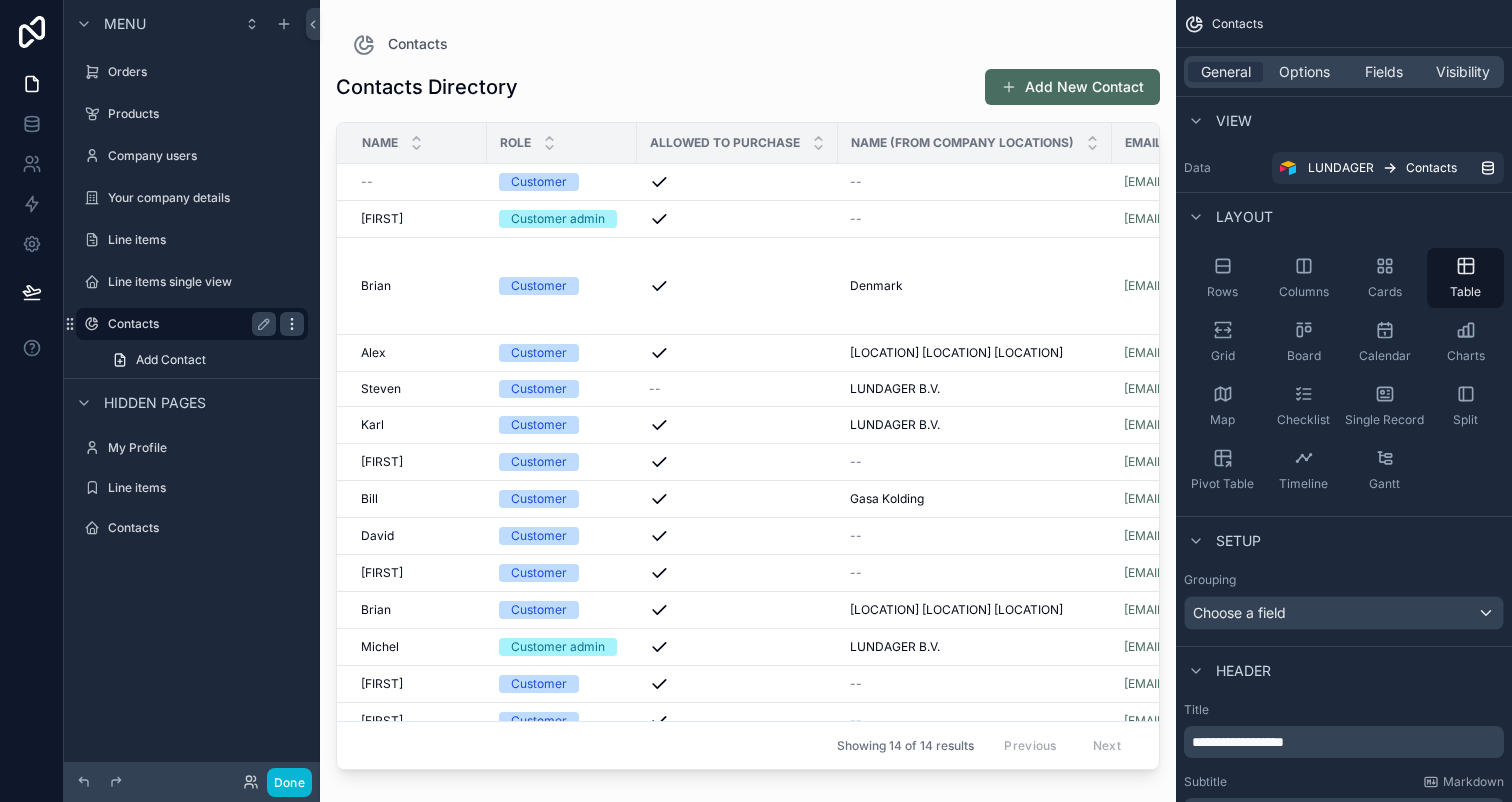 click 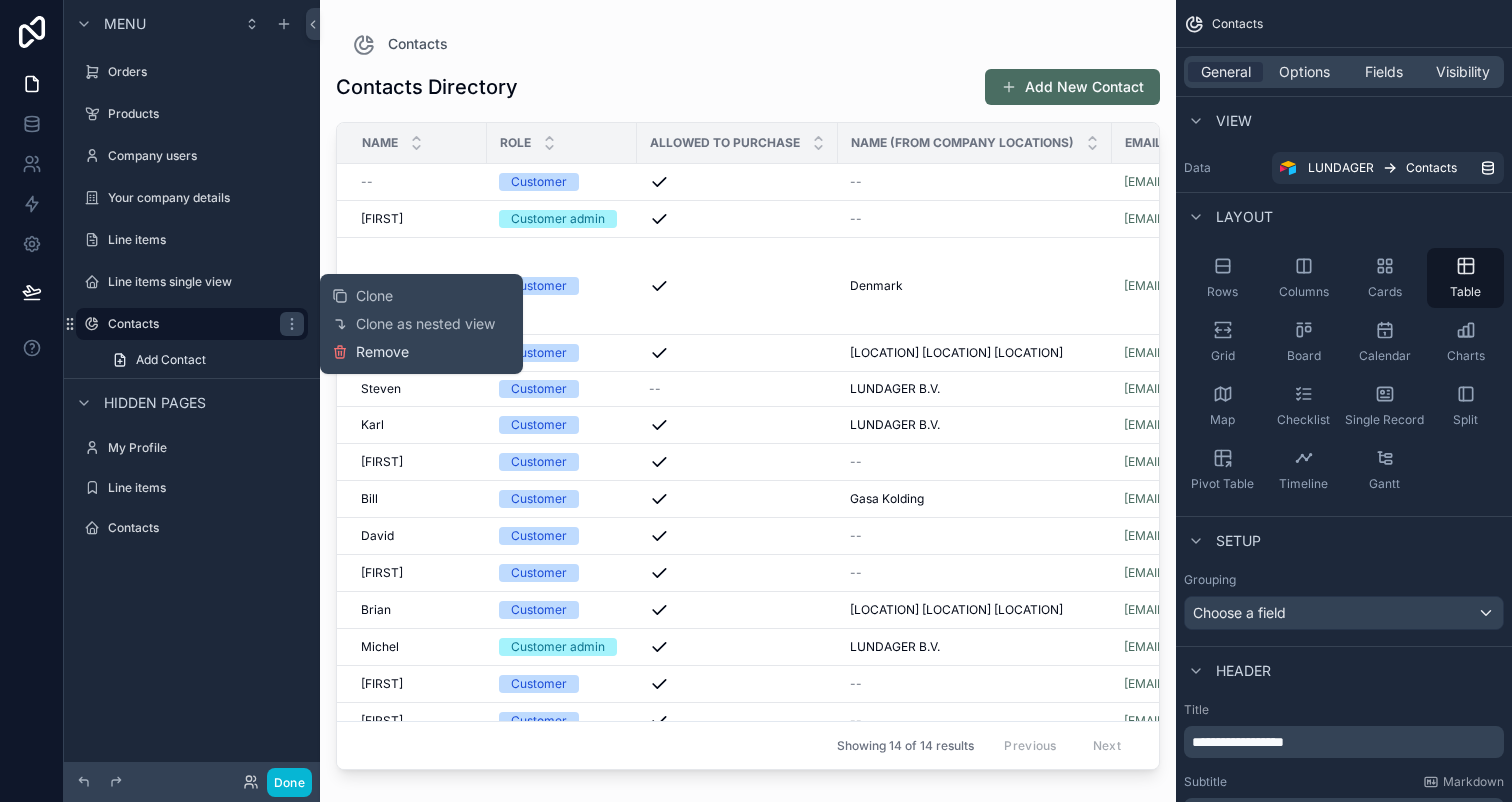 click on "Remove" at bounding box center (382, 352) 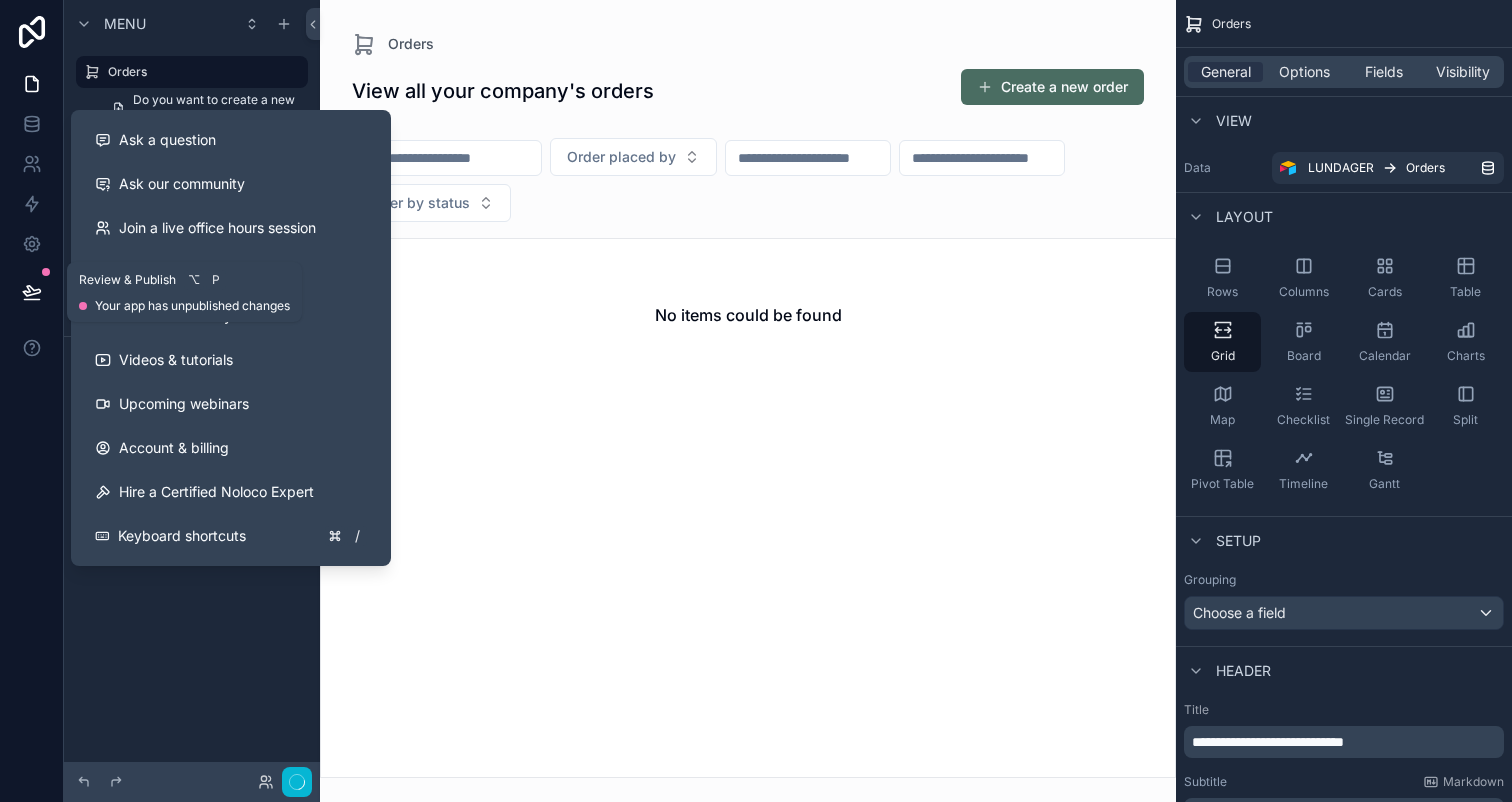 click 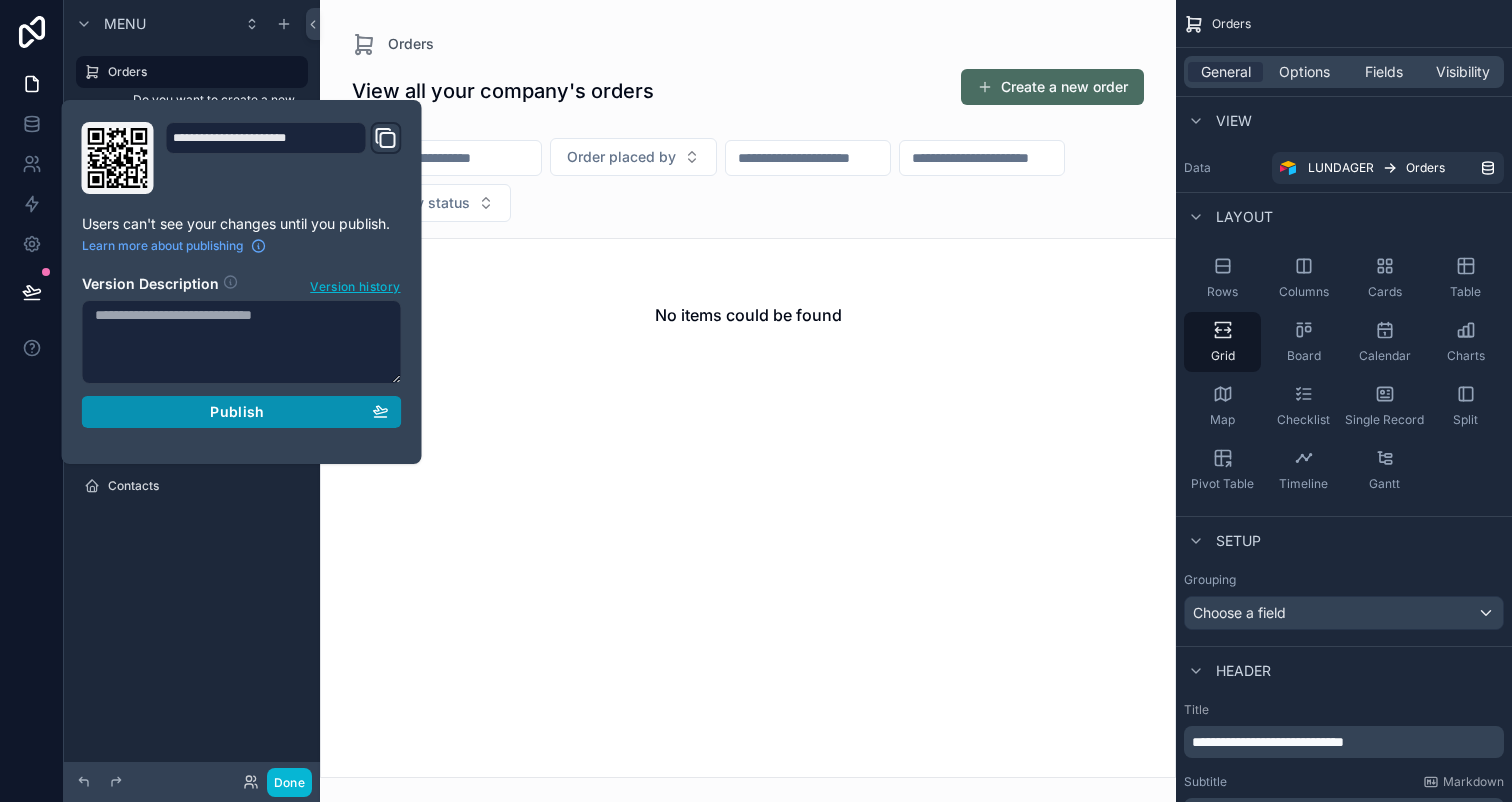 click on "Publish" at bounding box center [237, 412] 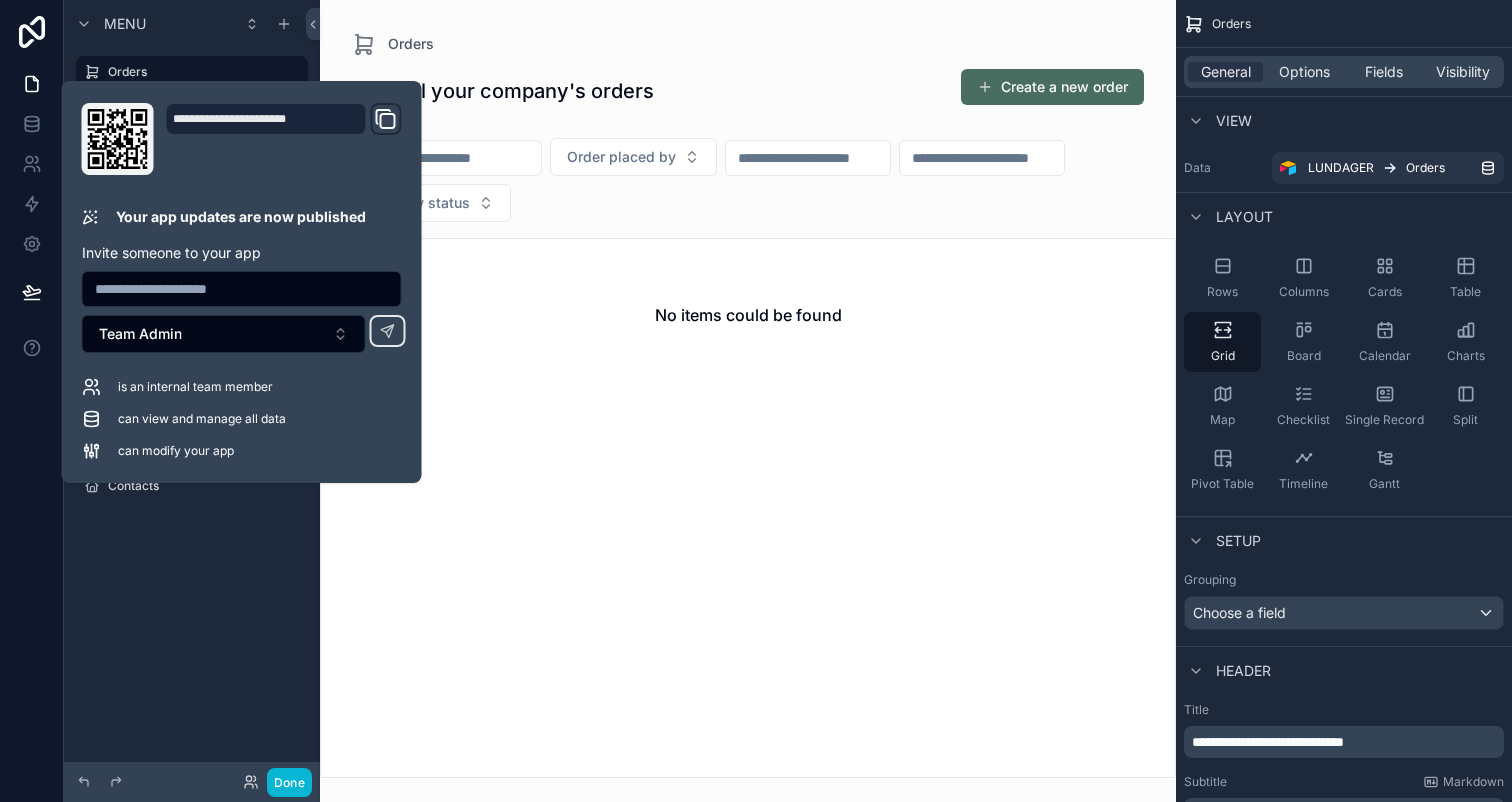 click at bounding box center (748, 401) 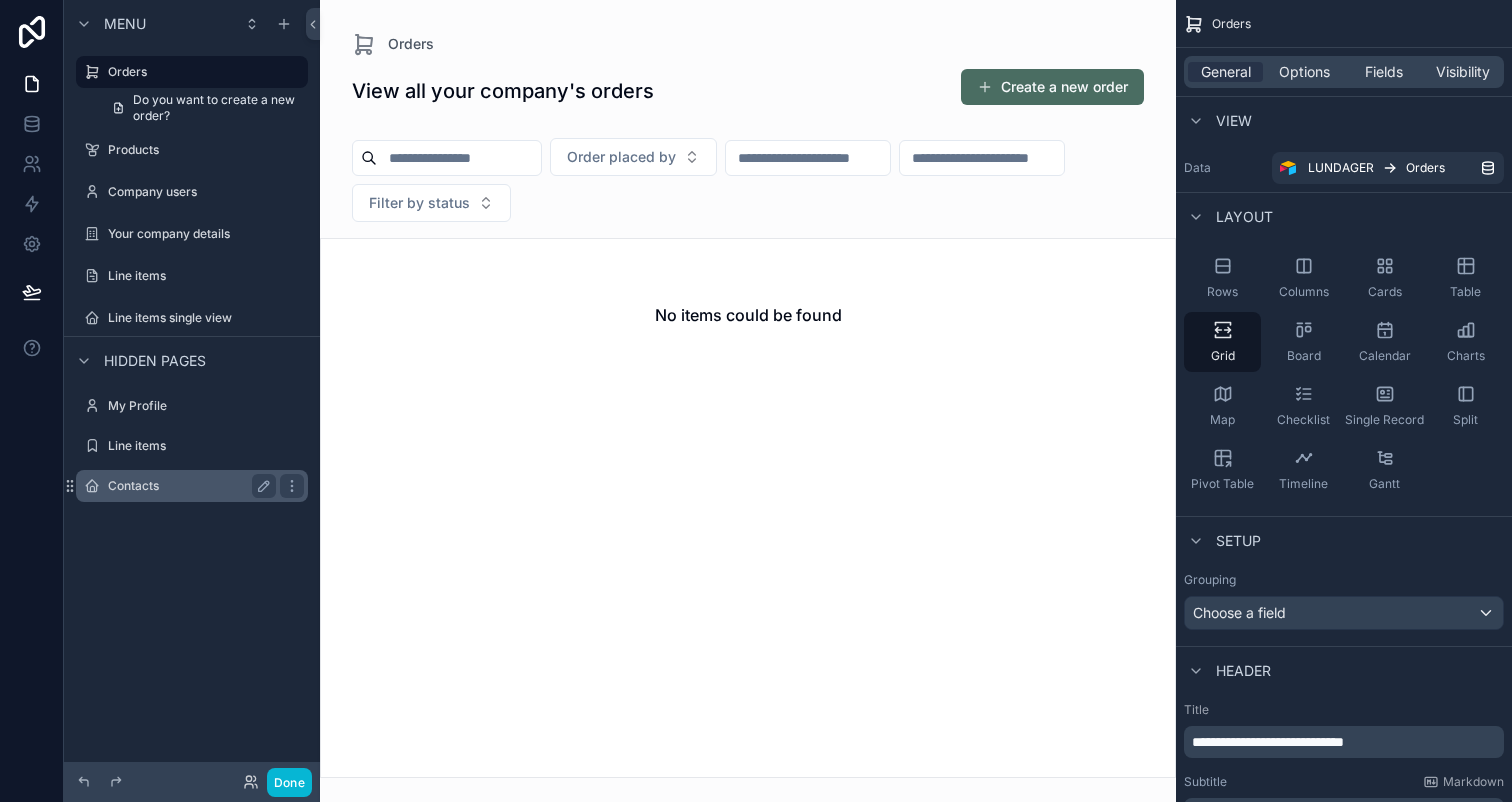 click on "Contacts" at bounding box center [188, 486] 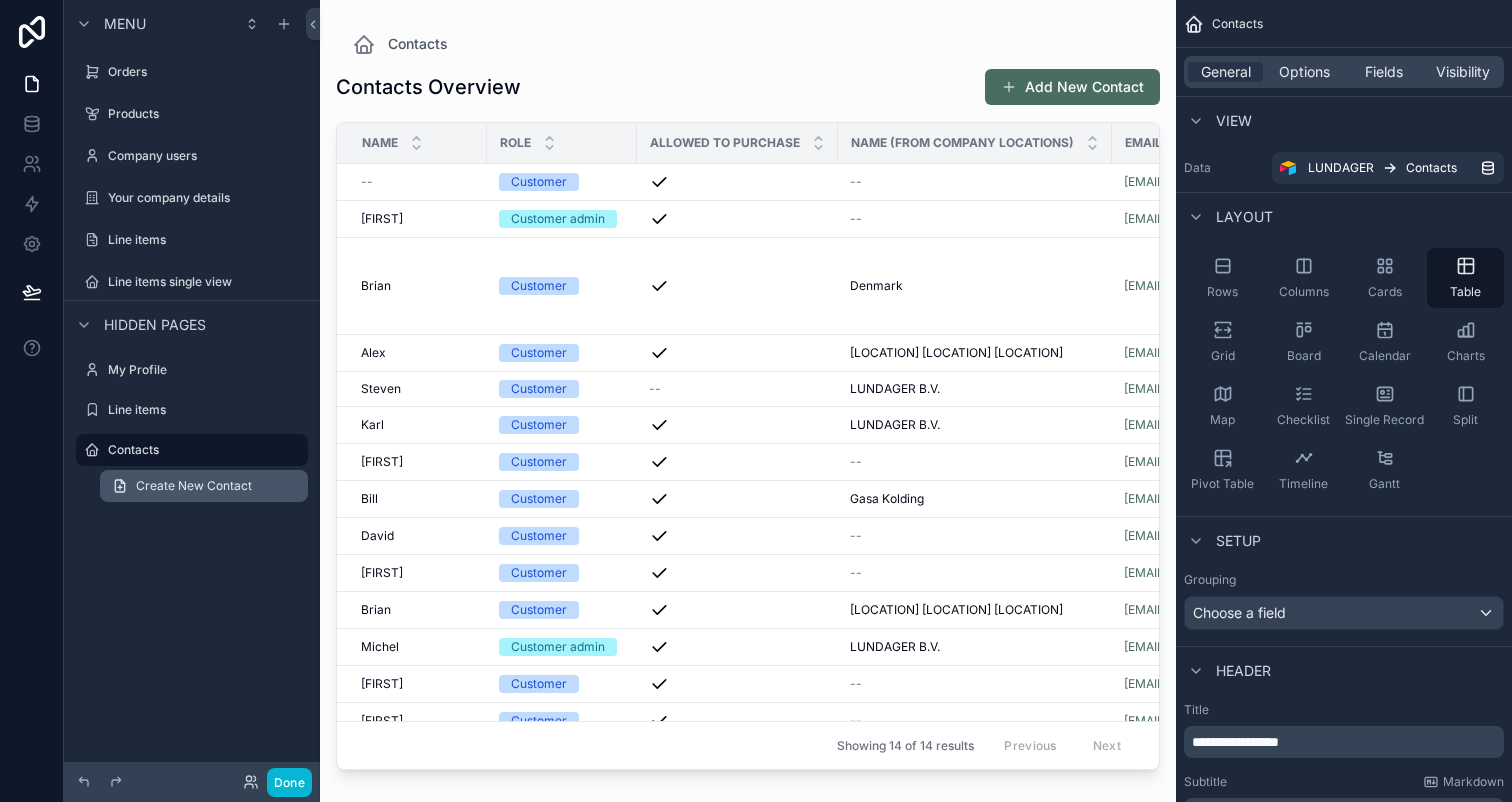 click on "Create New Contact" at bounding box center [194, 486] 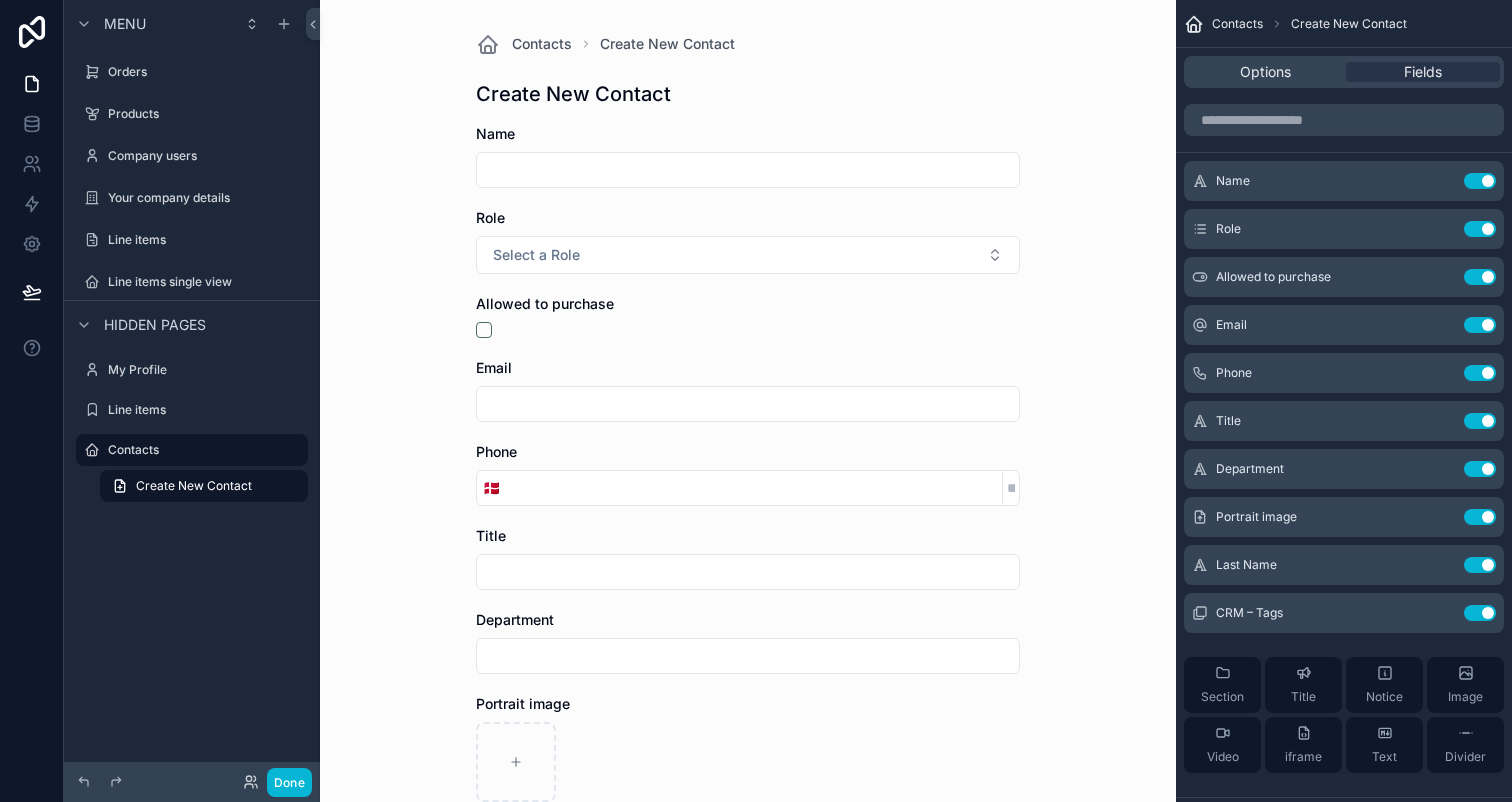 click on "Contacts Create New Contact Create New Contact Name Role Select a Role Allowed to purchase Email Phone 🇩🇰 Title Department Portrait image Last Name CRM – Tags Save" at bounding box center (748, 401) 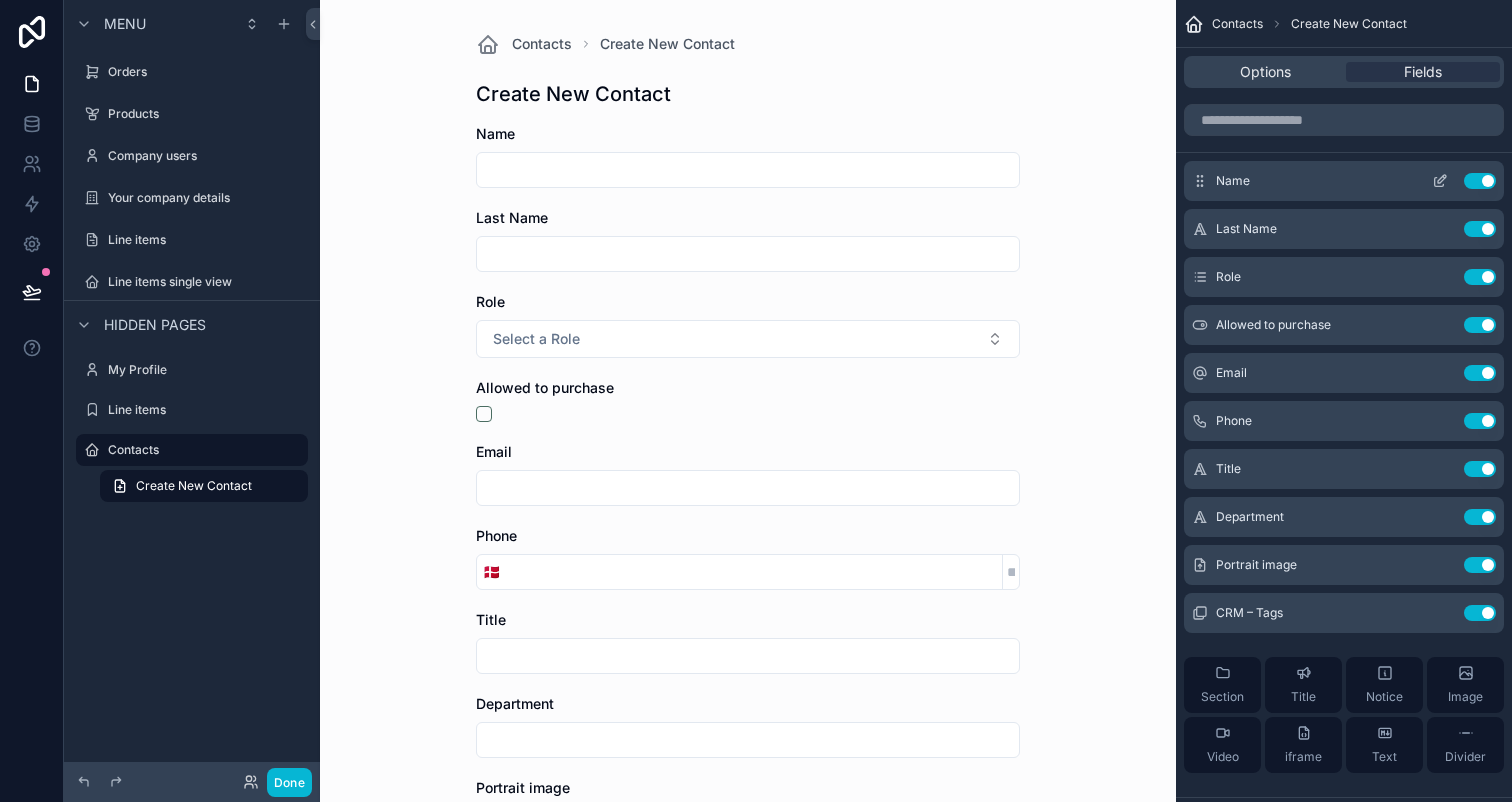click 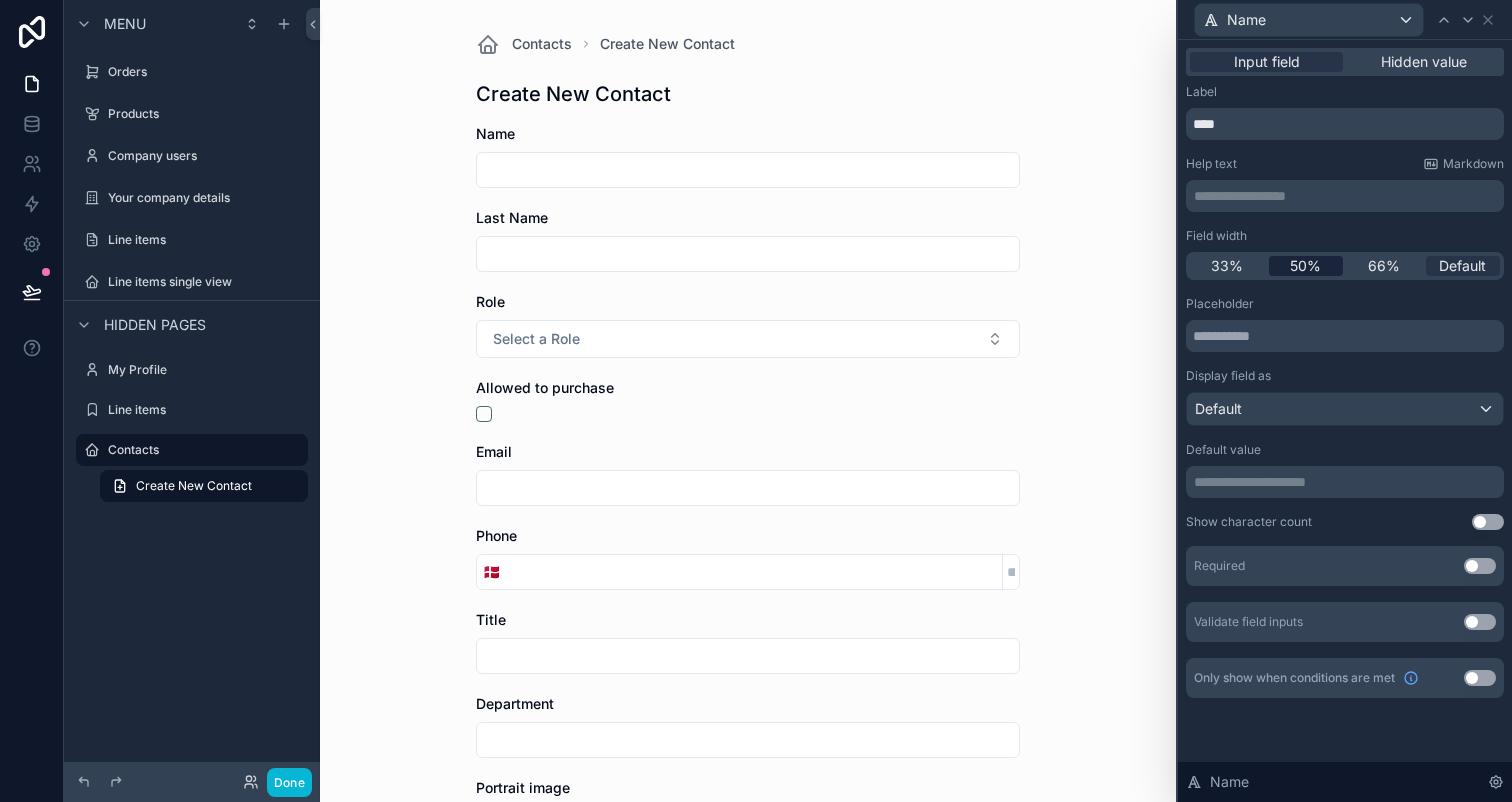 click on "50%" at bounding box center [1305, 266] 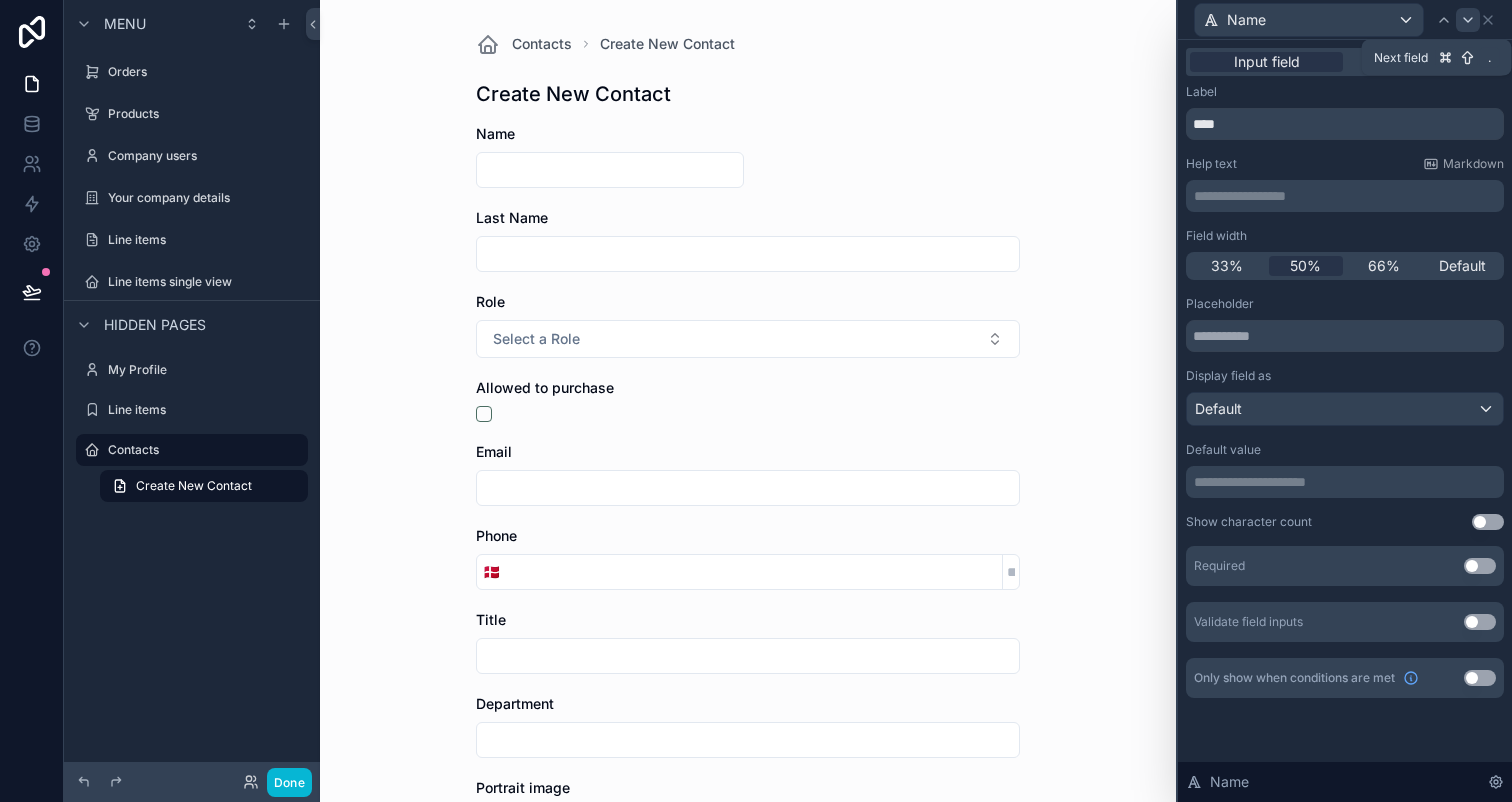 click 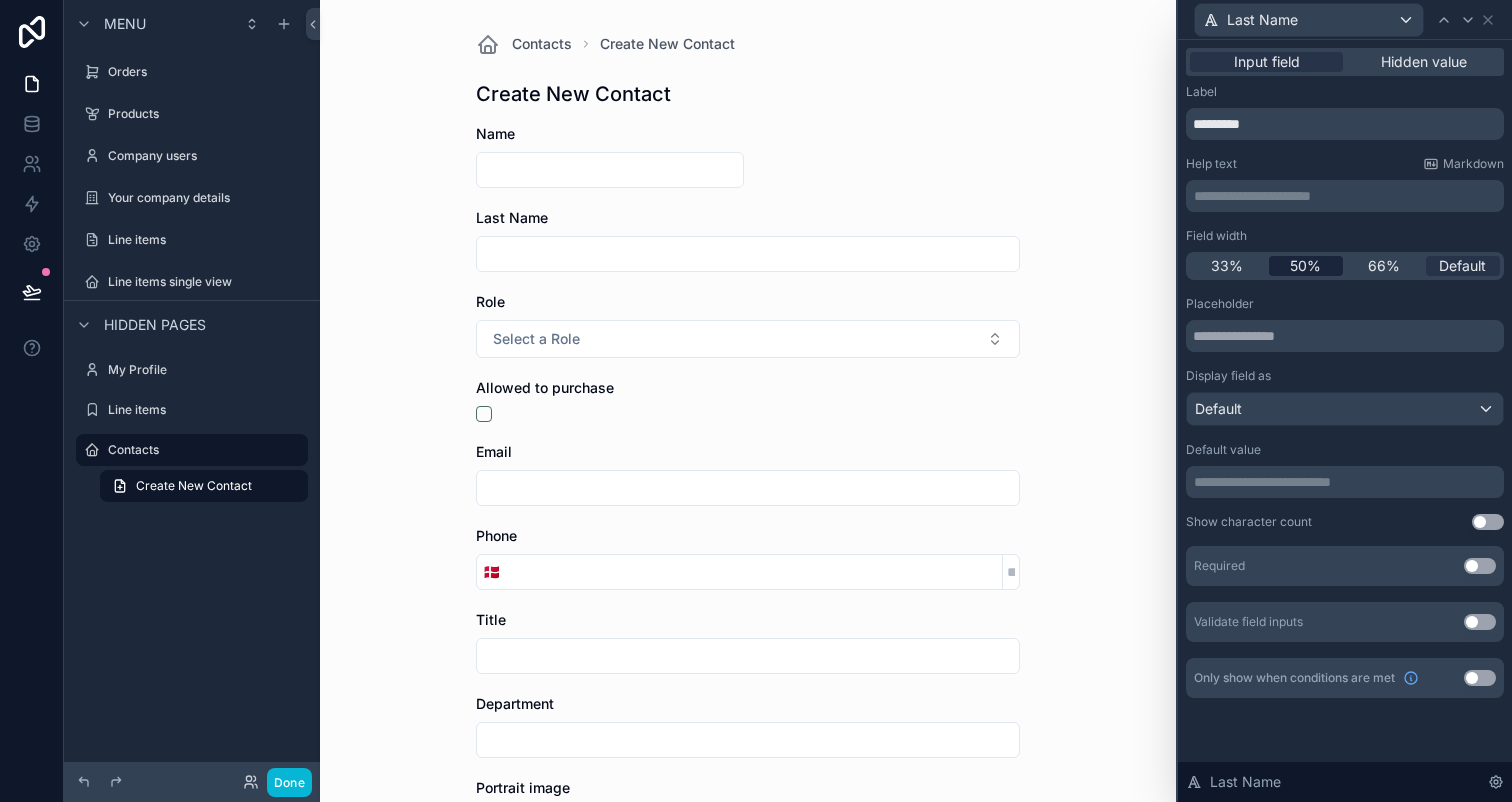 click on "50%" at bounding box center [1305, 266] 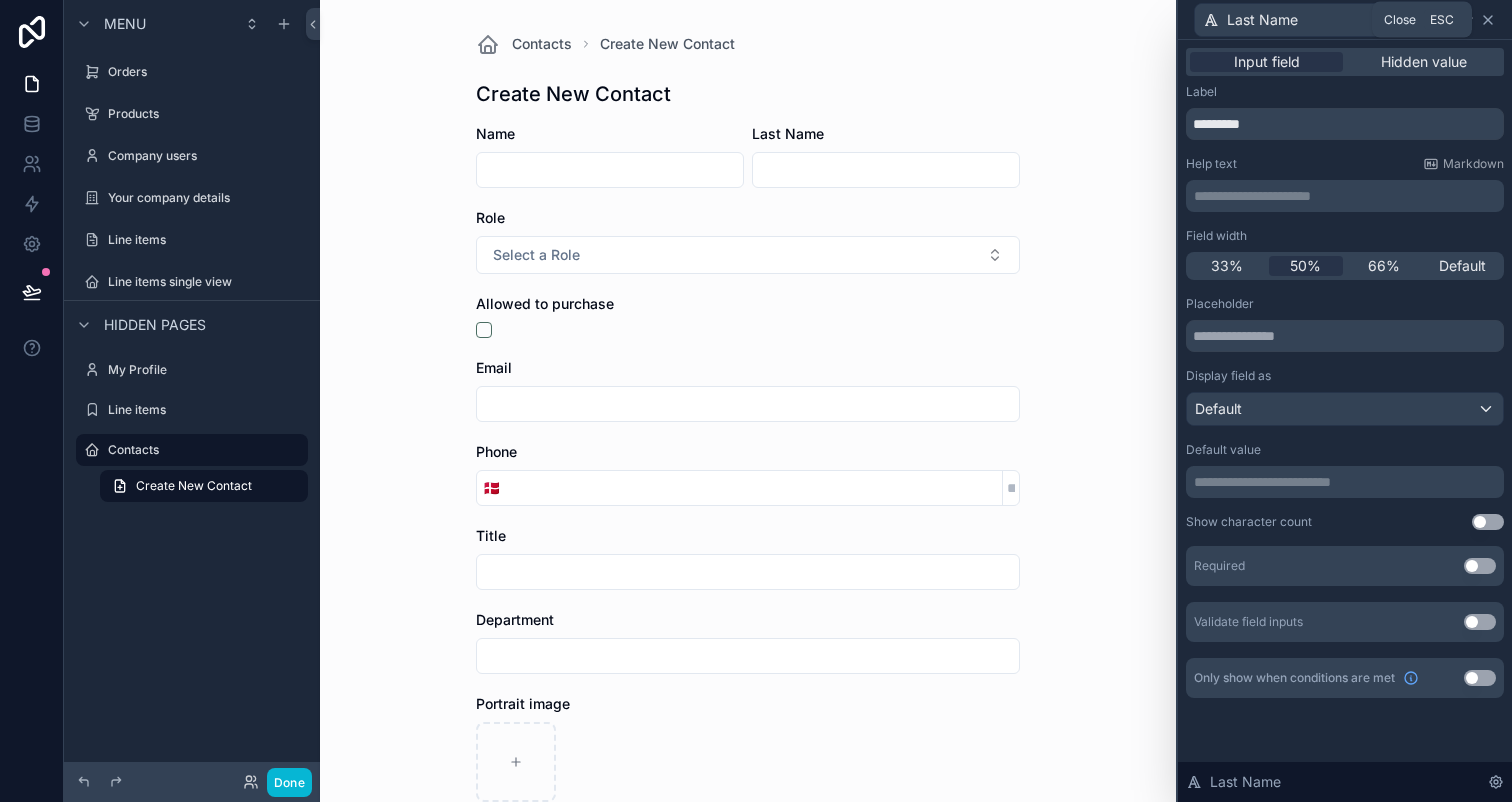 click 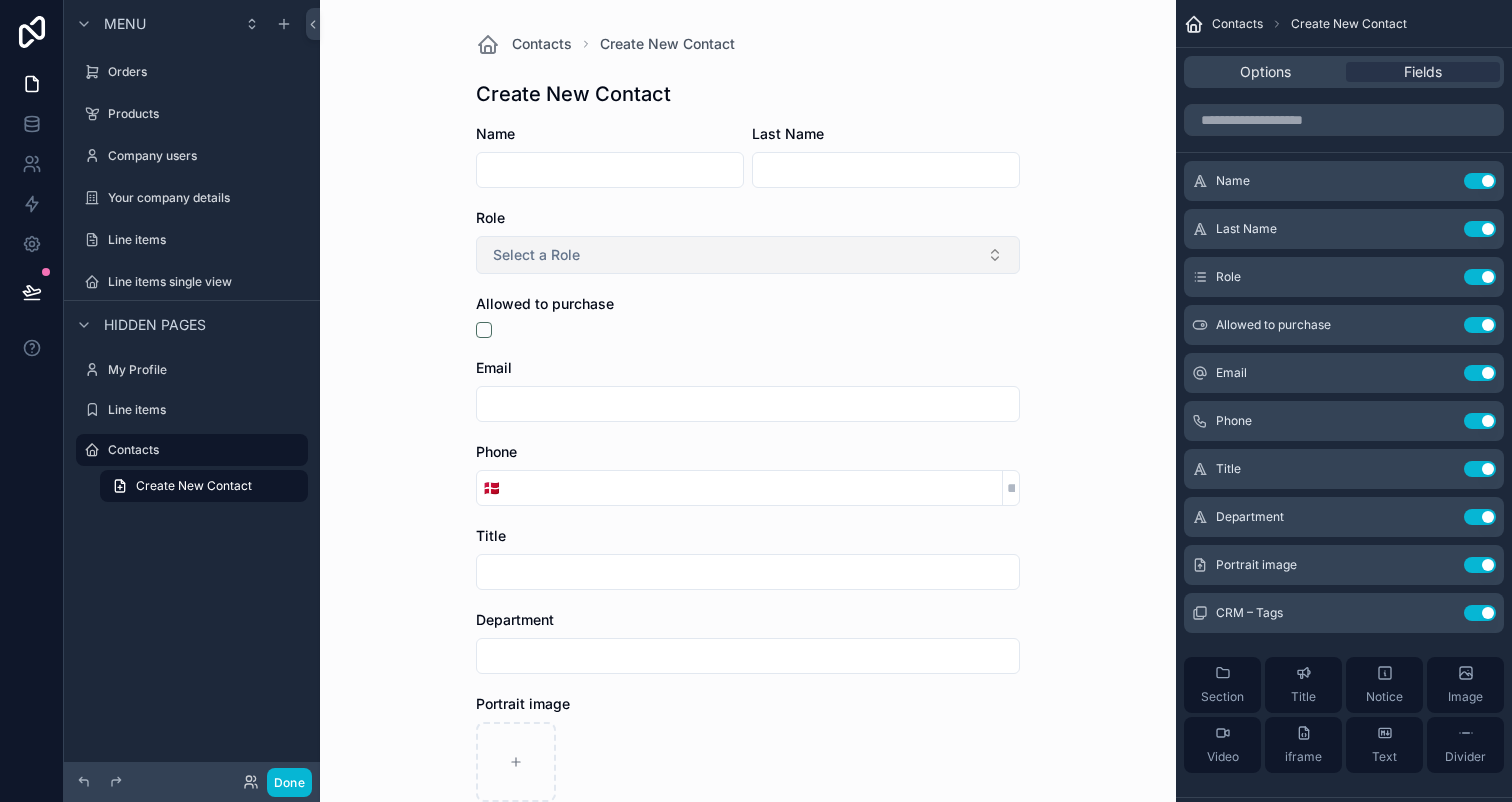 click on "Select a Role" at bounding box center (748, 255) 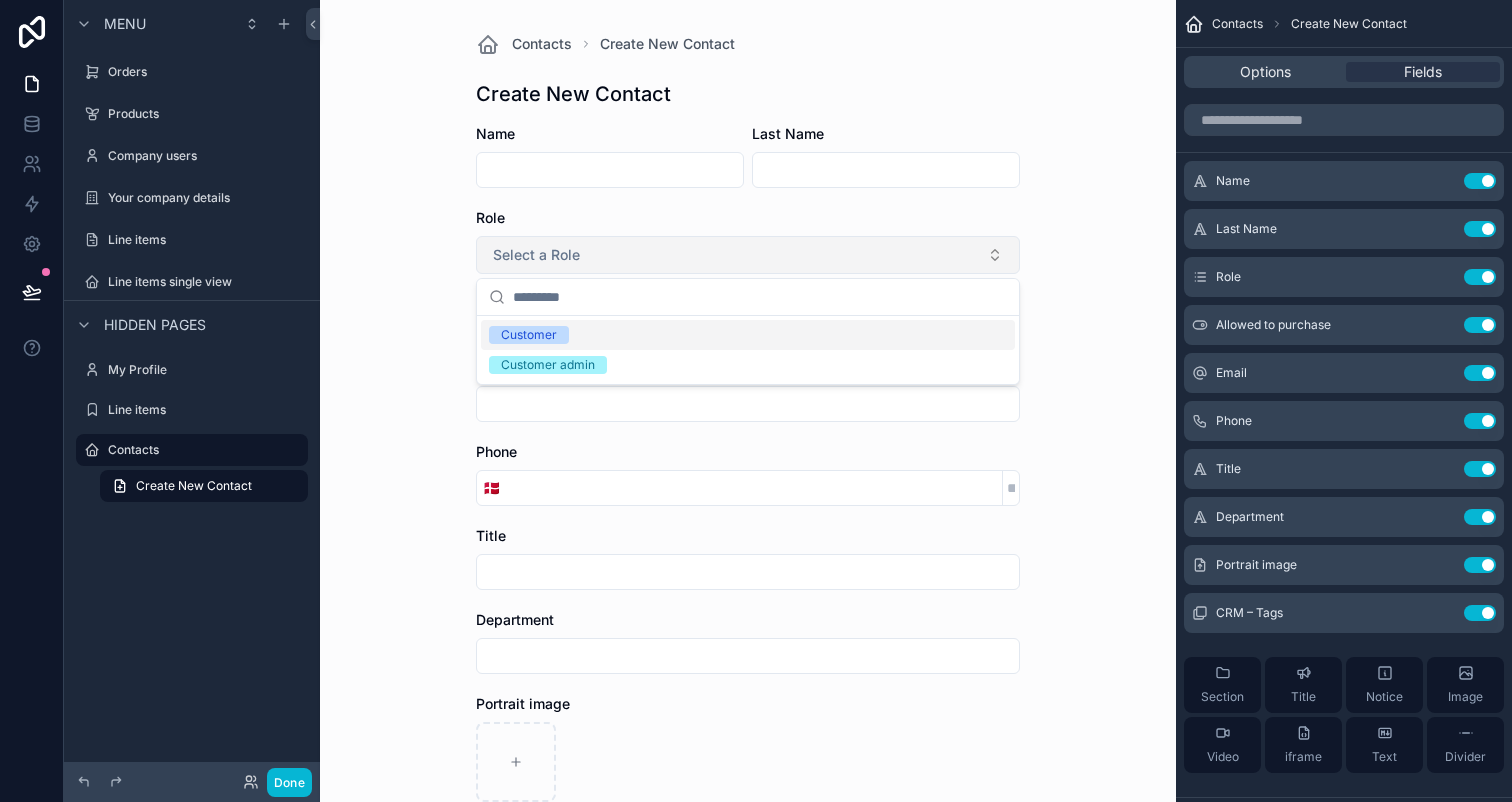 click on "Select a Role" at bounding box center (748, 255) 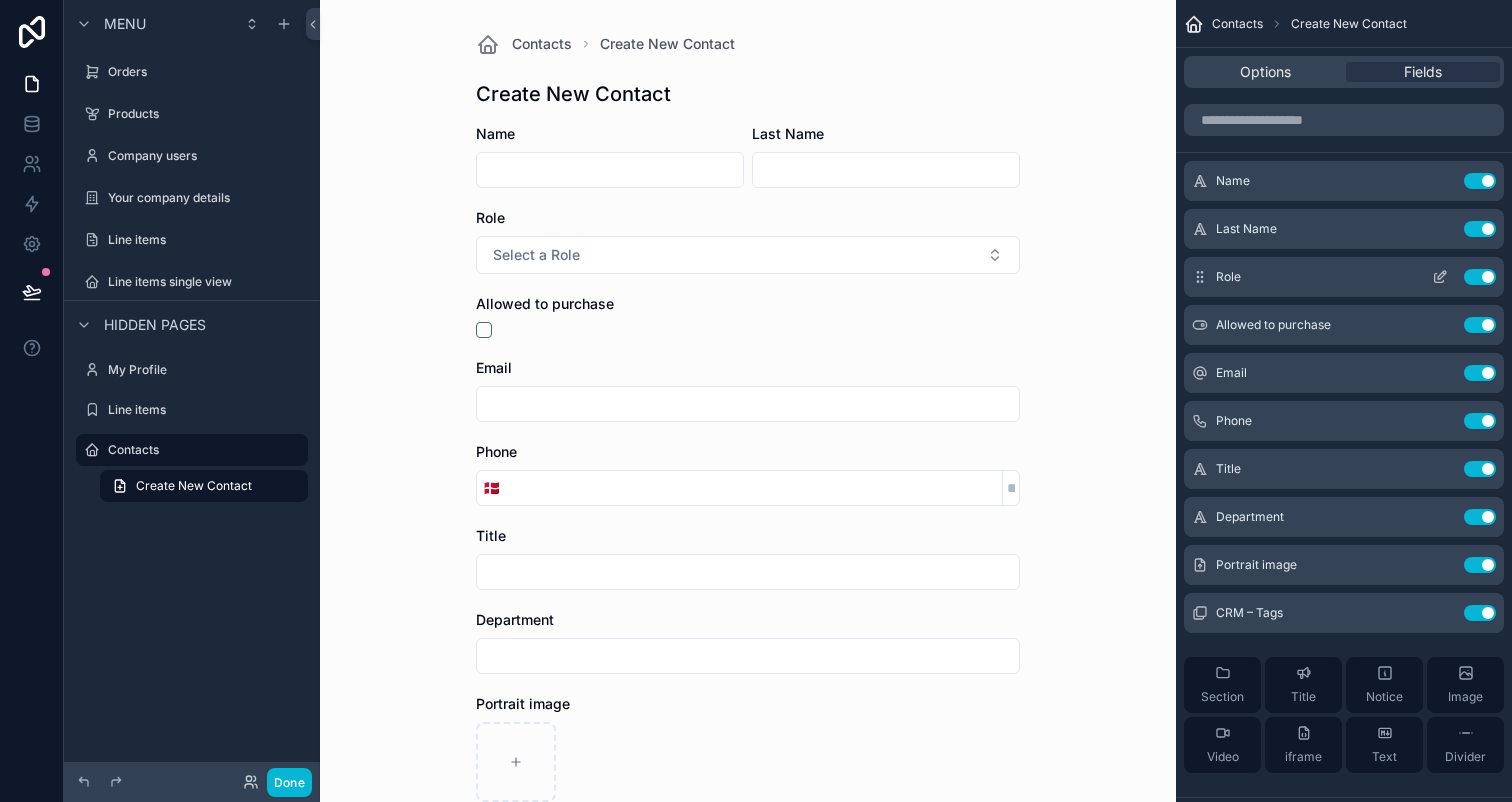 click on "Use setting" at bounding box center (1480, 277) 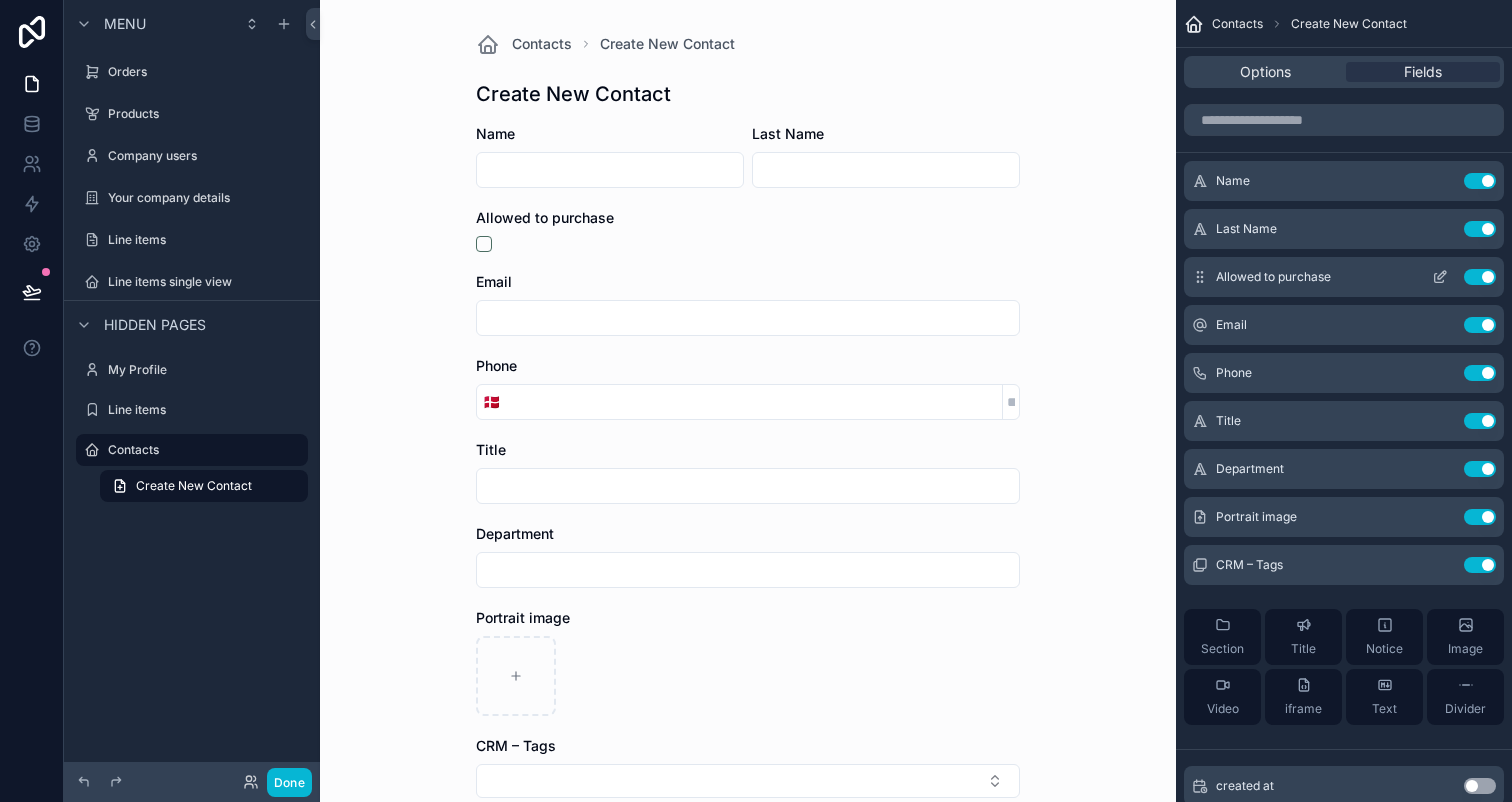 click on "Use setting" at bounding box center (1480, 277) 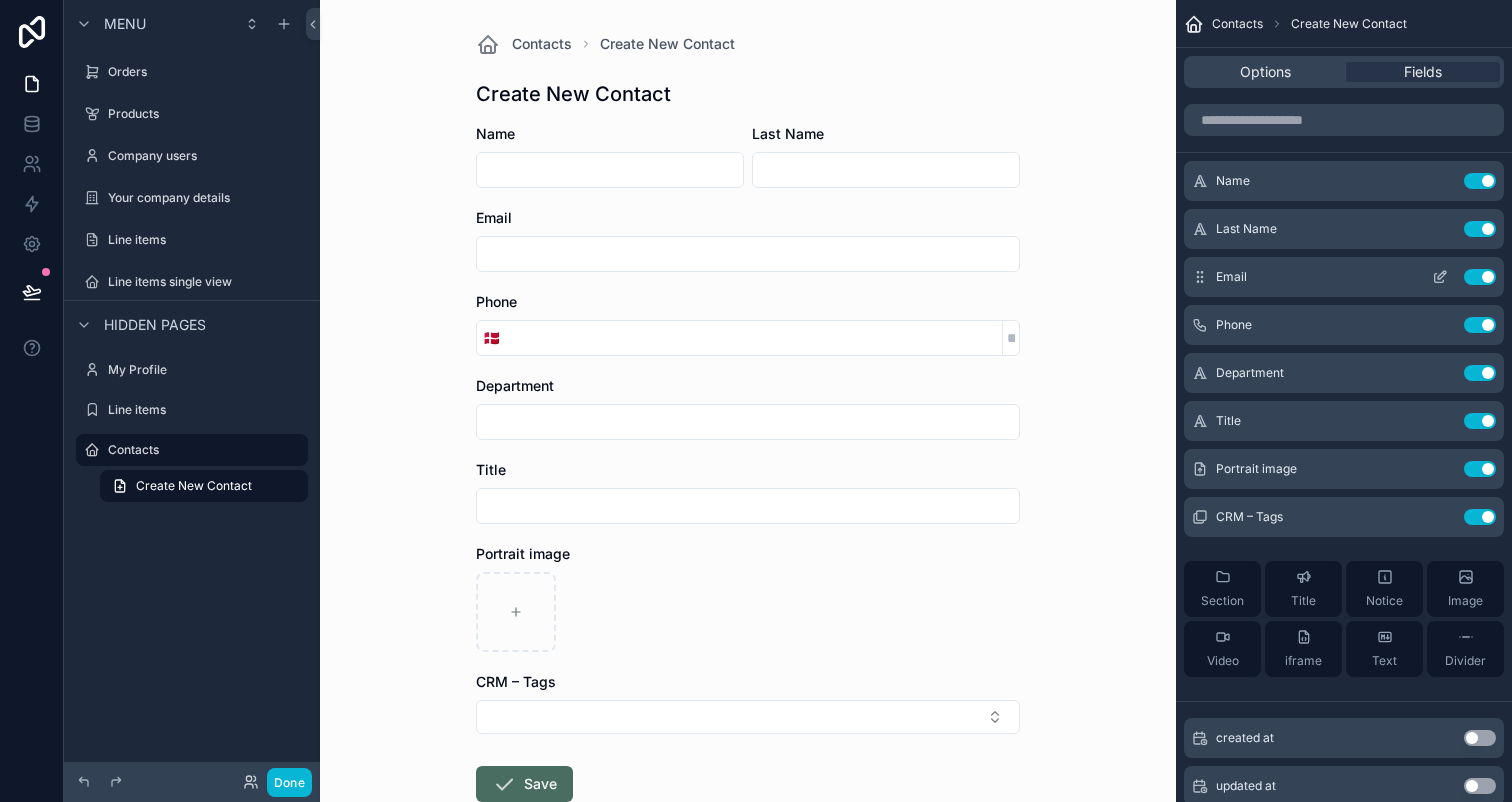 click at bounding box center (1440, 277) 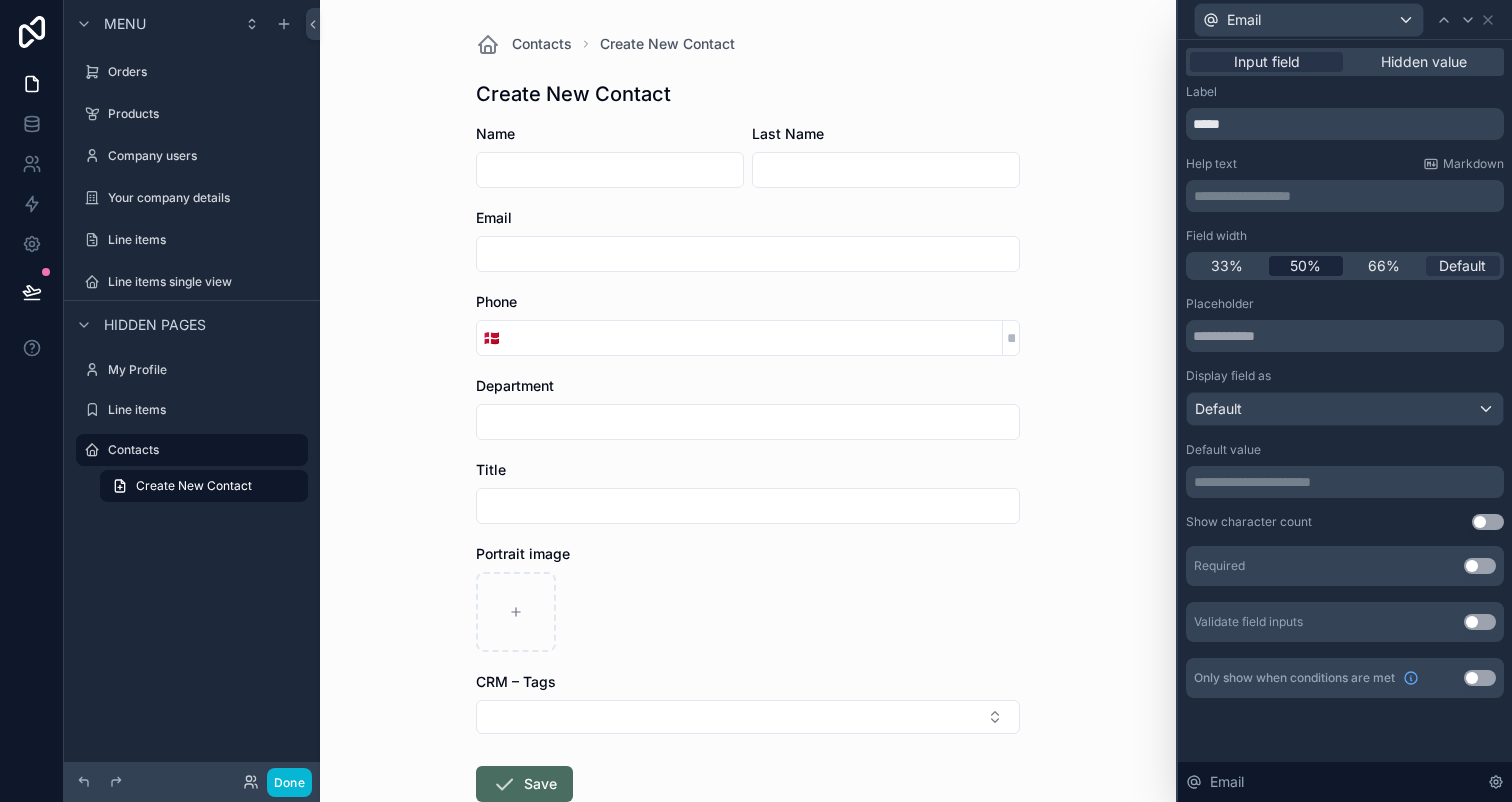 click on "50%" at bounding box center (1305, 266) 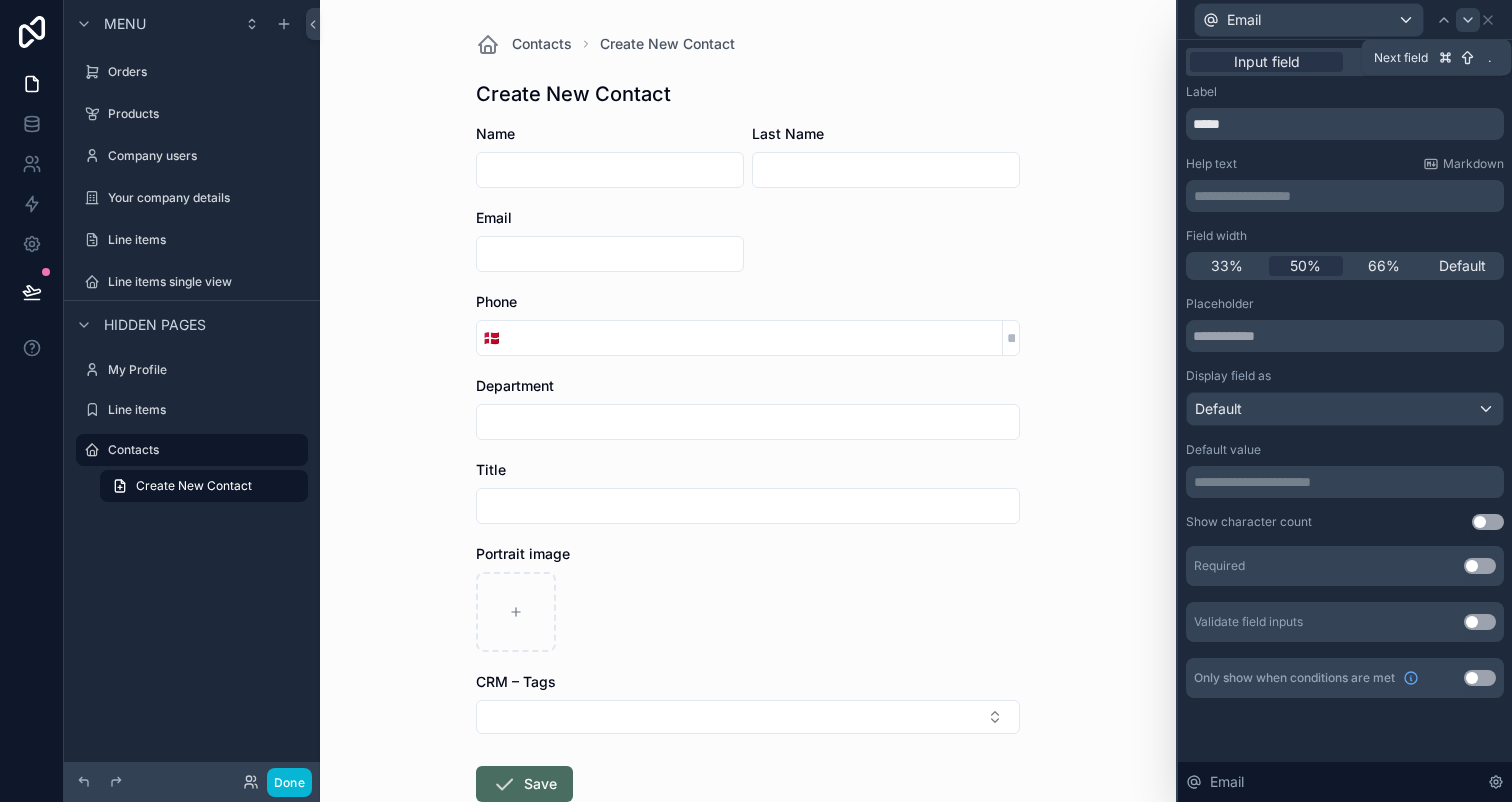 click 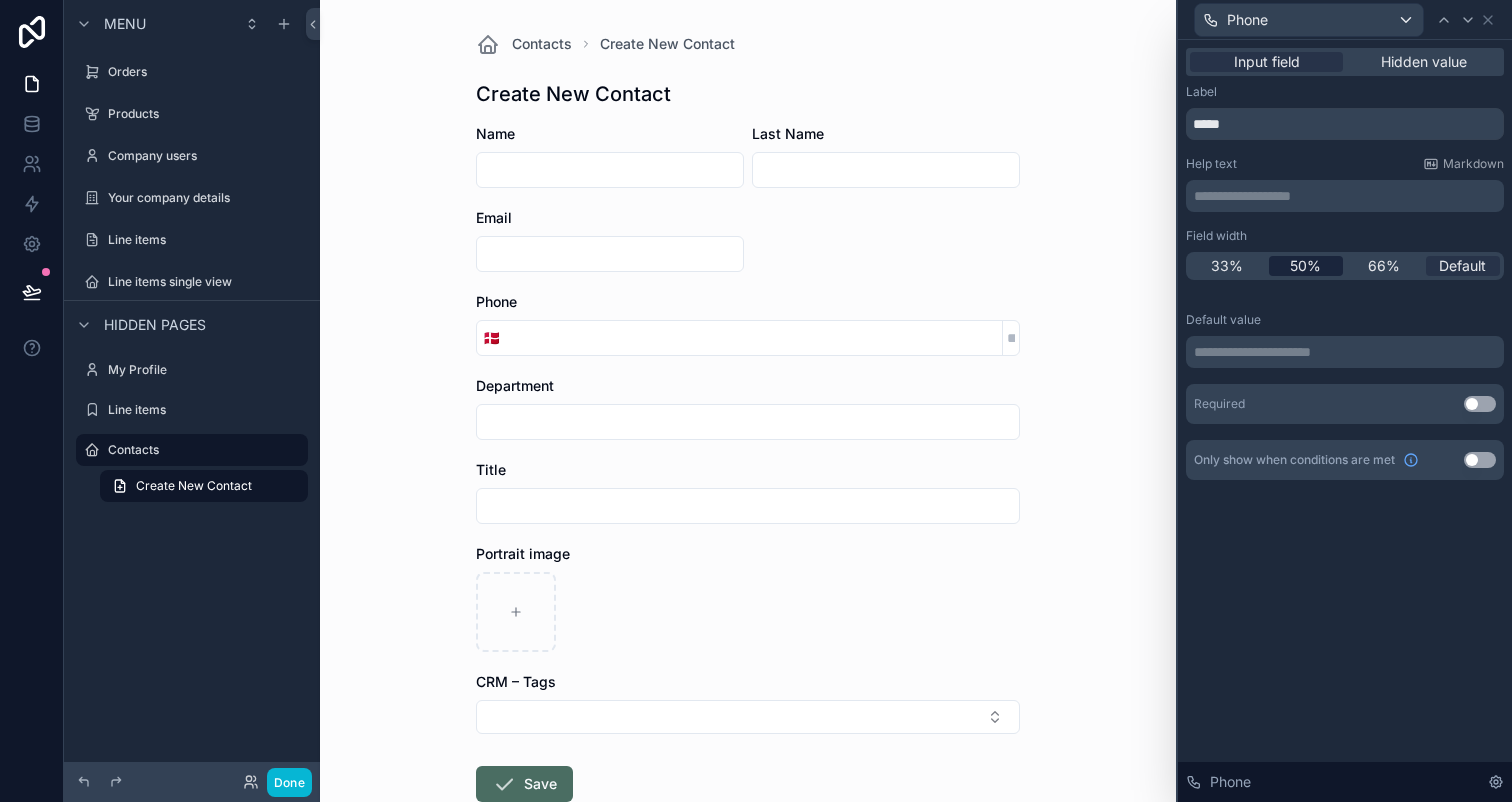 click on "50%" at bounding box center (1305, 266) 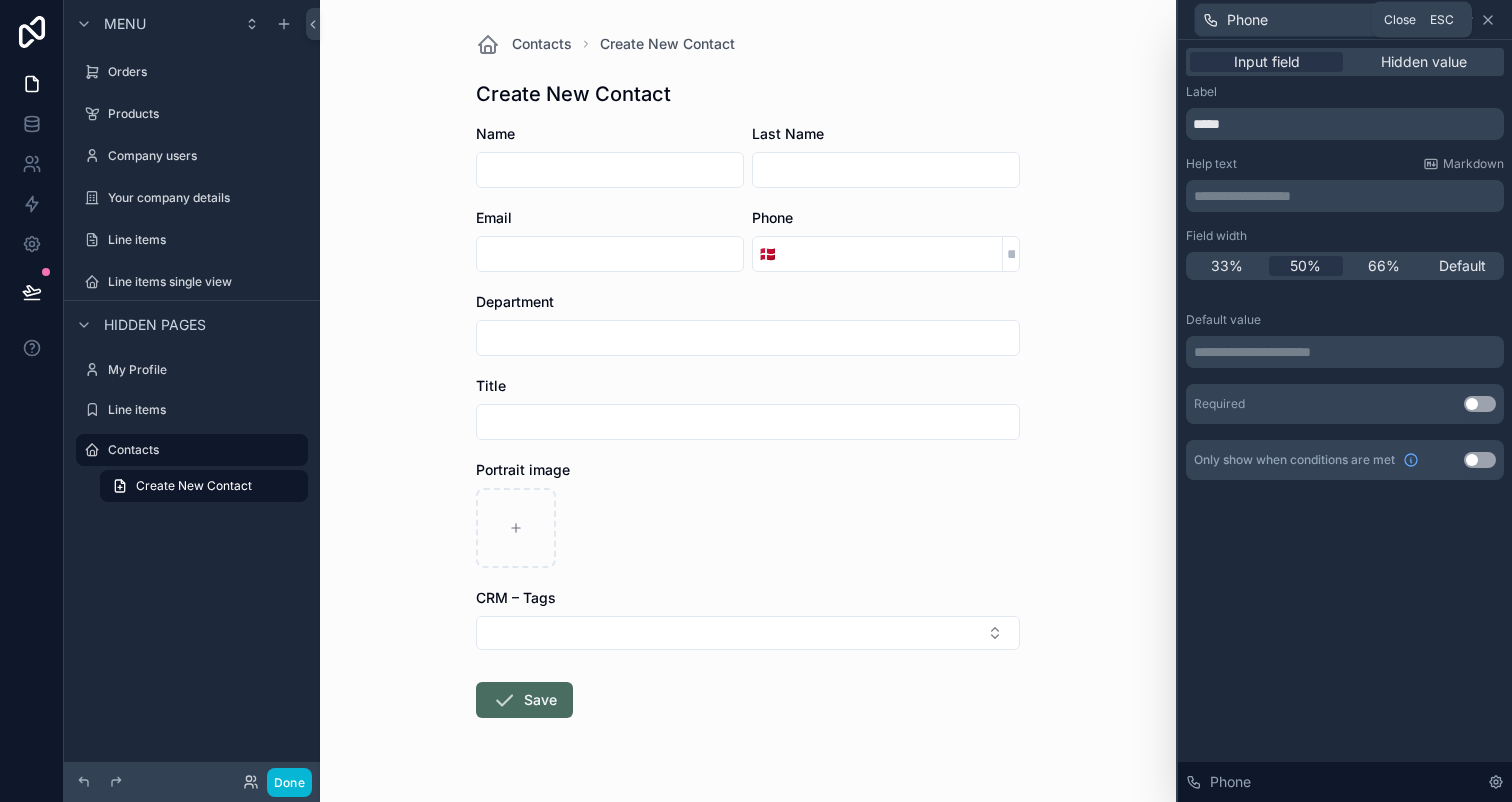 click 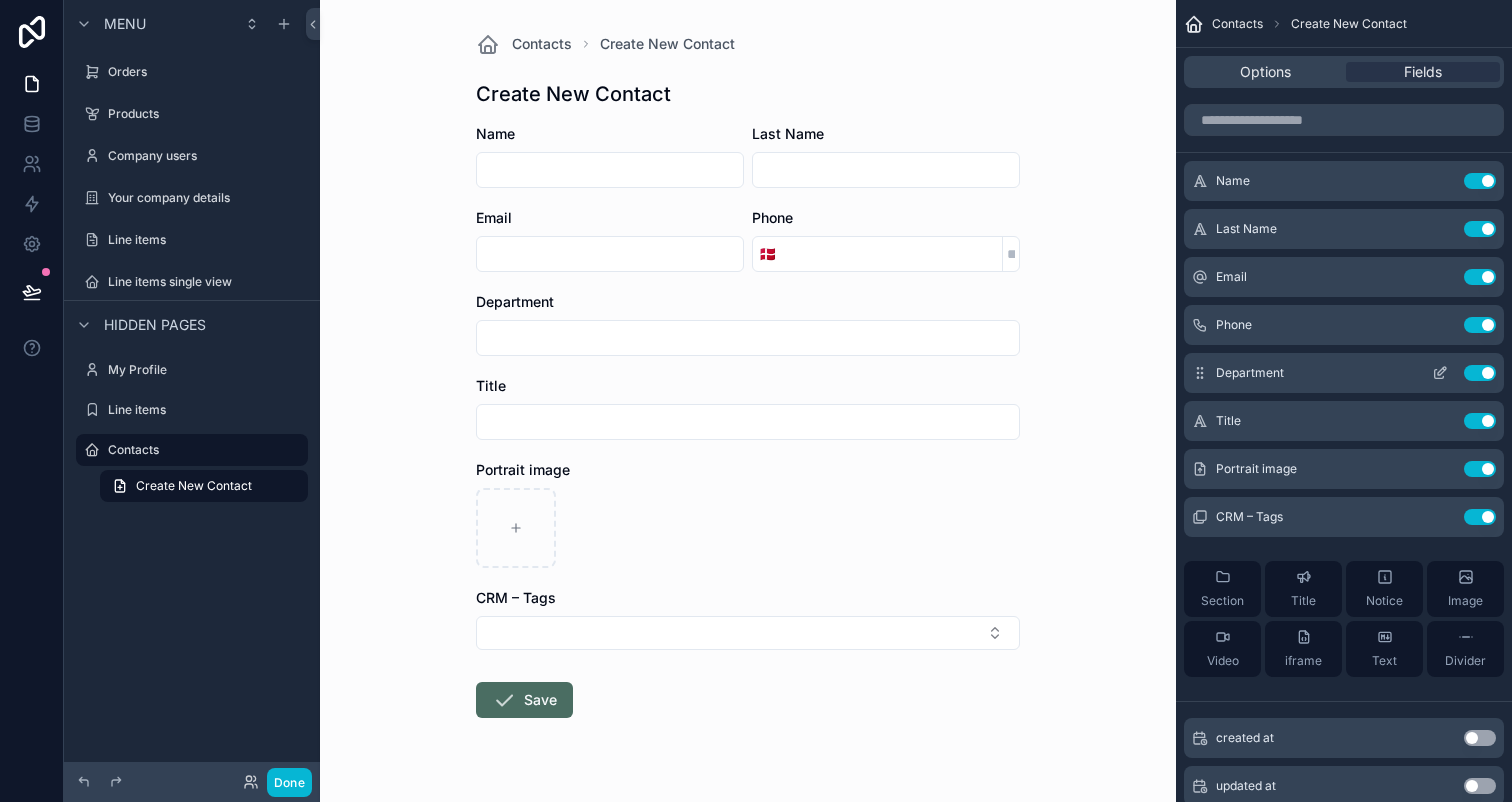 click 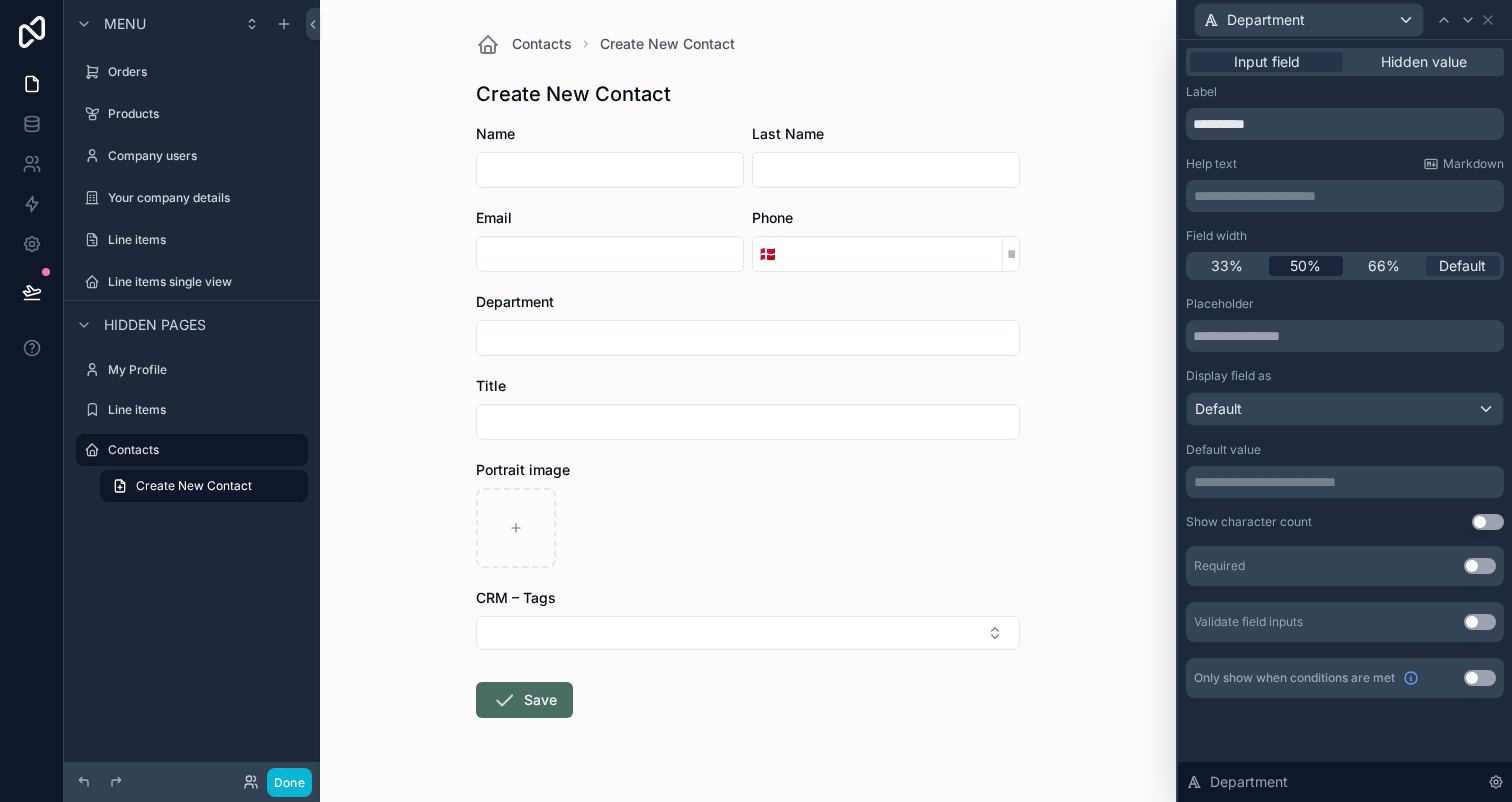 click on "50%" at bounding box center [1305, 266] 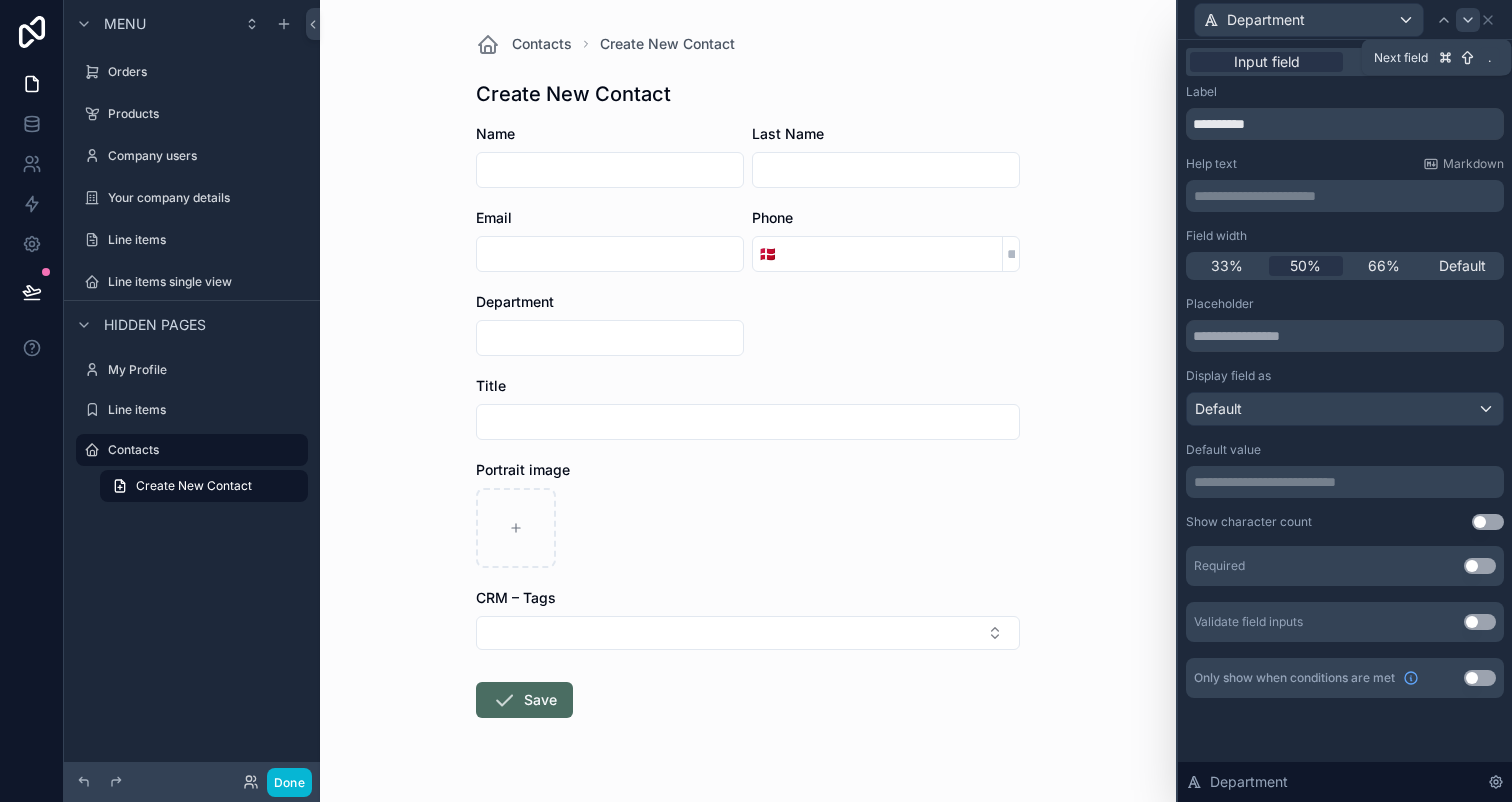 click 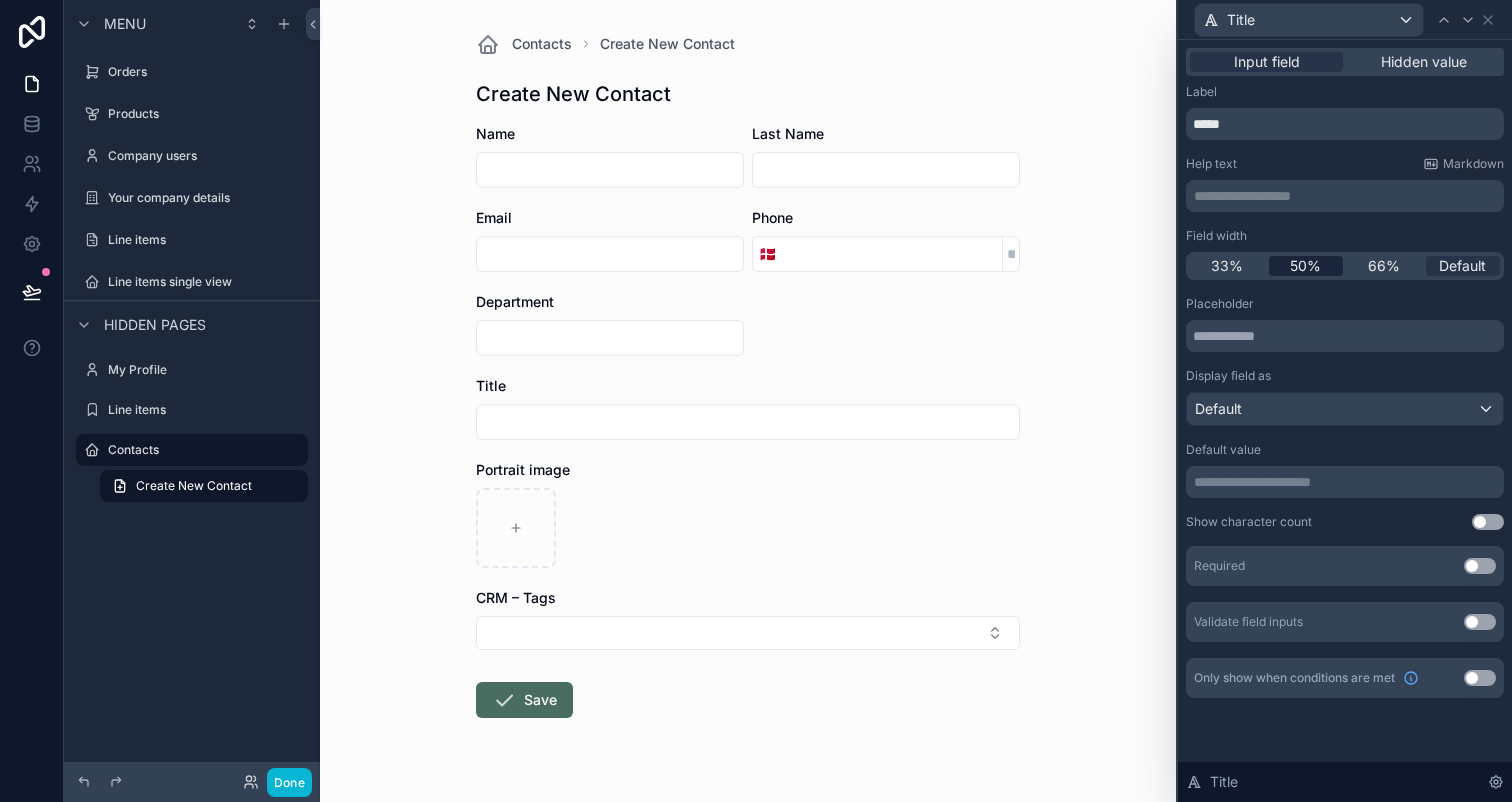 click on "50%" at bounding box center (1305, 266) 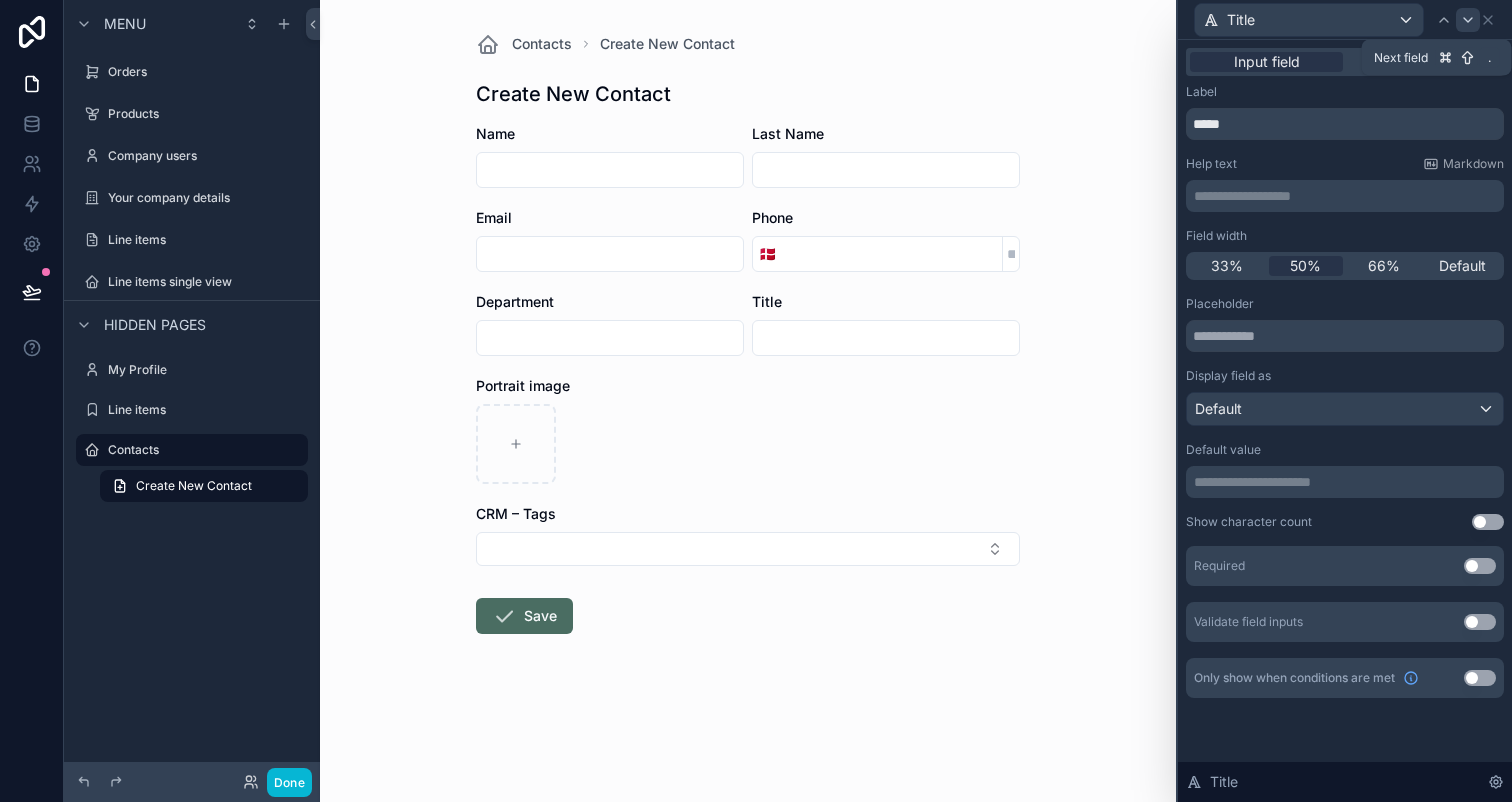click 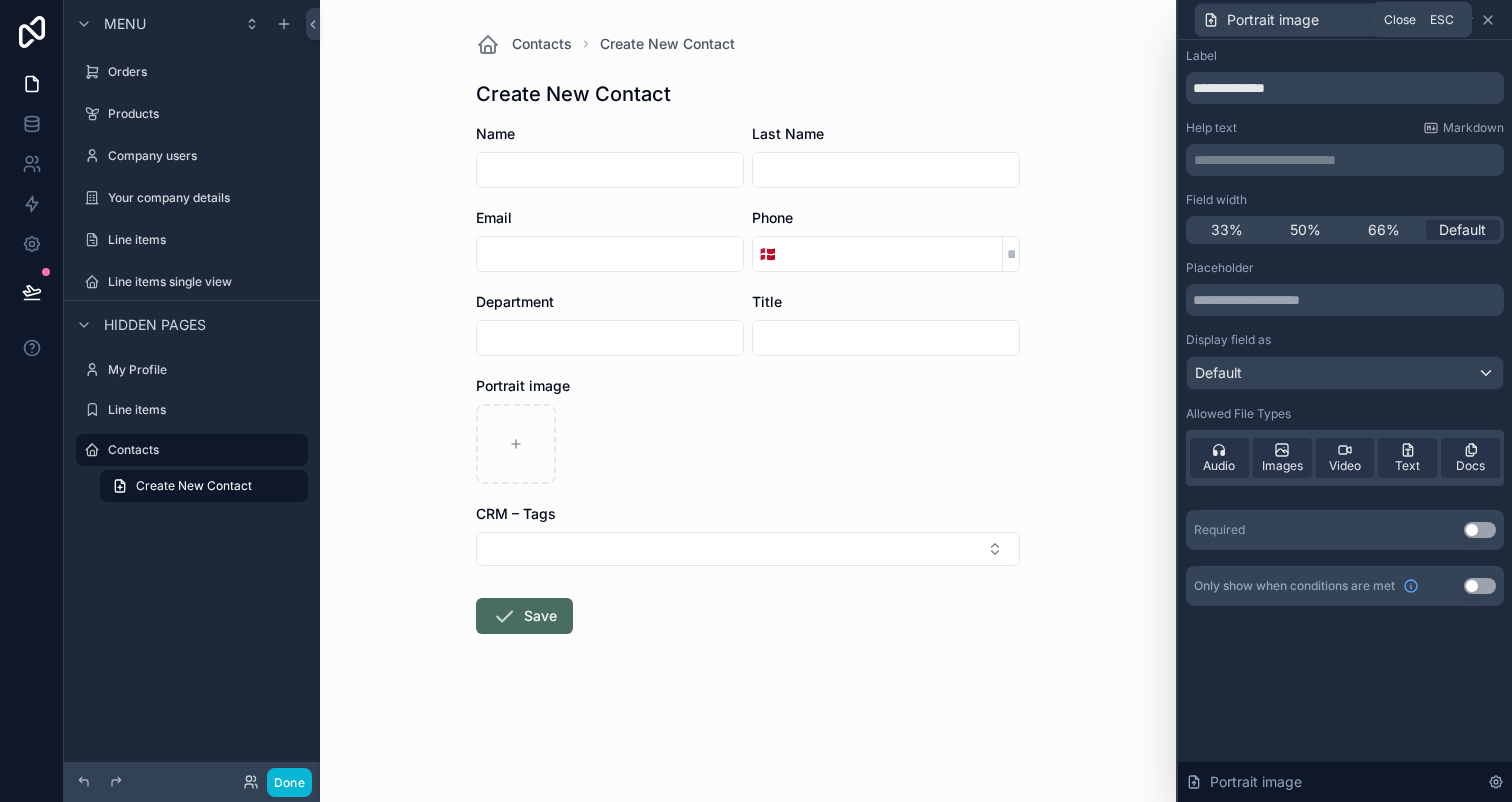 click 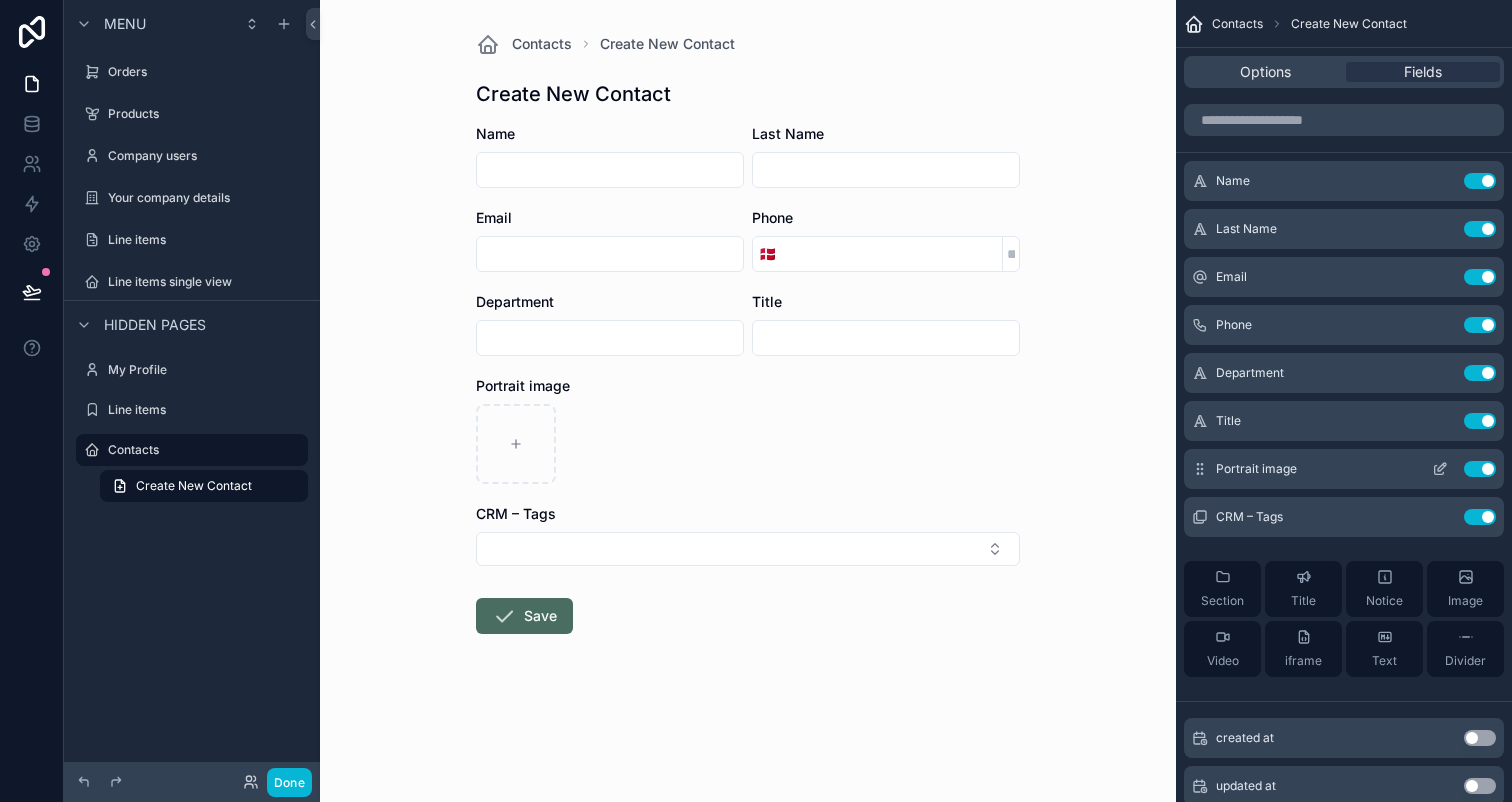 click on "Use setting" at bounding box center (1480, 469) 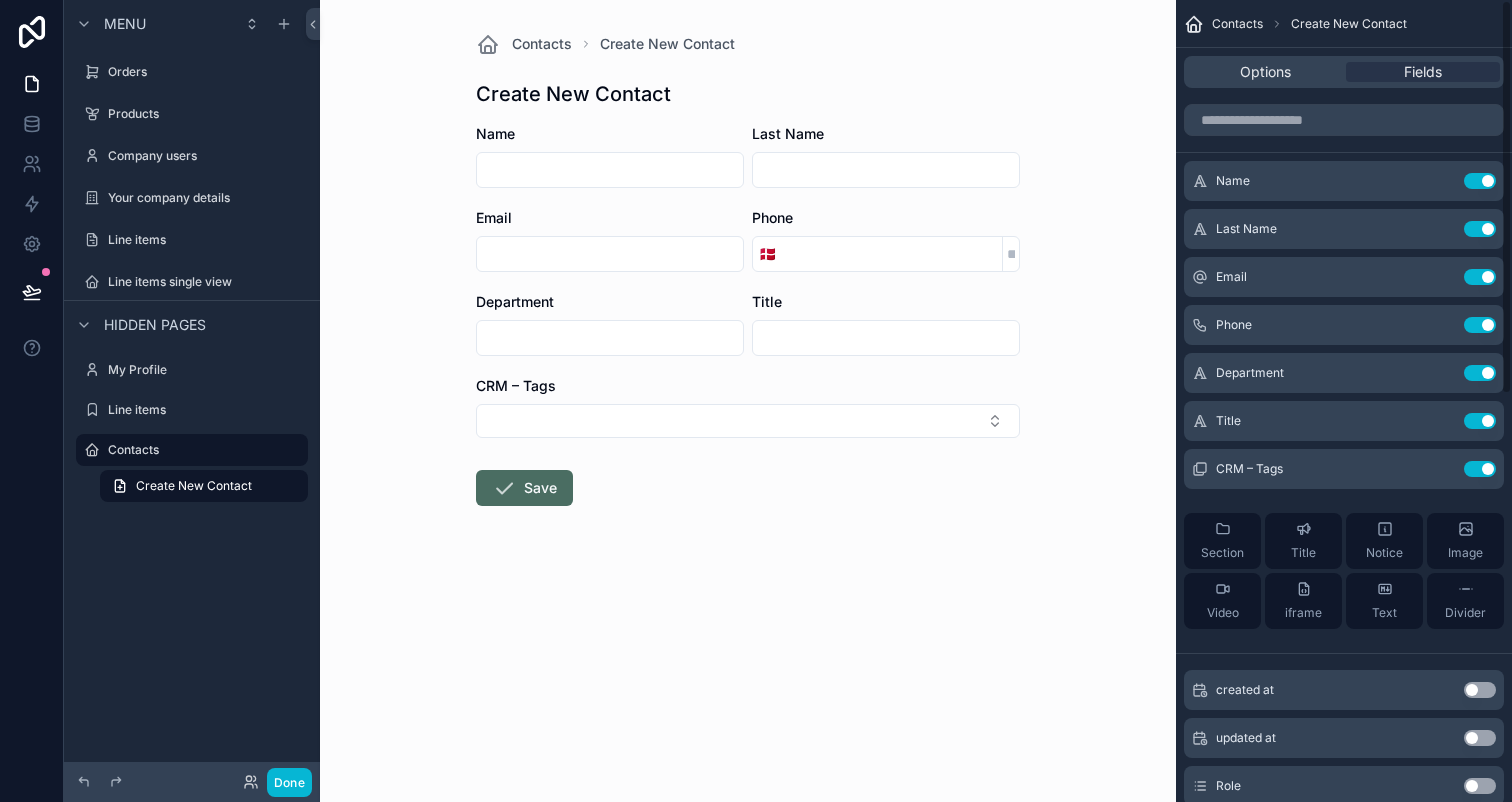 click on "Use setting" at bounding box center (1480, 469) 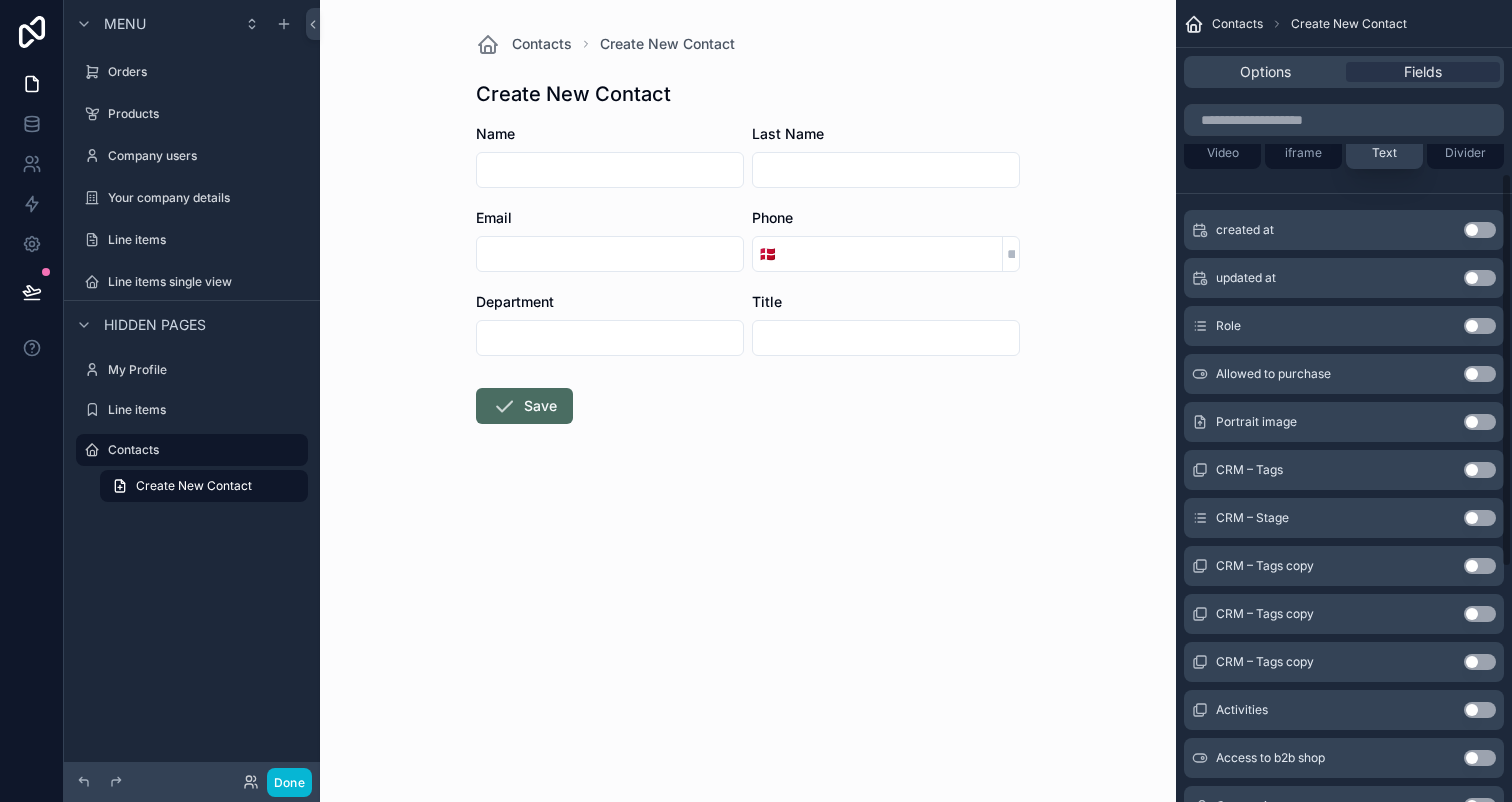 scroll, scrollTop: 419, scrollLeft: 0, axis: vertical 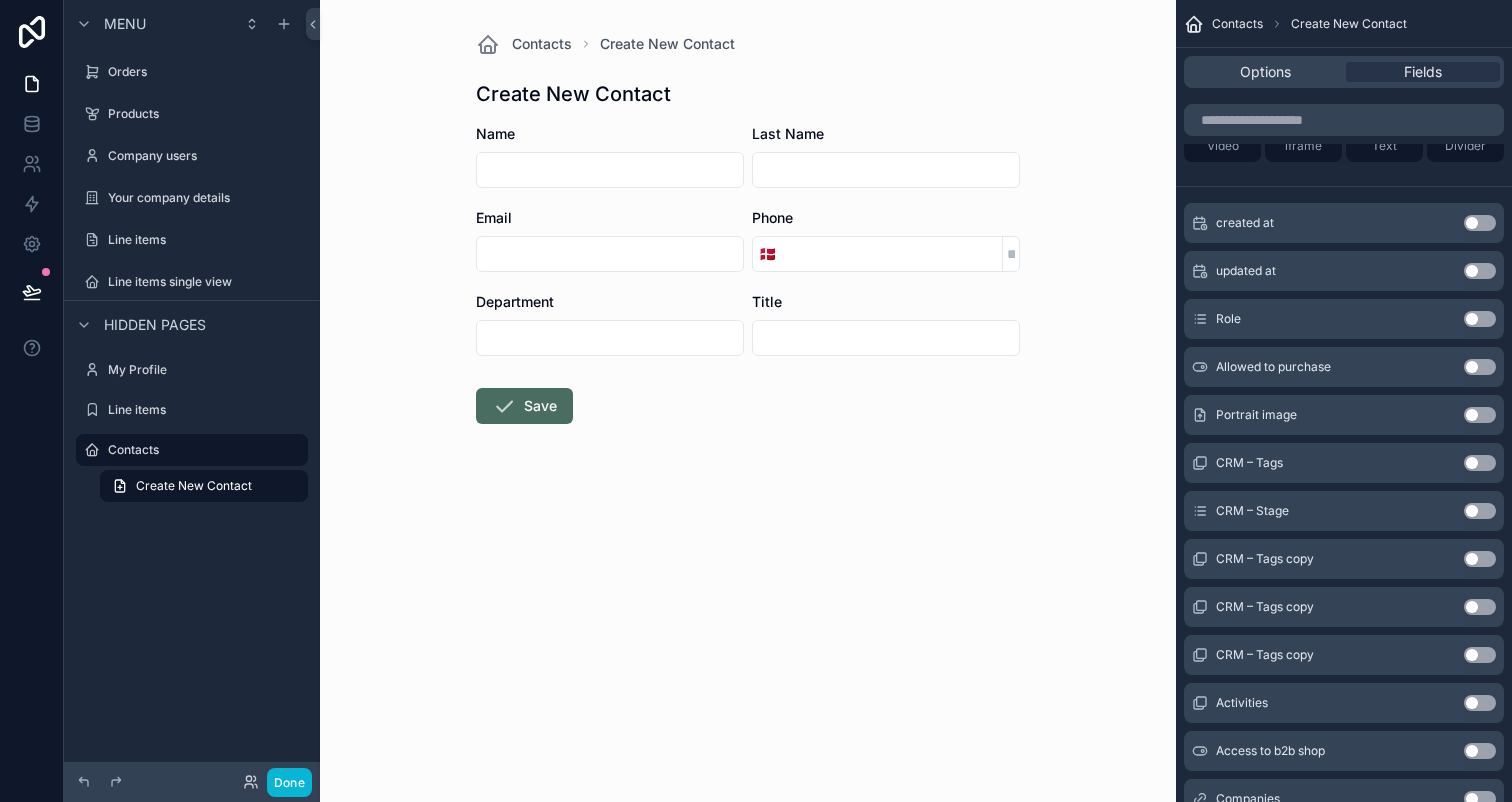 click on "Use setting" at bounding box center (1480, 367) 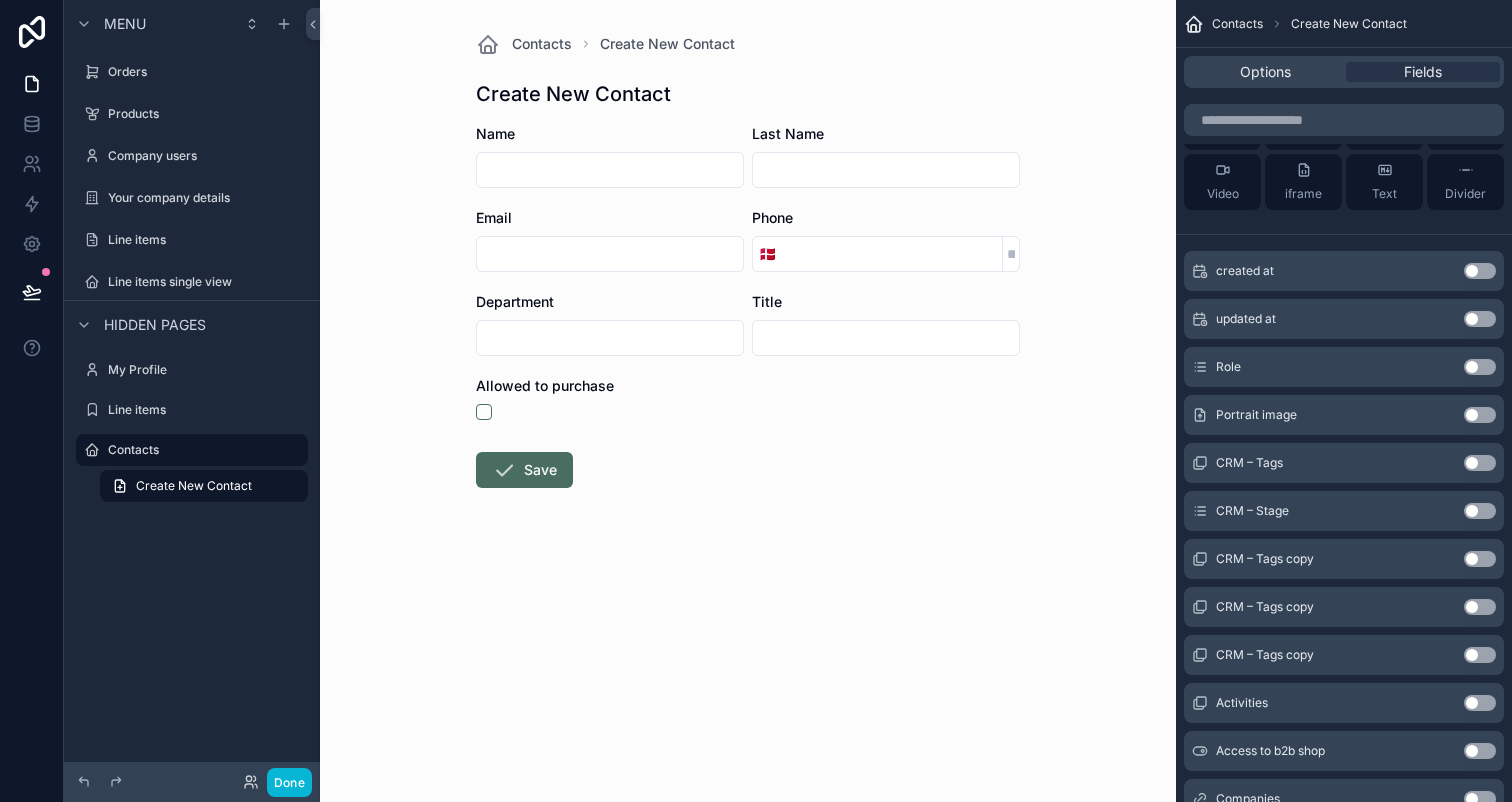 click on "Use setting" at bounding box center (1480, 367) 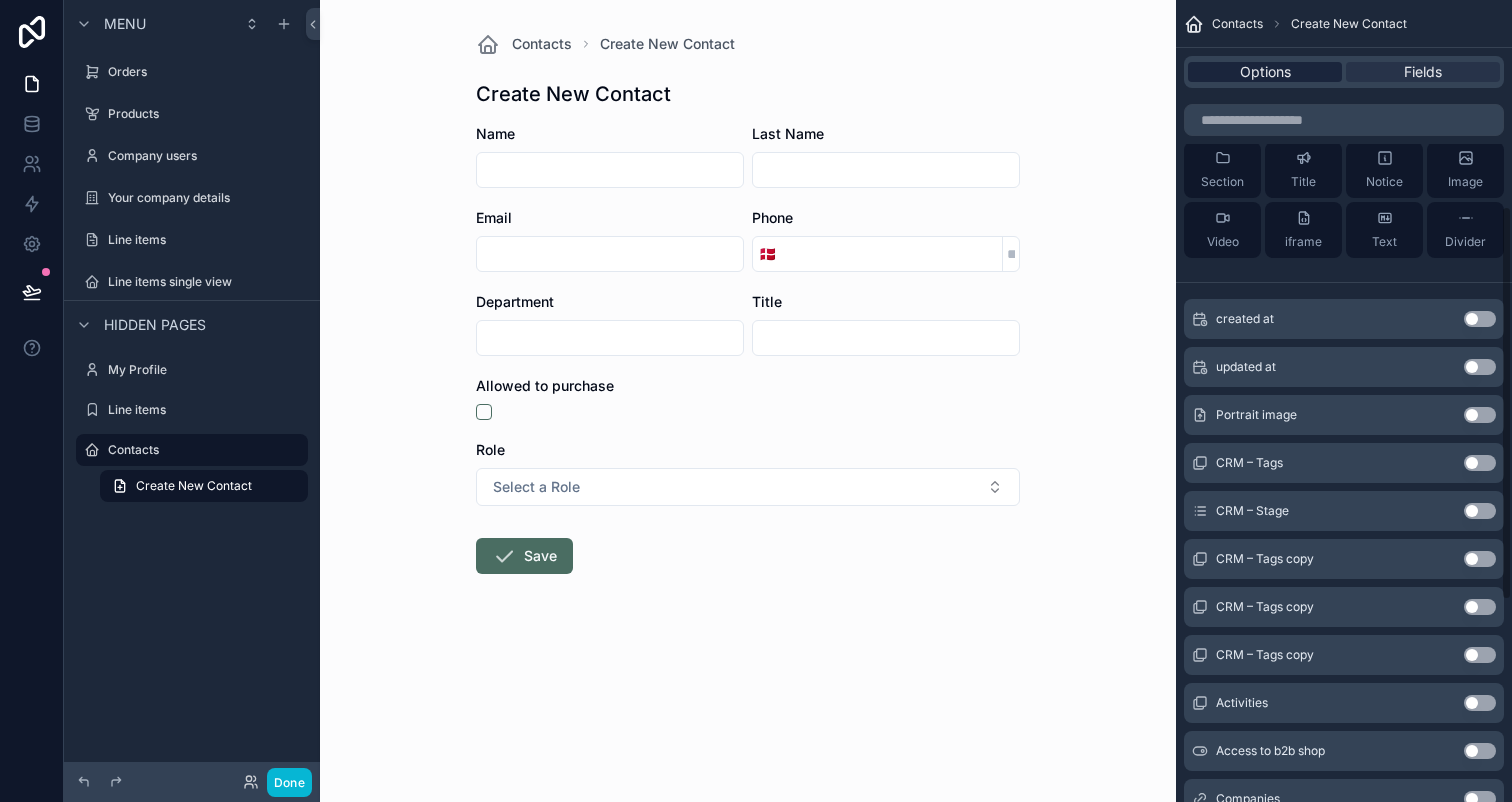 click on "Options" at bounding box center [1265, 72] 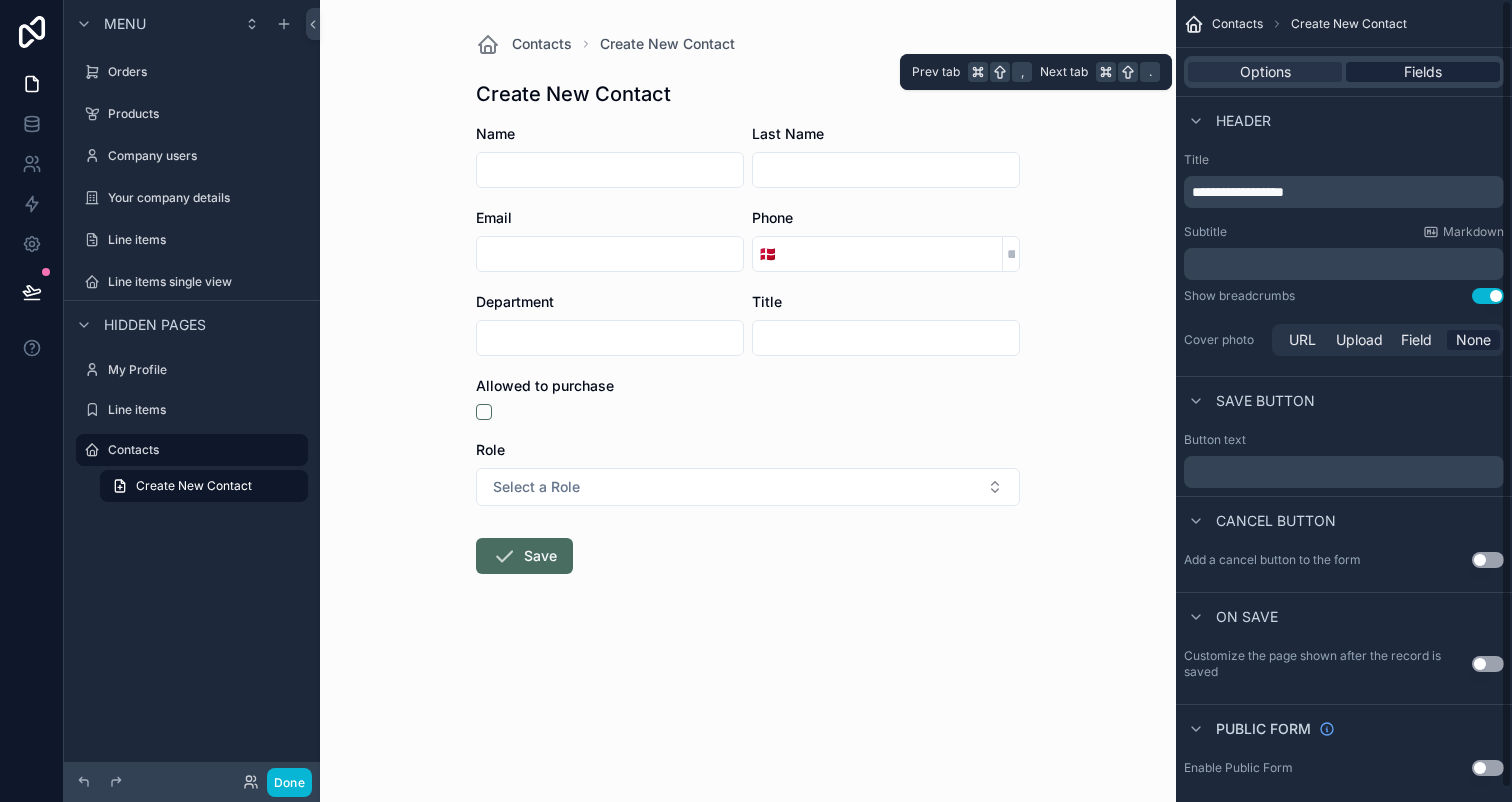 click on "Fields" at bounding box center (1423, 72) 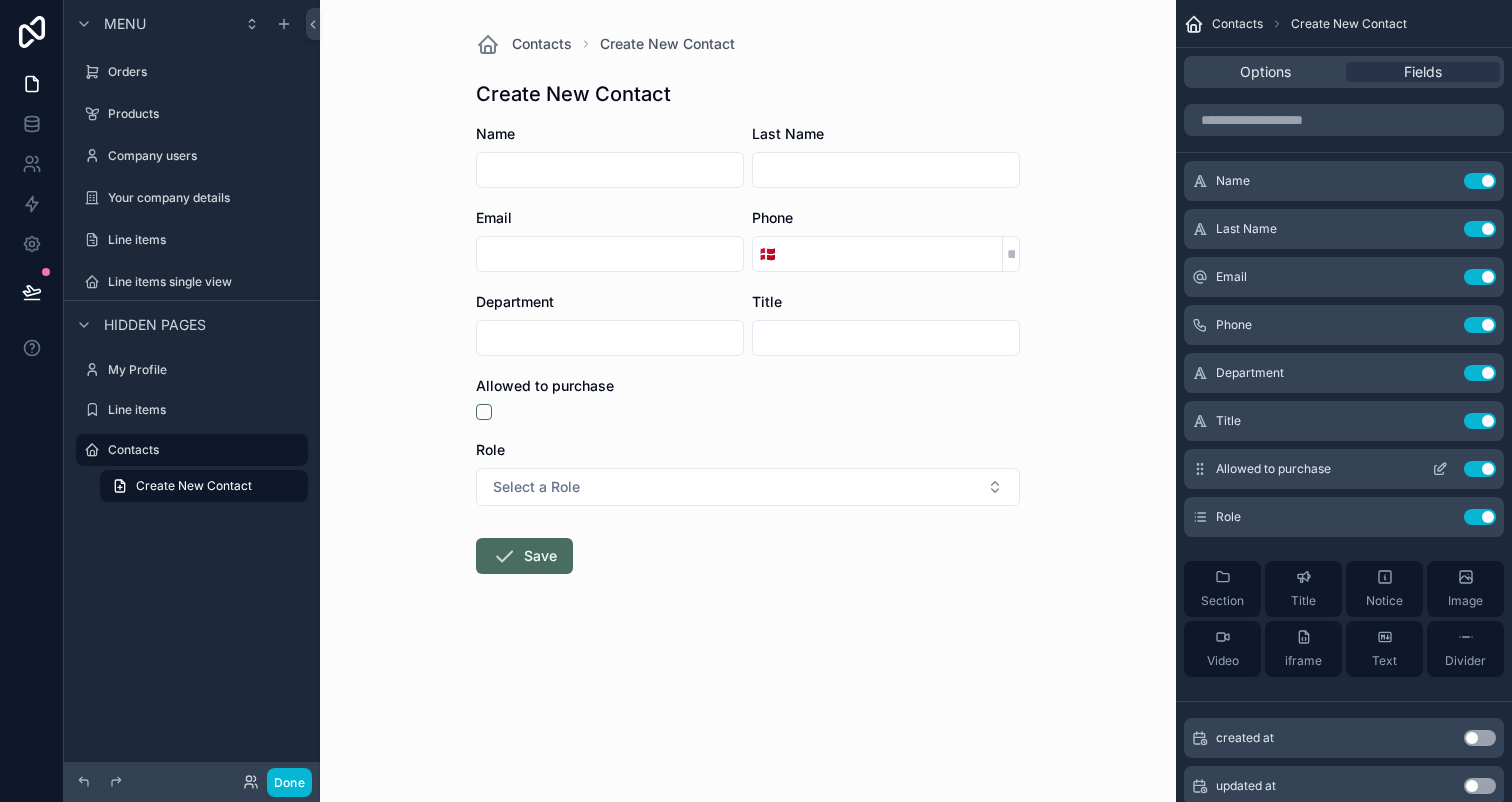 click 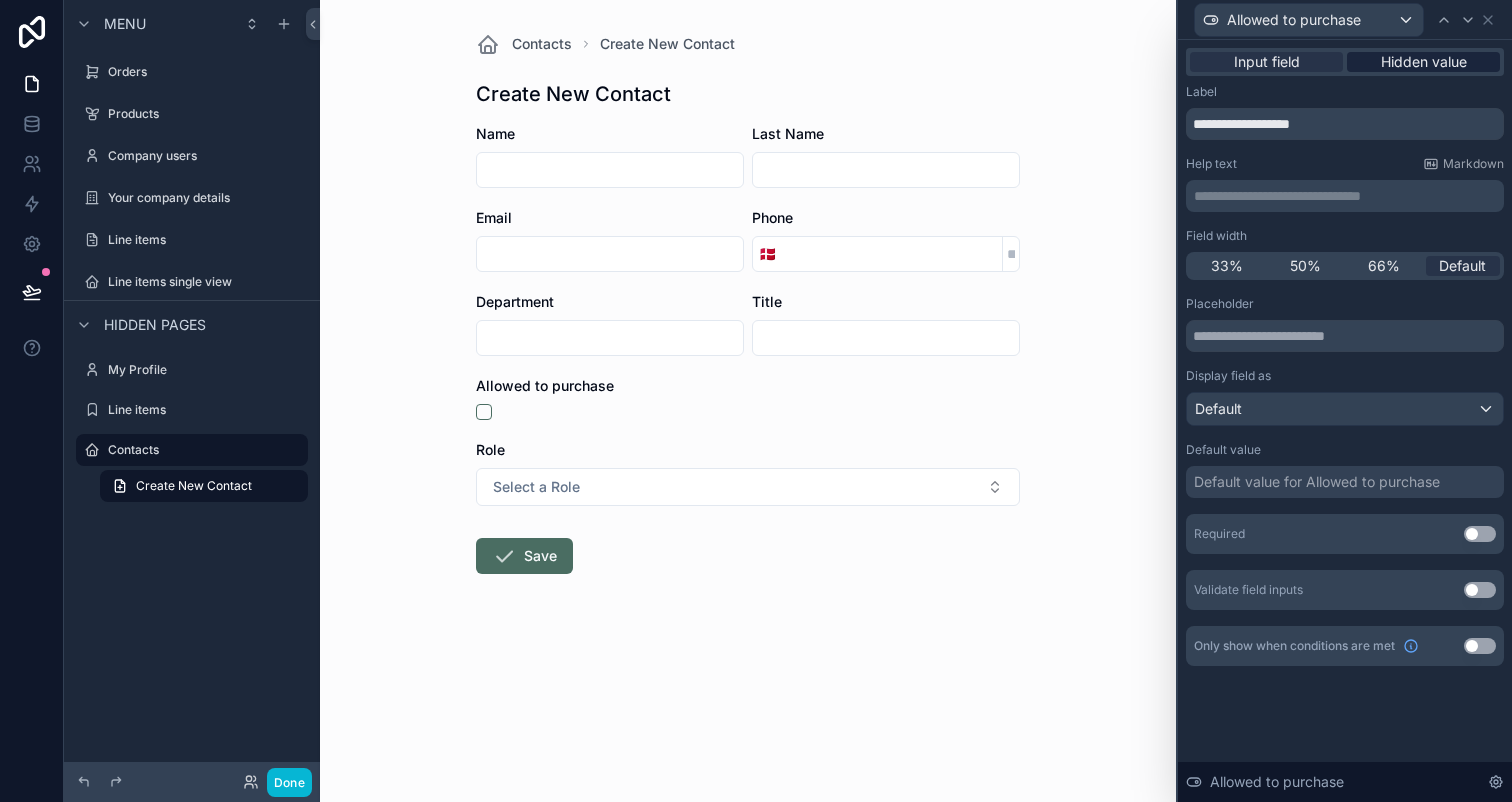 click on "Hidden value" at bounding box center [1423, 62] 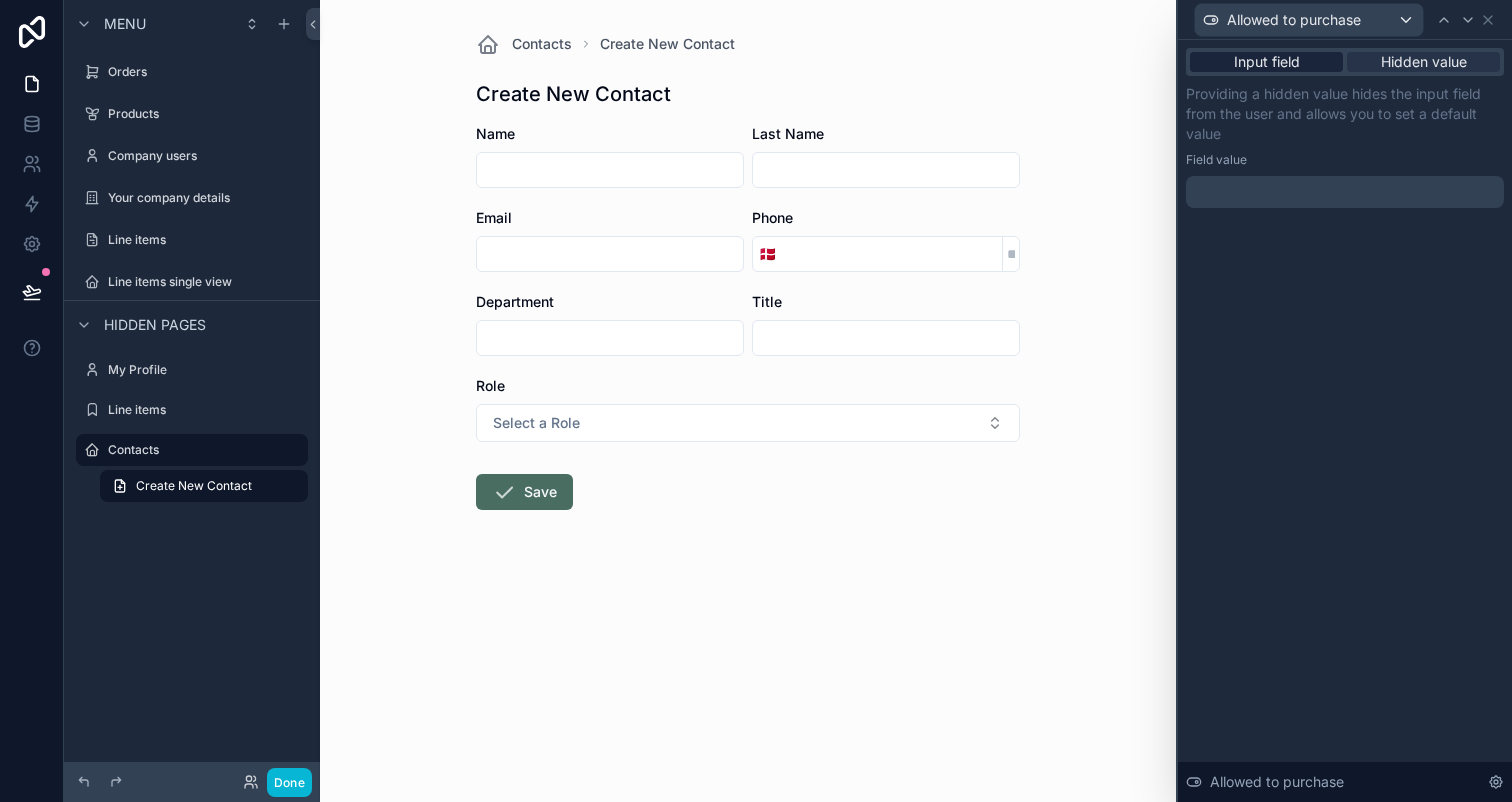 click on "Input field" at bounding box center (1267, 62) 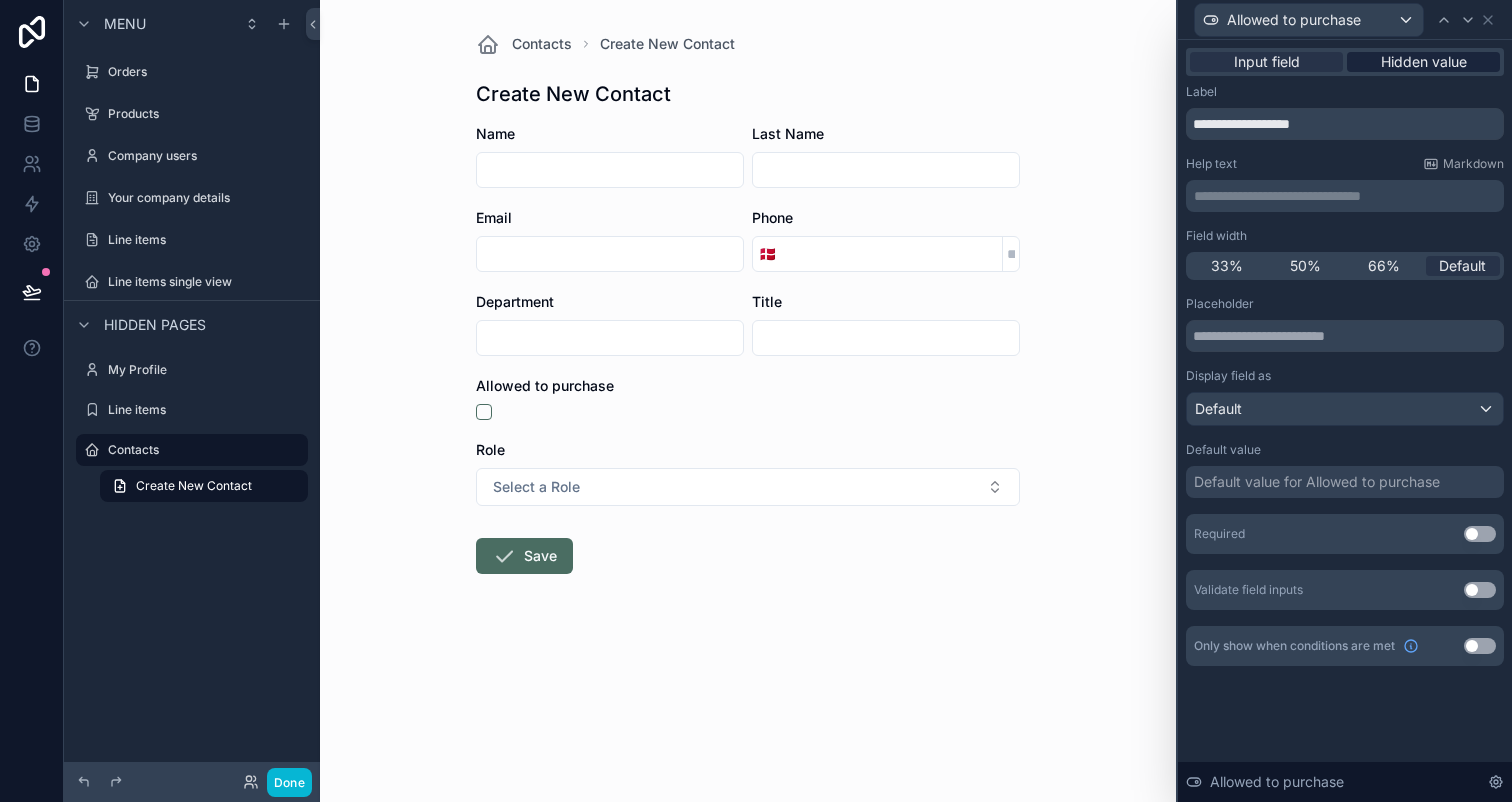 click on "Hidden value" at bounding box center (1424, 62) 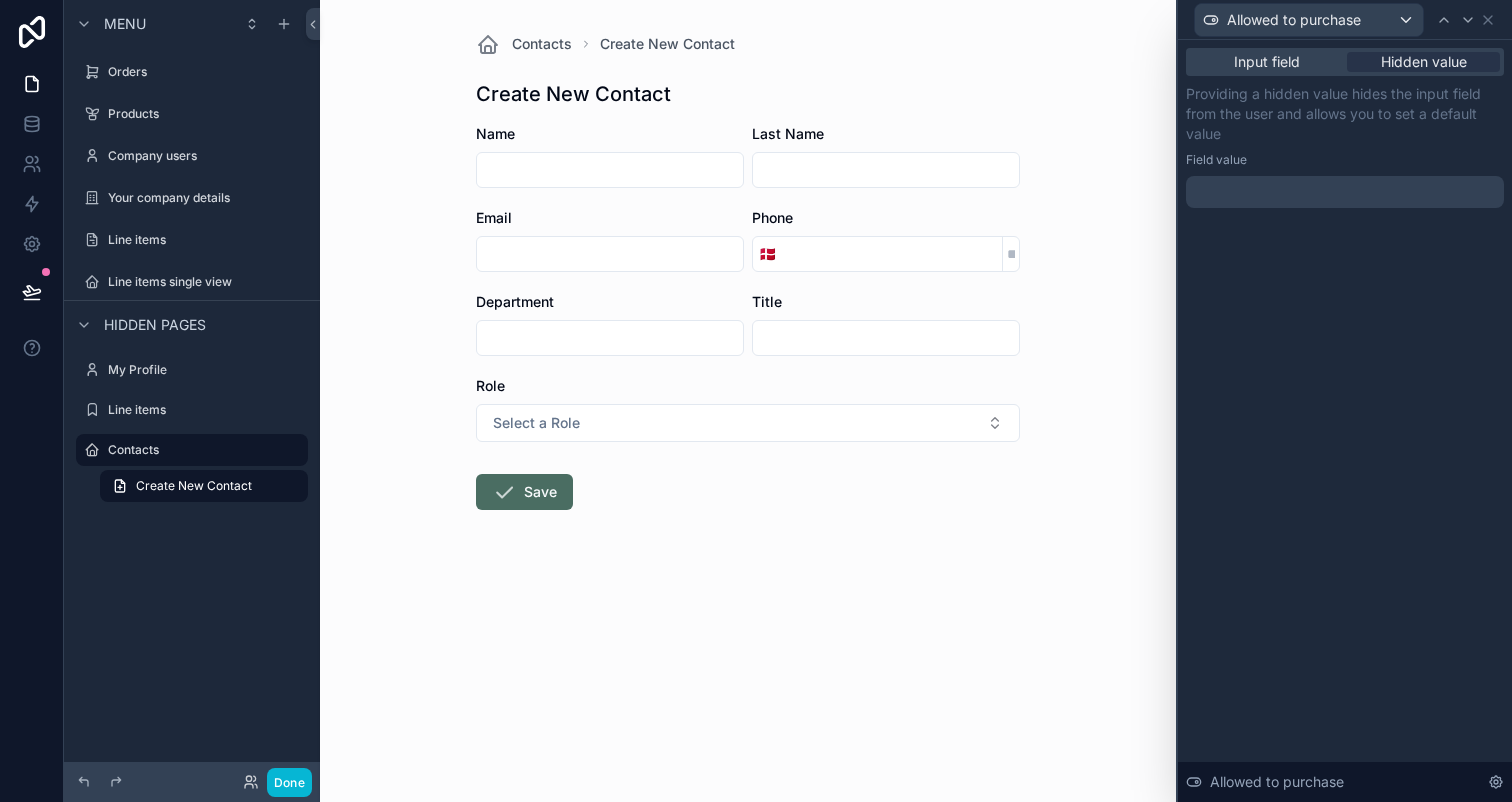 click at bounding box center (1345, 192) 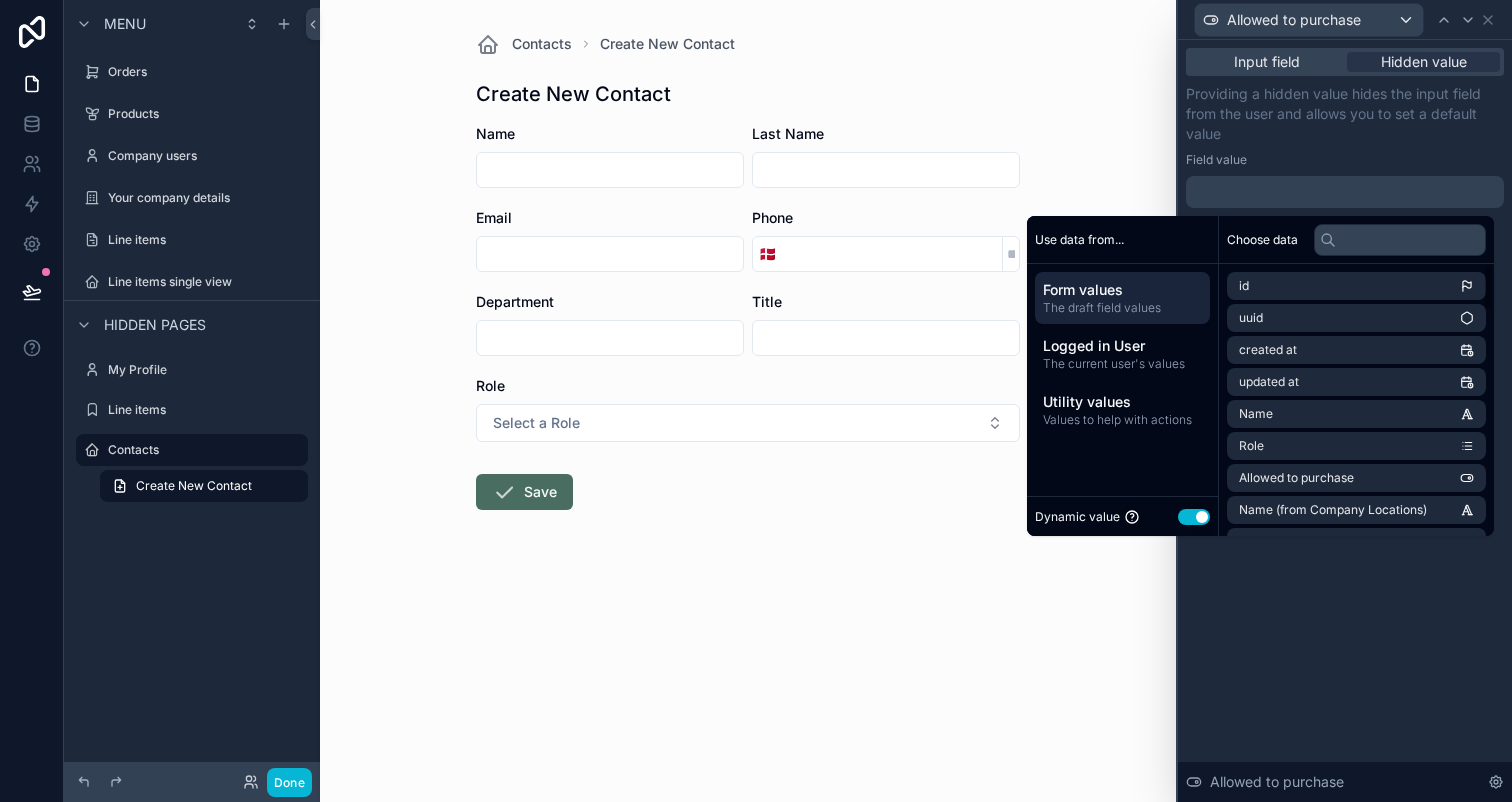 click on "Dynamic value Use setting" at bounding box center (1122, 516) 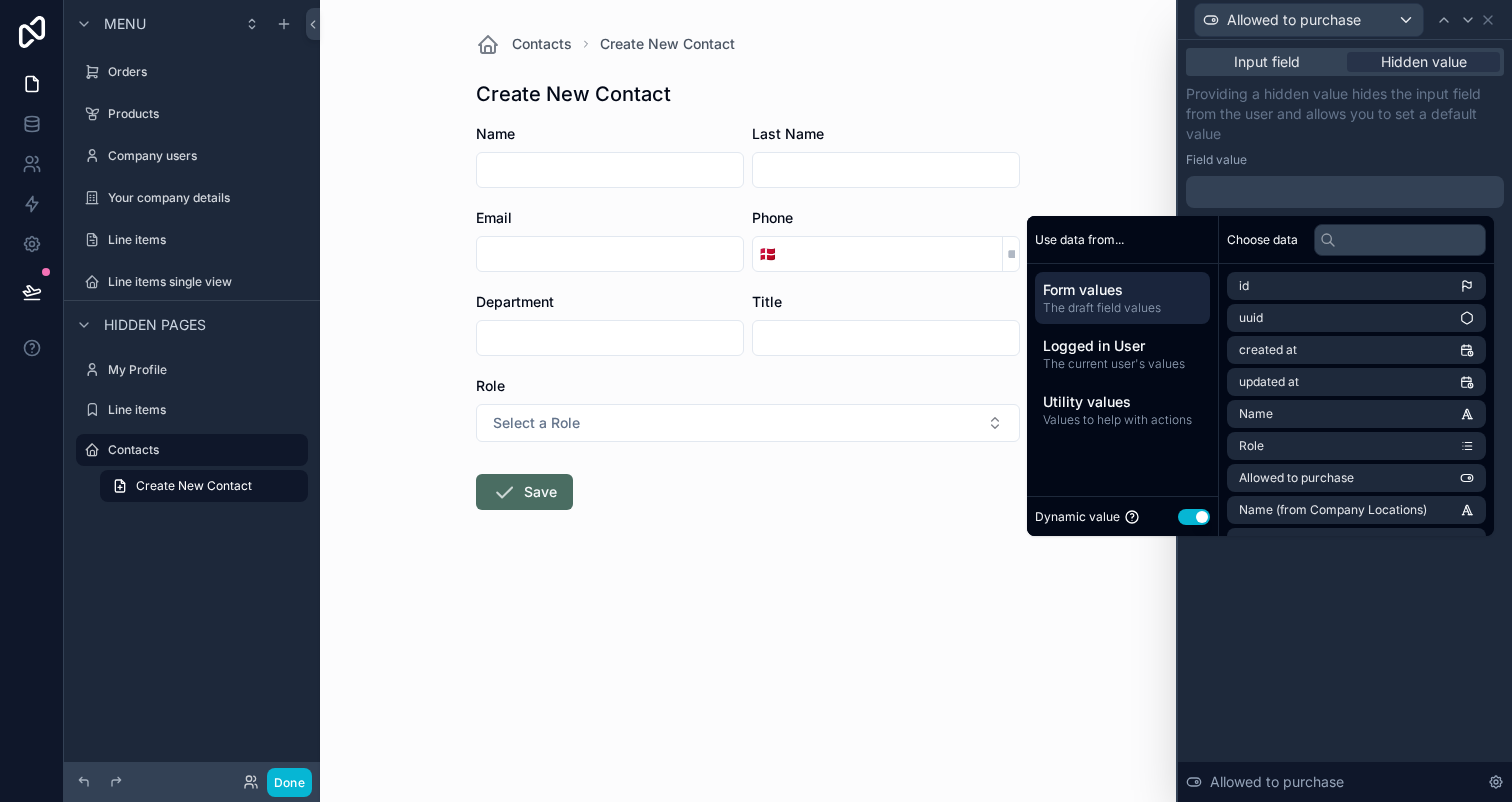 click on "Use setting" at bounding box center (1194, 517) 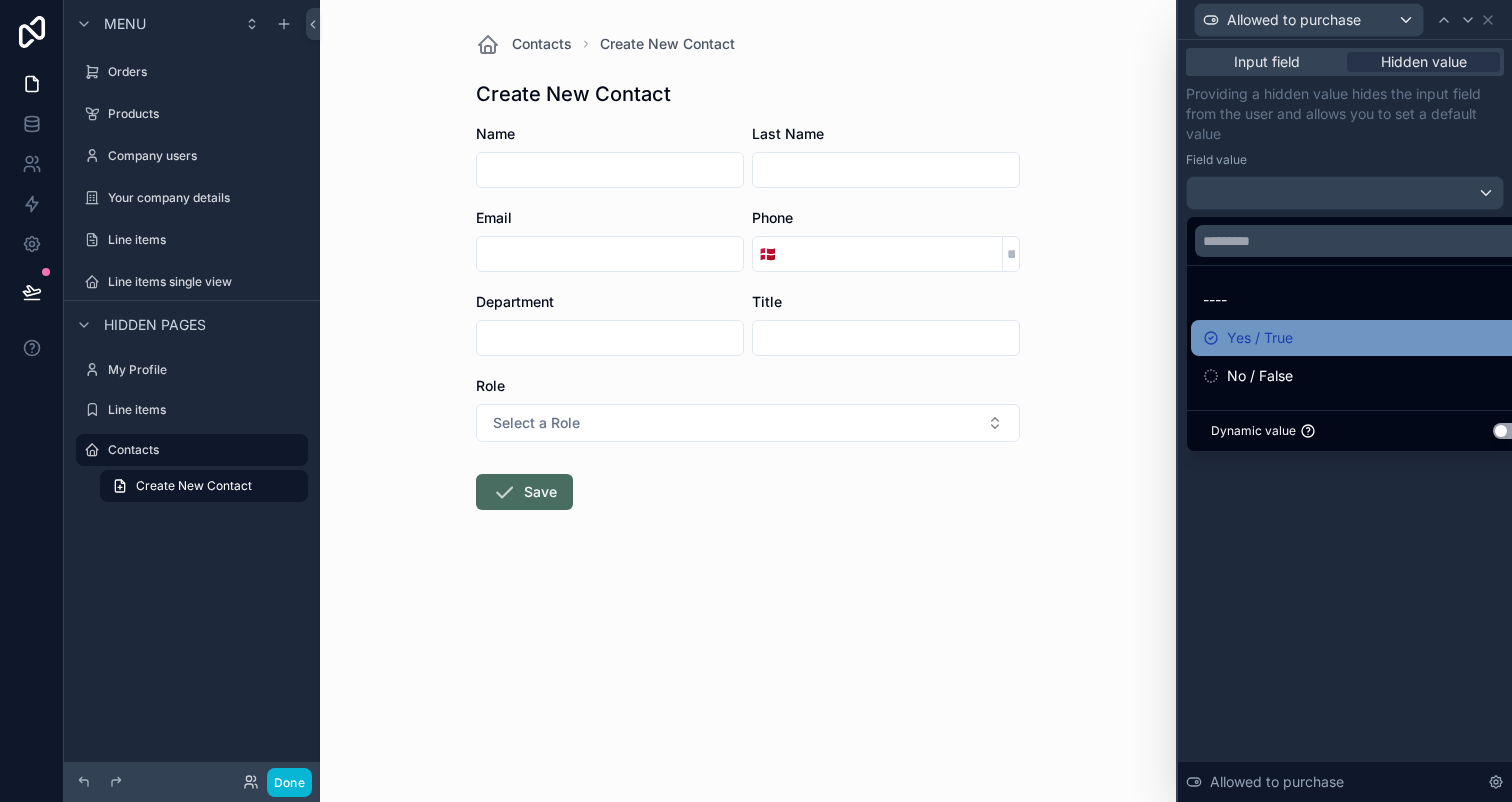 click on "Yes / True" at bounding box center [1368, 338] 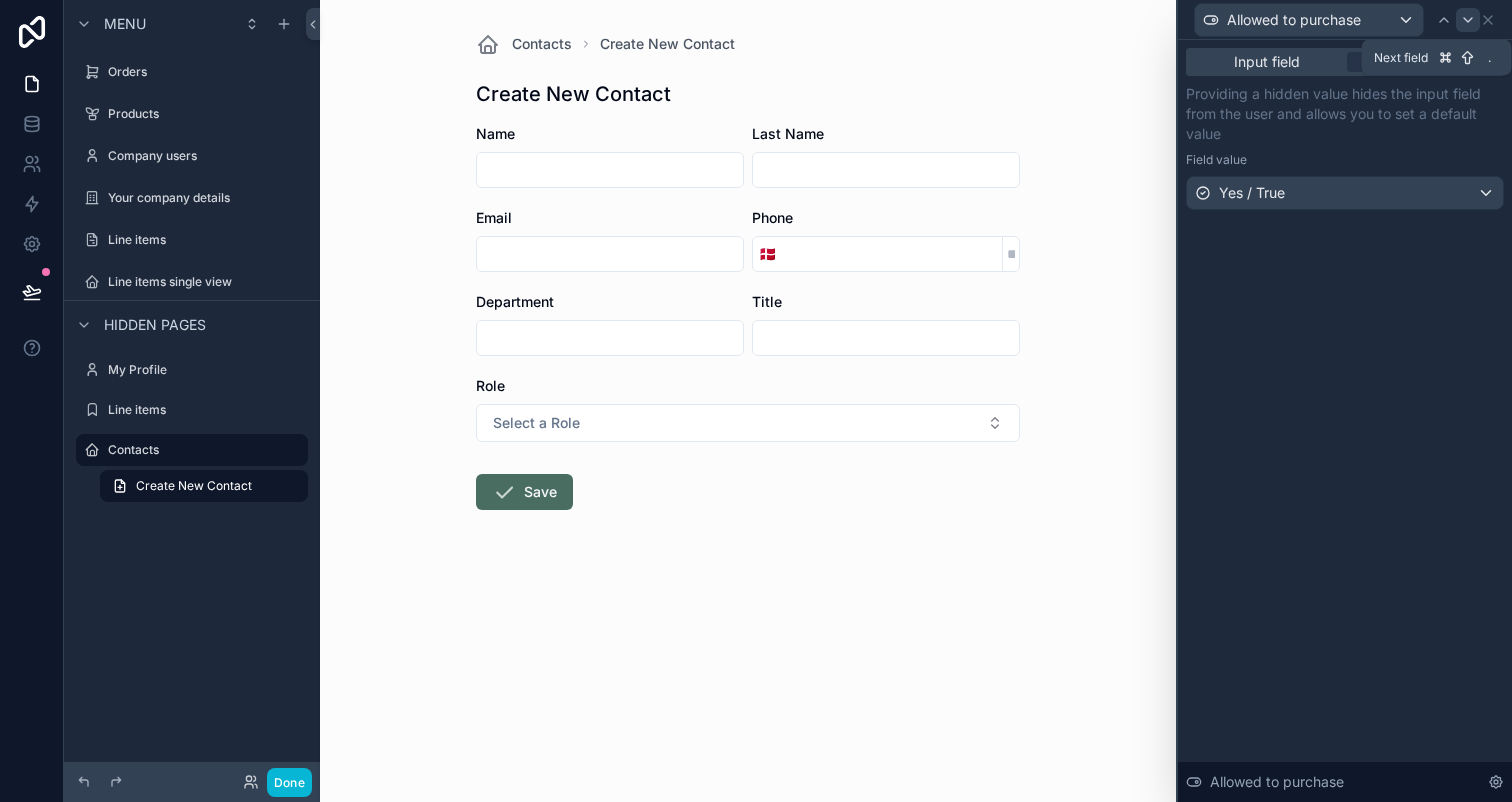 click 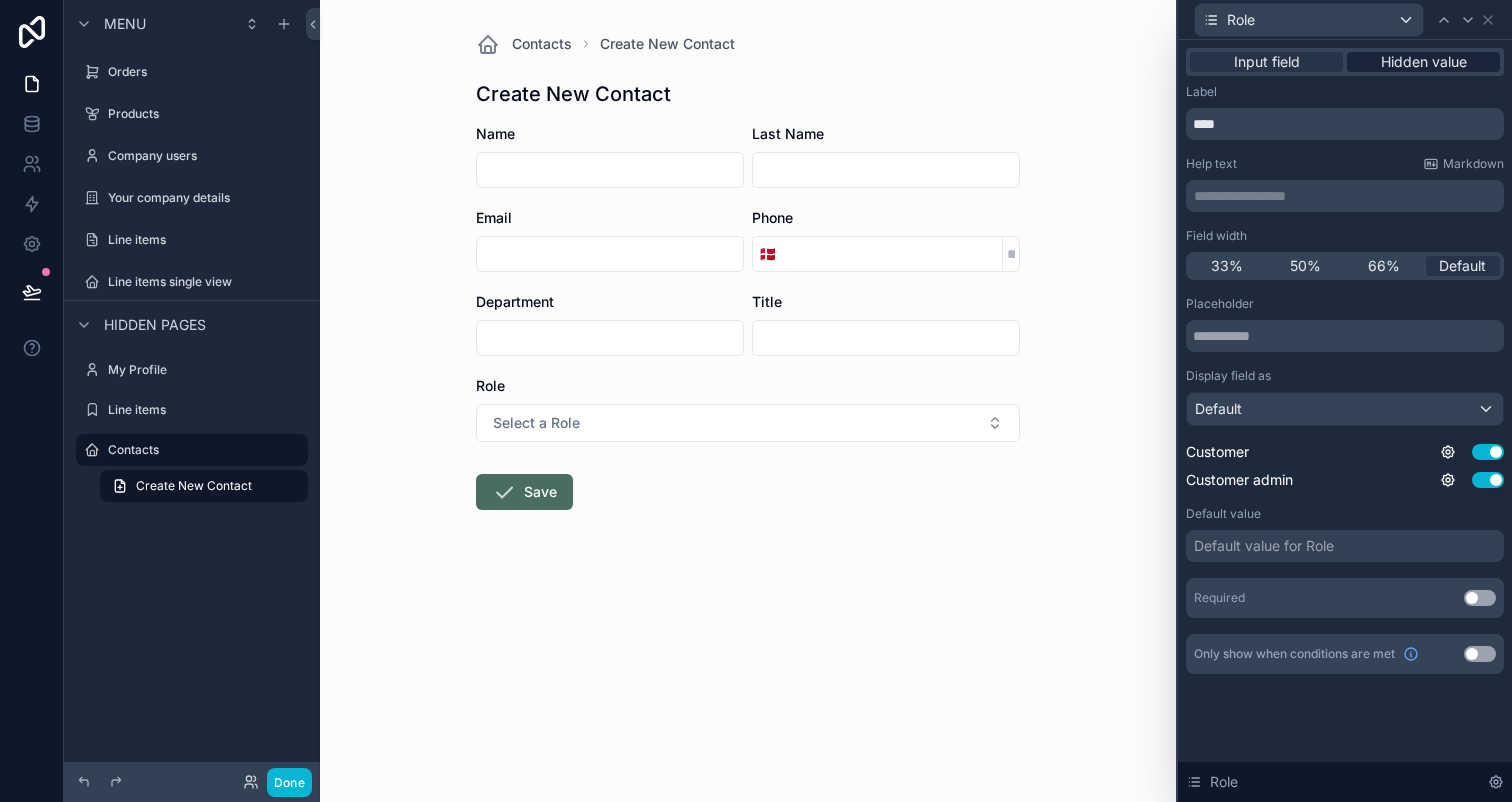 click on "Hidden value" at bounding box center [1424, 62] 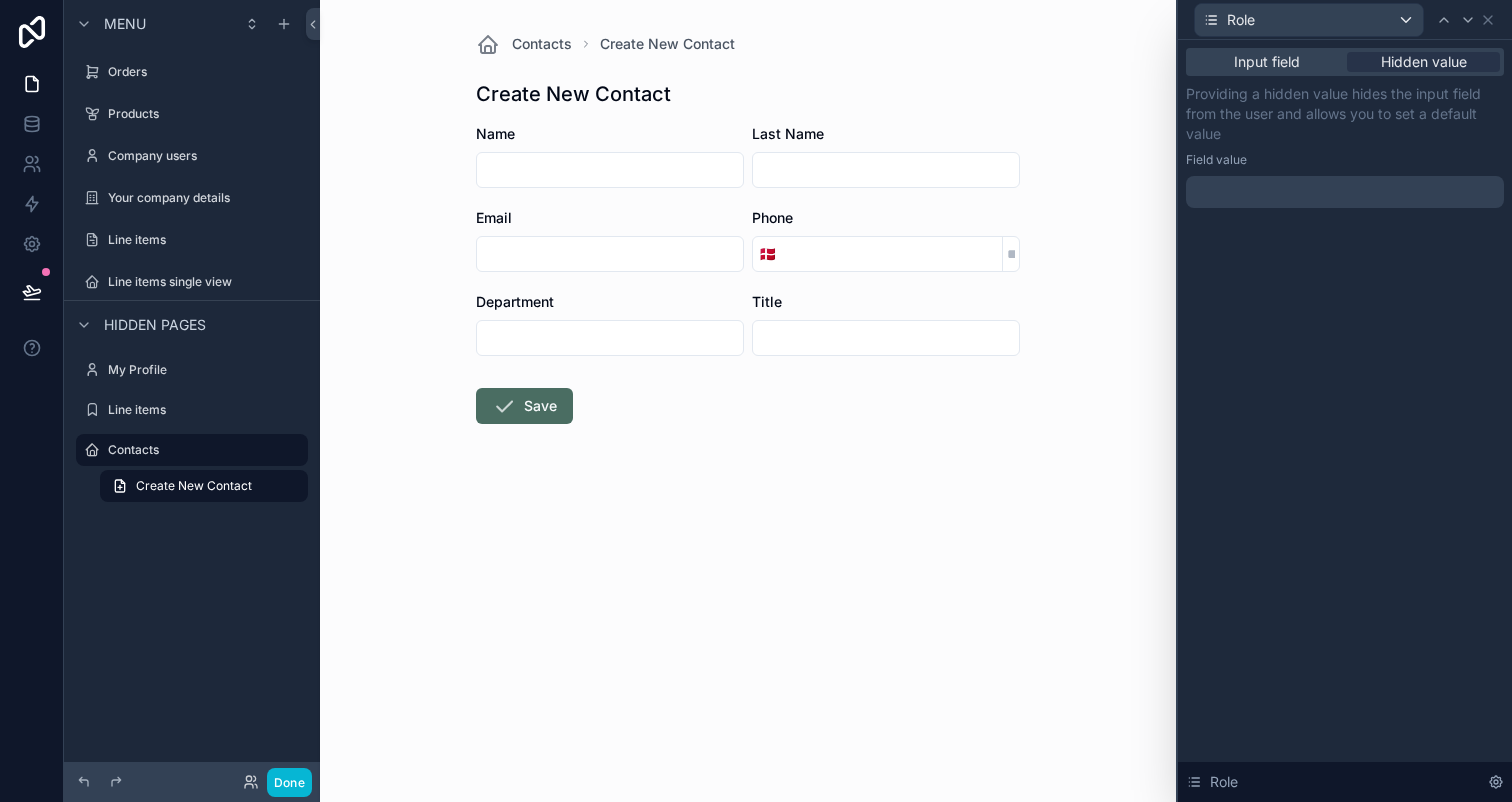 click at bounding box center (1345, 192) 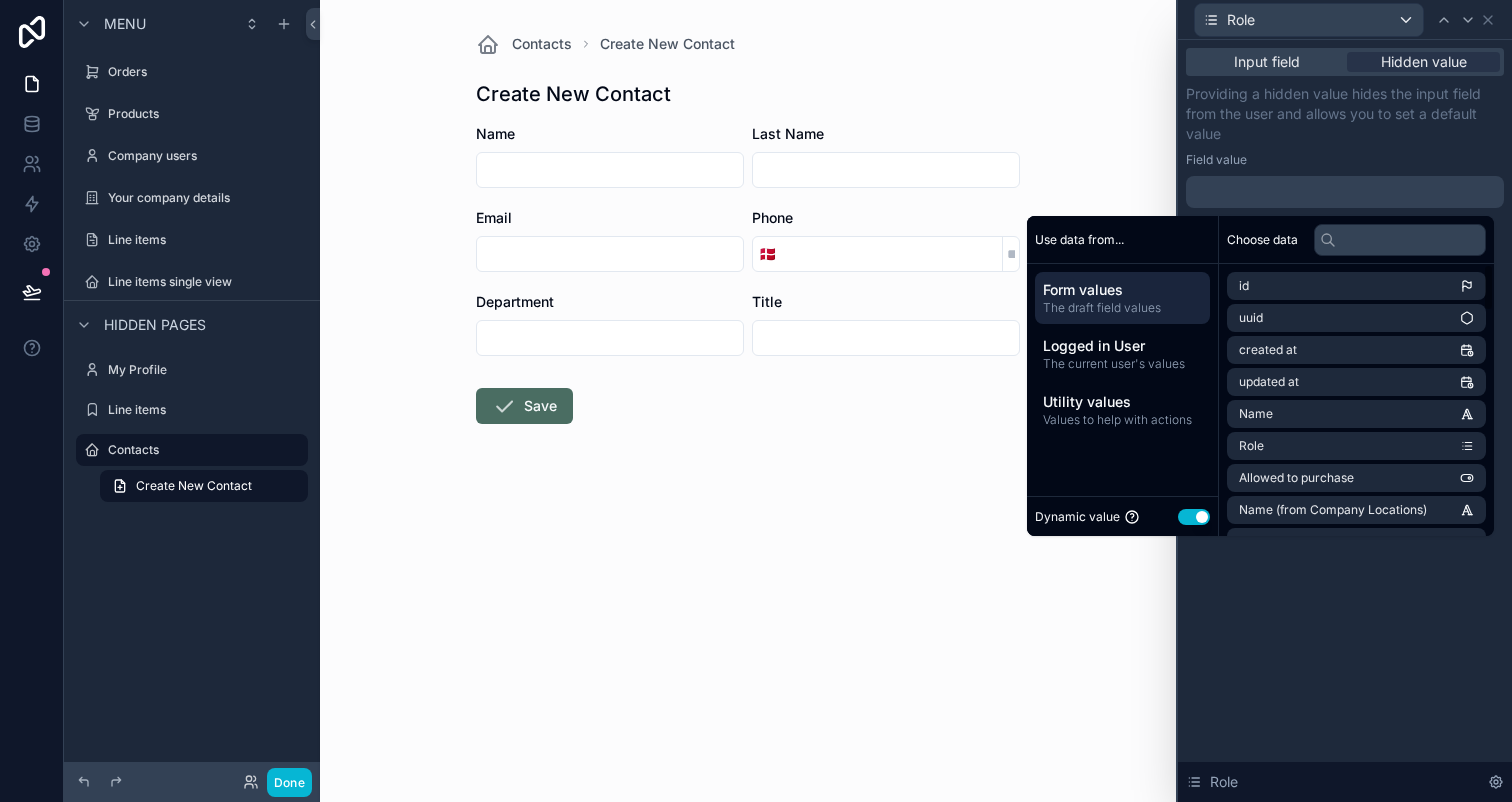 click on "Use setting" at bounding box center (1194, 517) 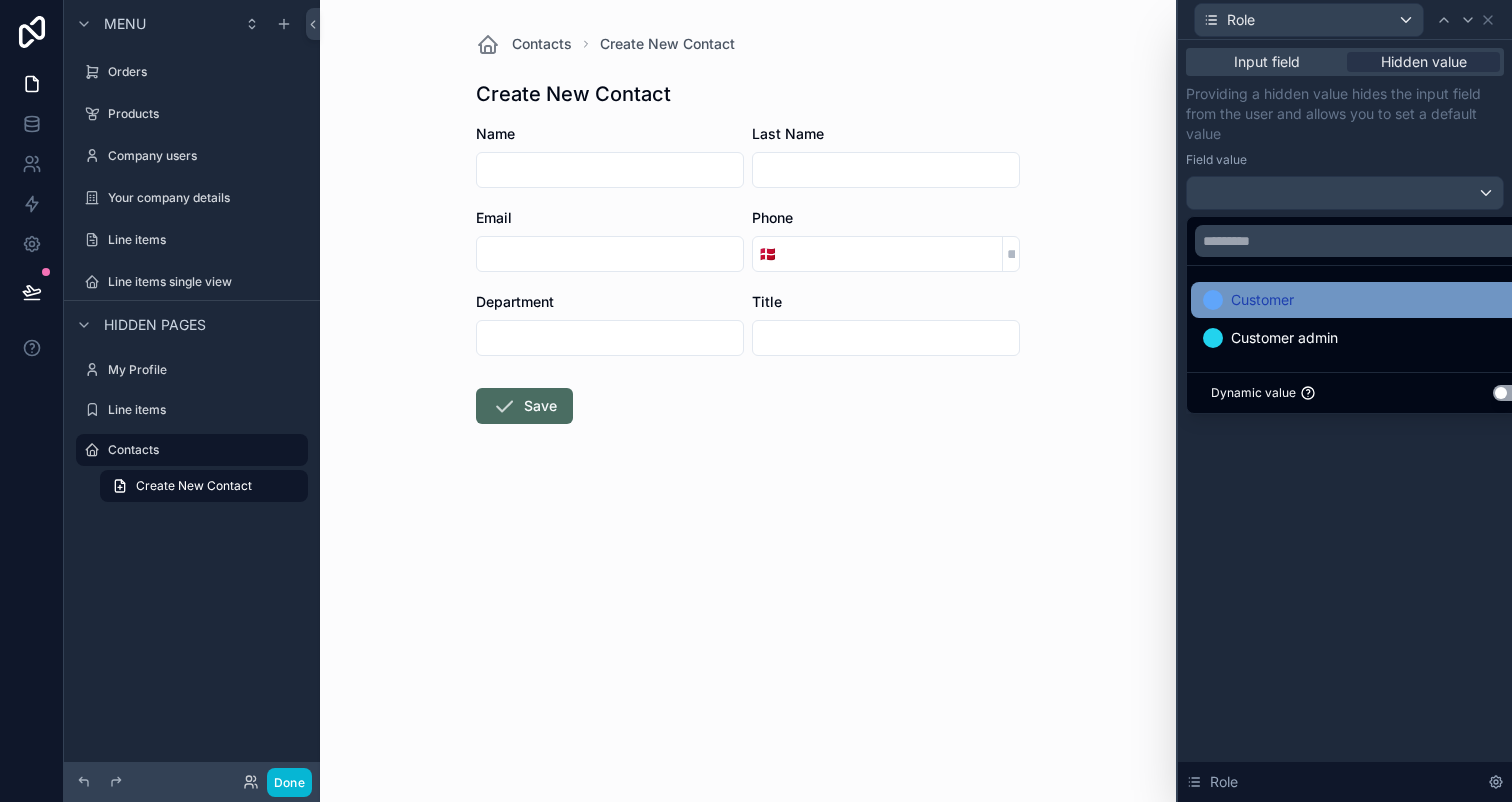 click on "Customer" at bounding box center [1368, 300] 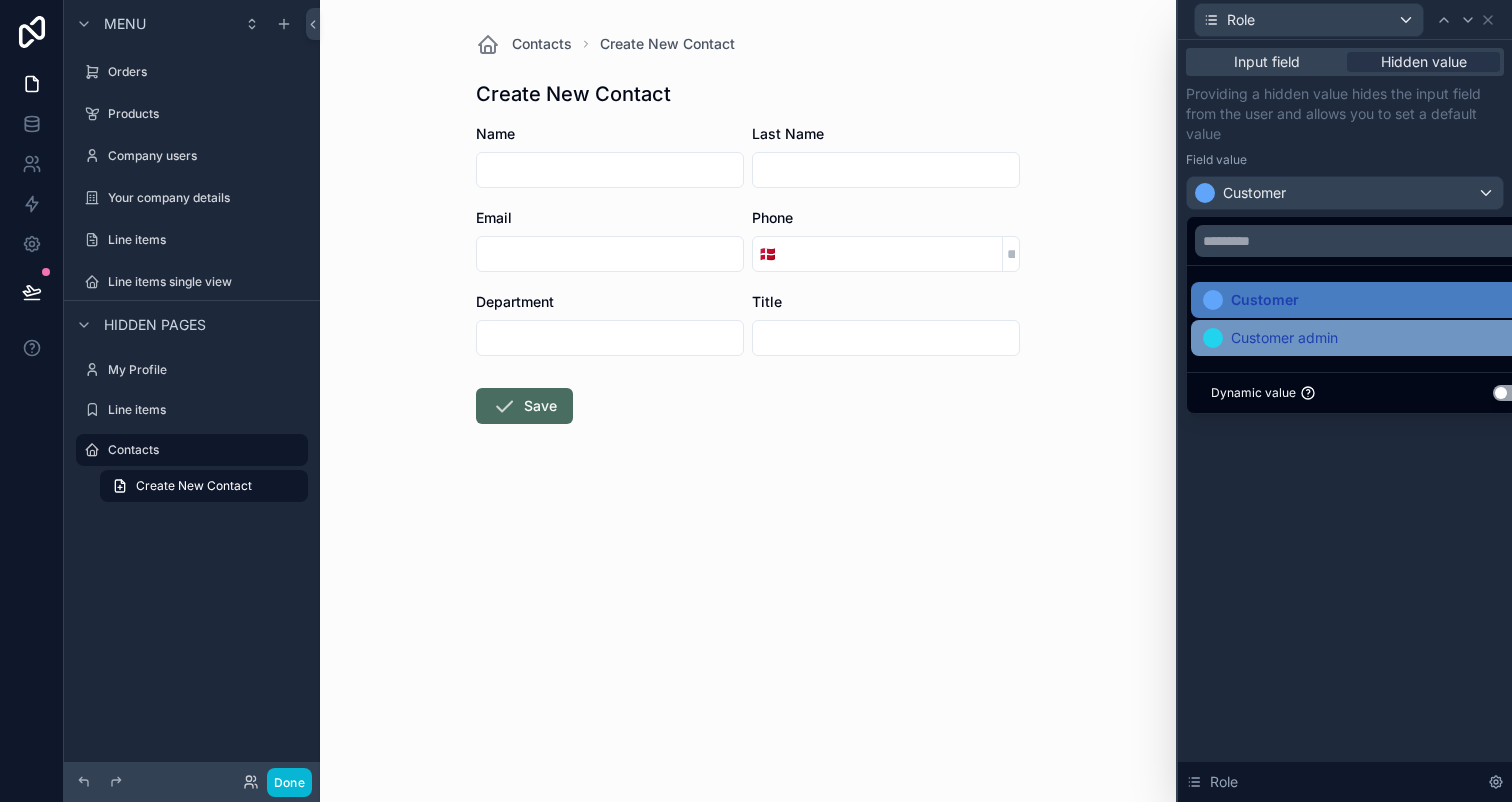 click on "Customer admin" at bounding box center [1284, 338] 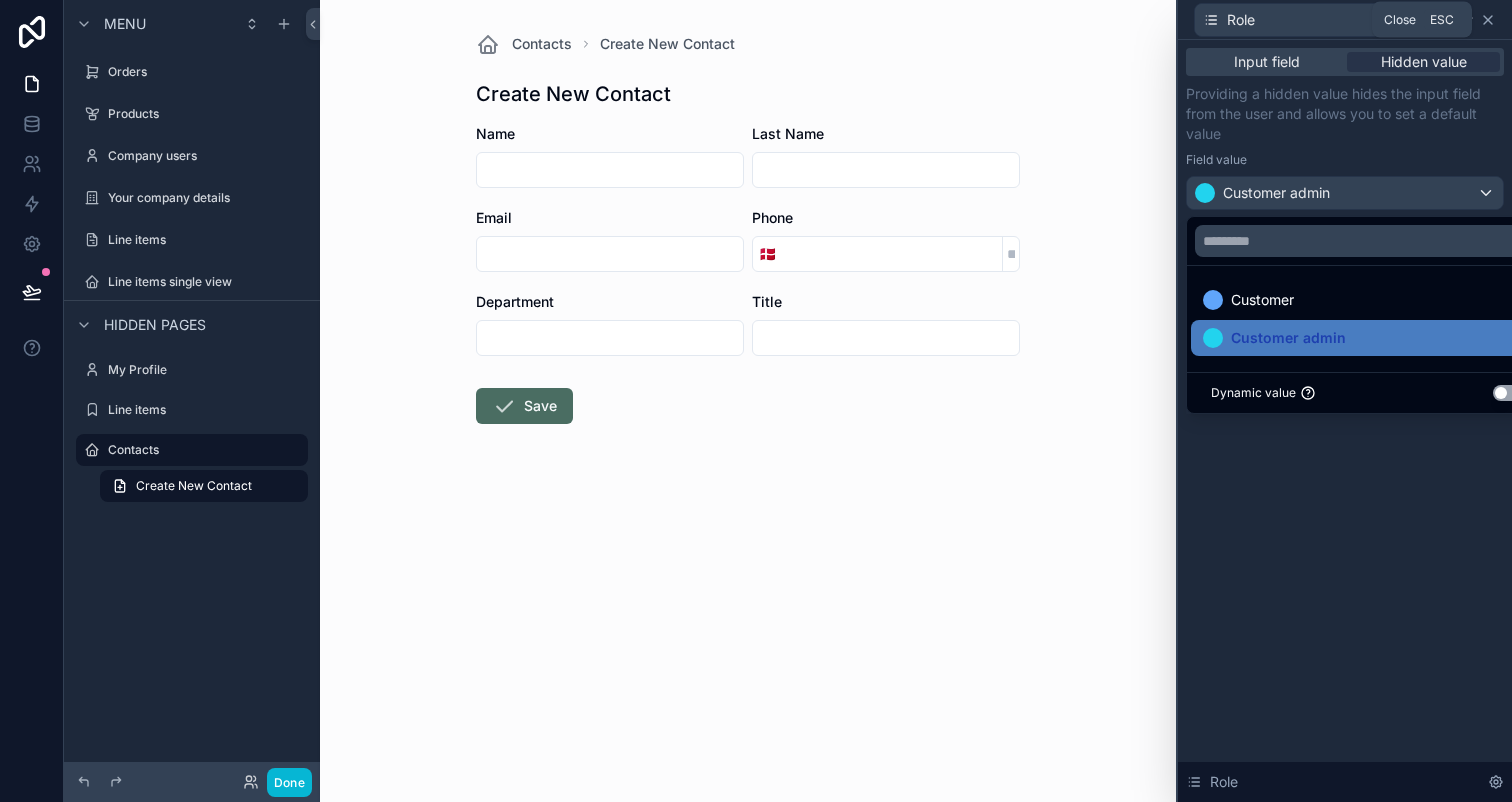 click 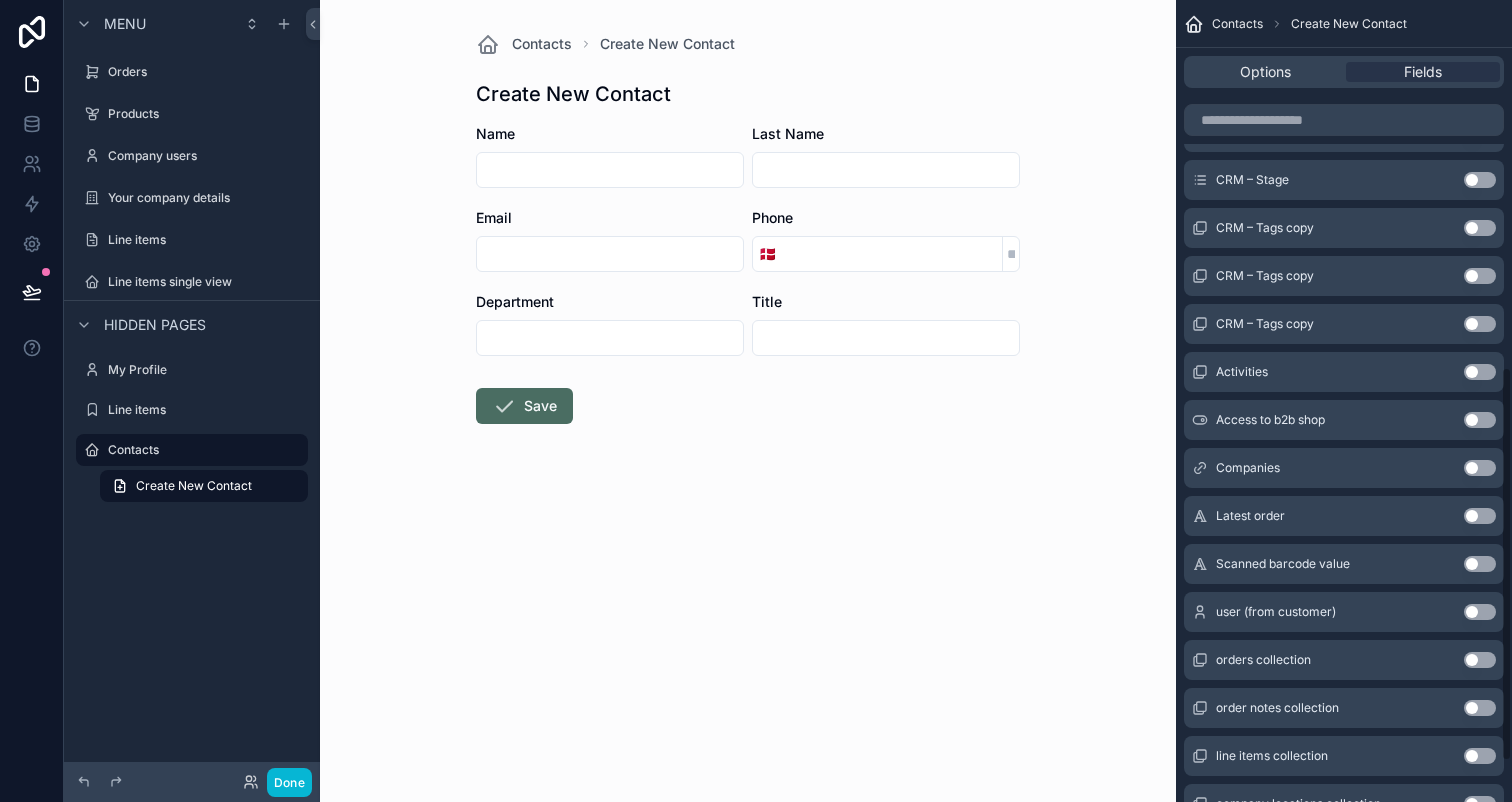 scroll, scrollTop: 769, scrollLeft: 0, axis: vertical 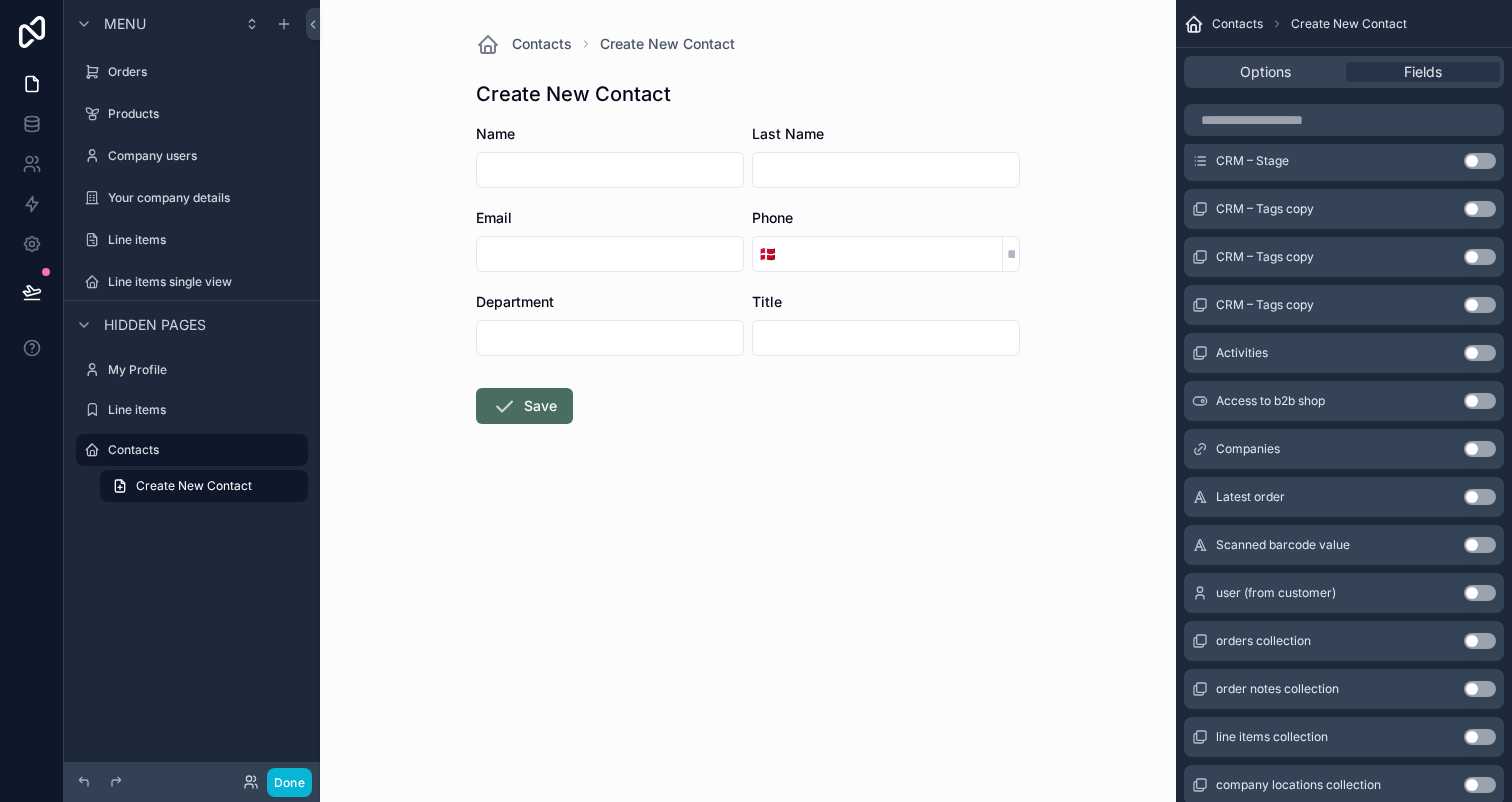click on "Use setting" at bounding box center (1480, 449) 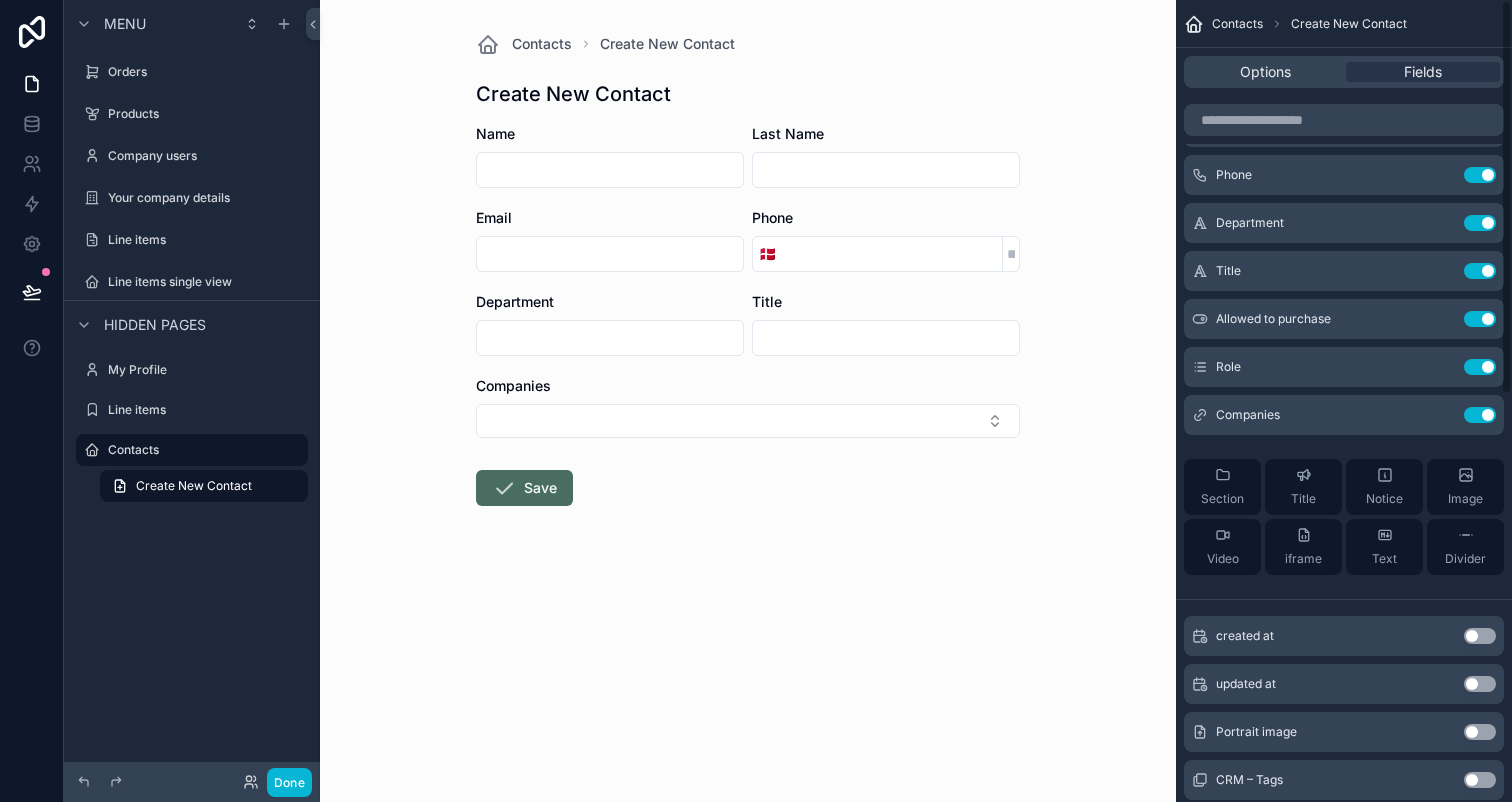 scroll, scrollTop: 0, scrollLeft: 0, axis: both 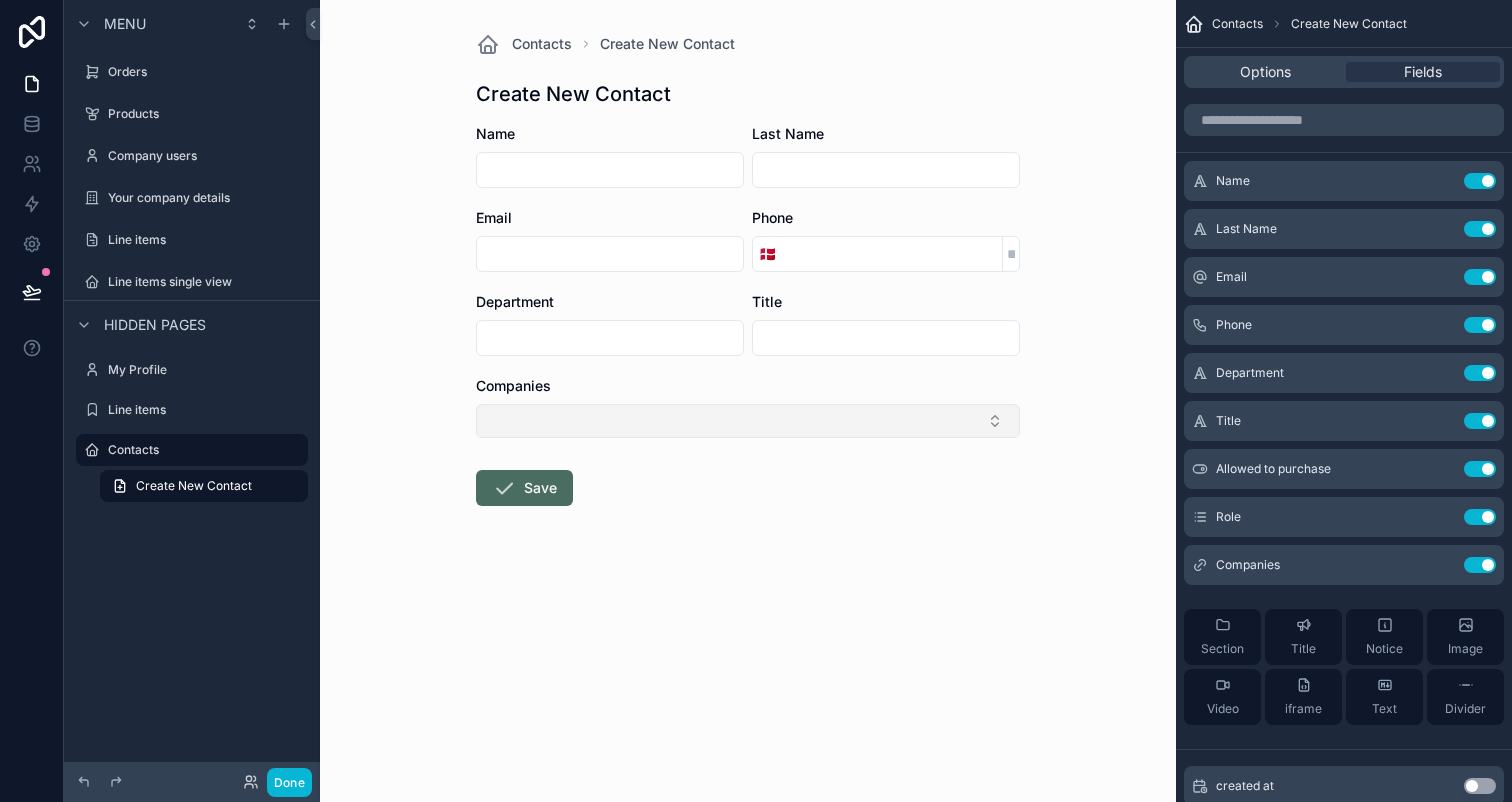click at bounding box center (748, 421) 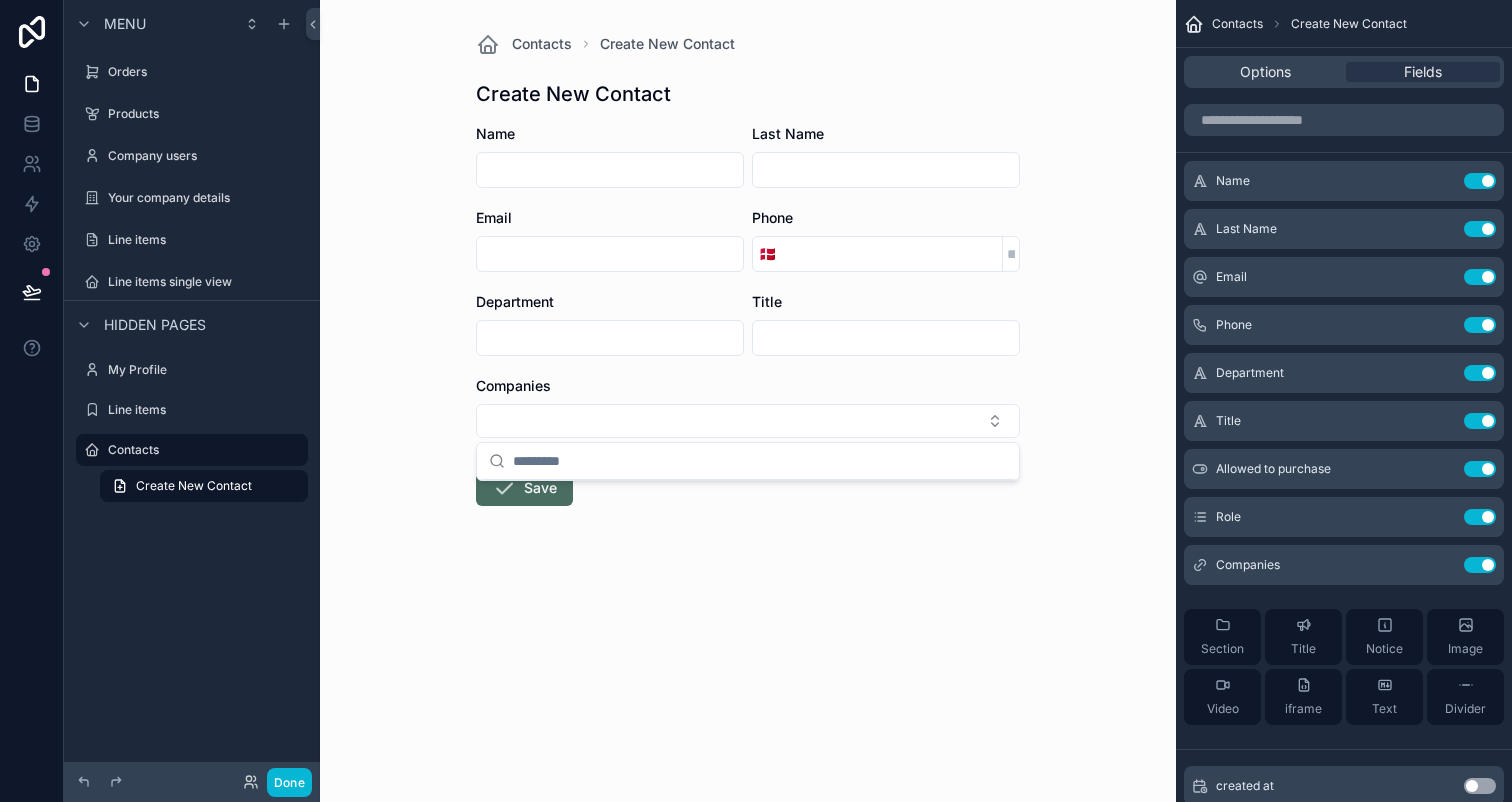 click on "Name Last Name Email Phone 🇩🇰 Department Title Companies Save" at bounding box center (748, 379) 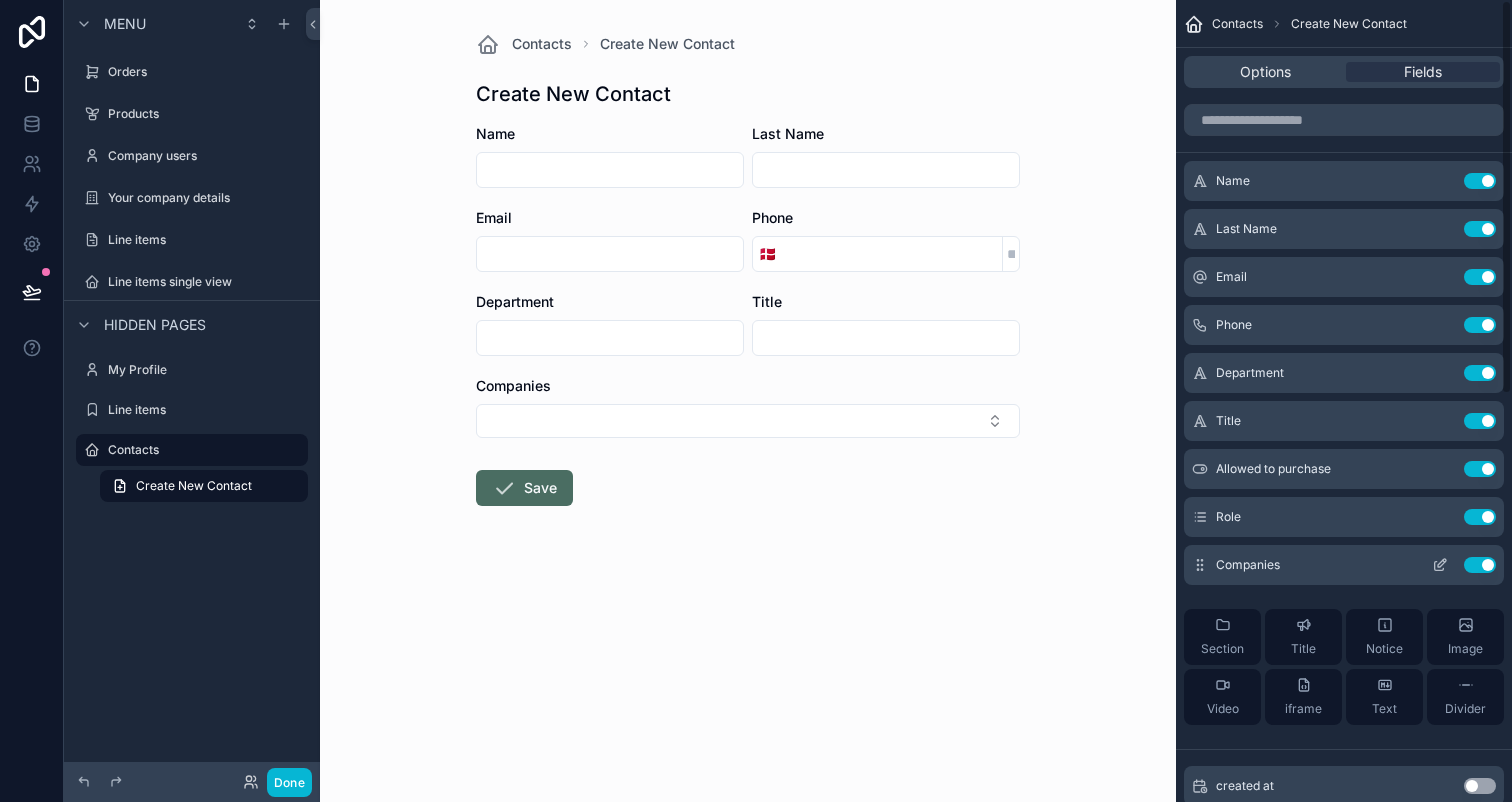 click 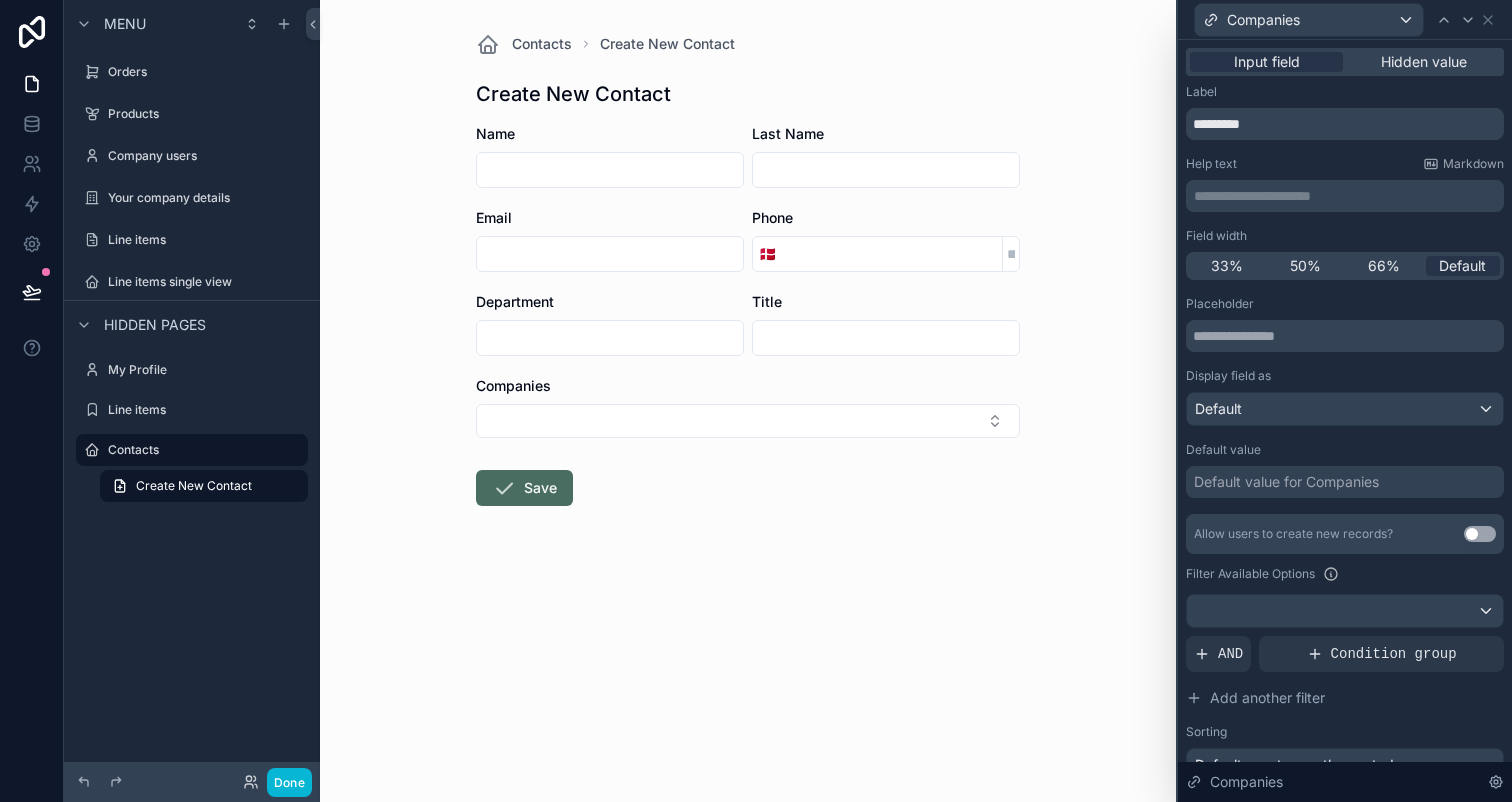 scroll, scrollTop: 140, scrollLeft: 0, axis: vertical 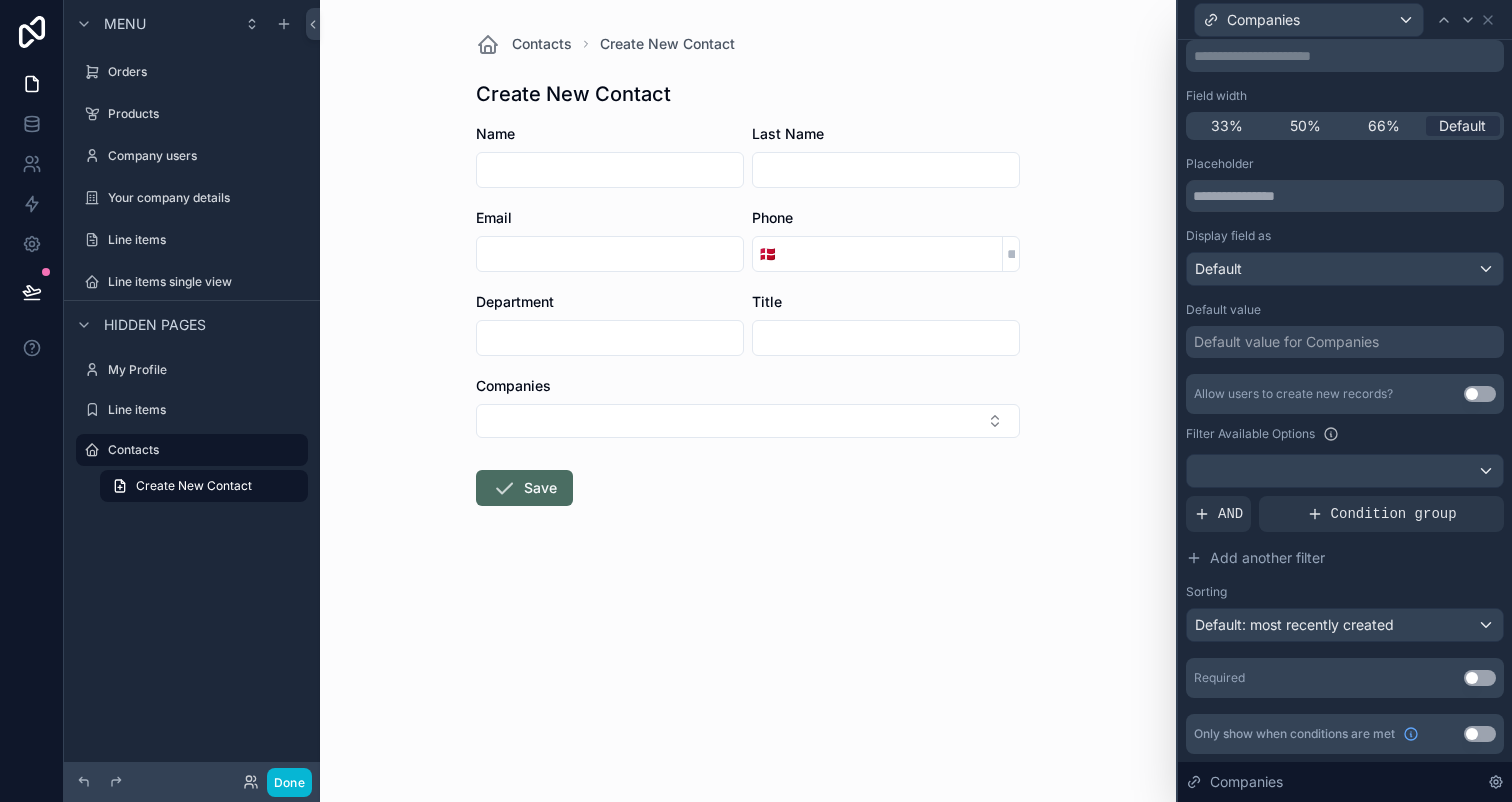 click on "Use setting" at bounding box center [1480, 394] 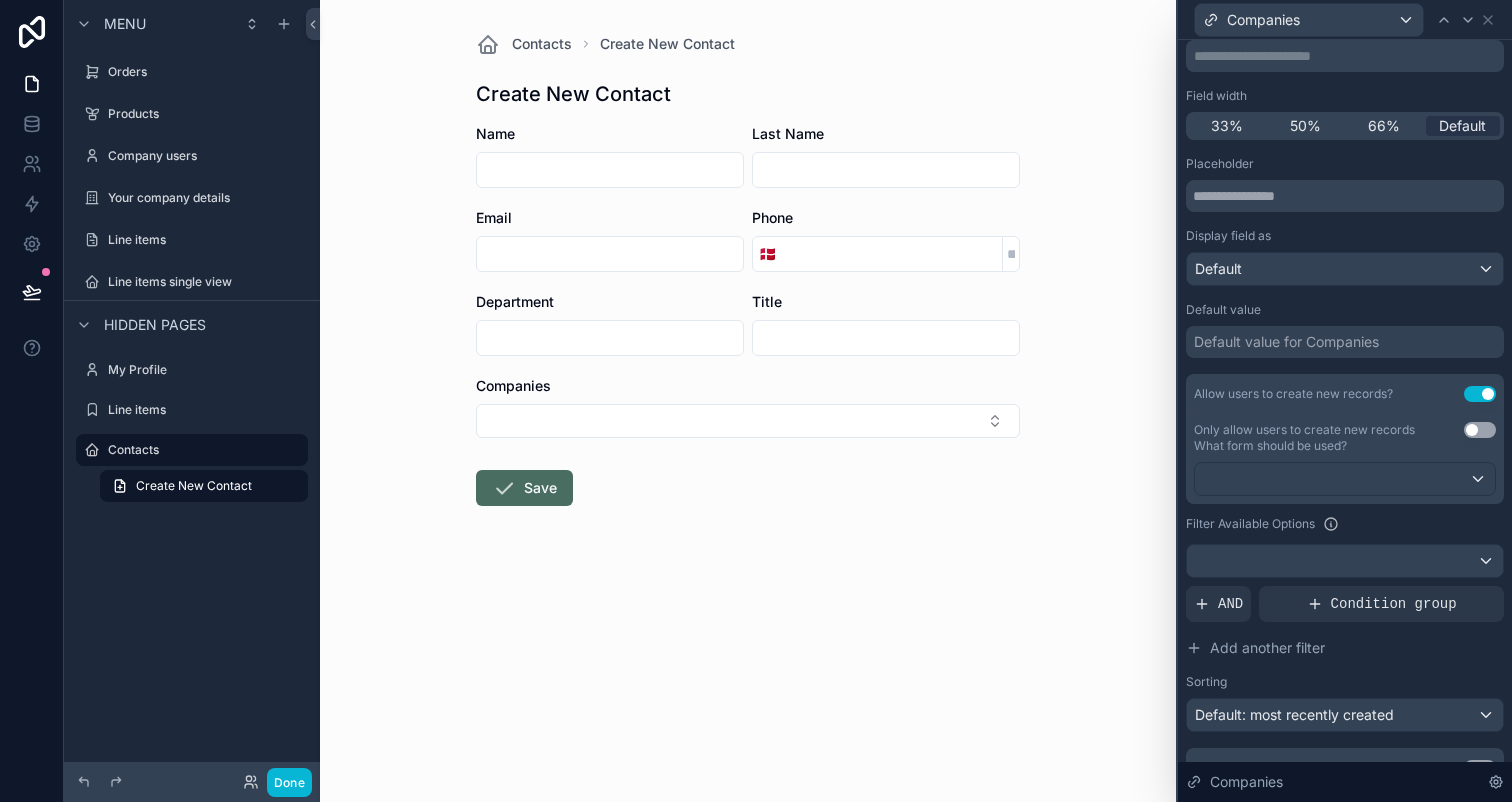 click on "Use setting" at bounding box center [1480, 430] 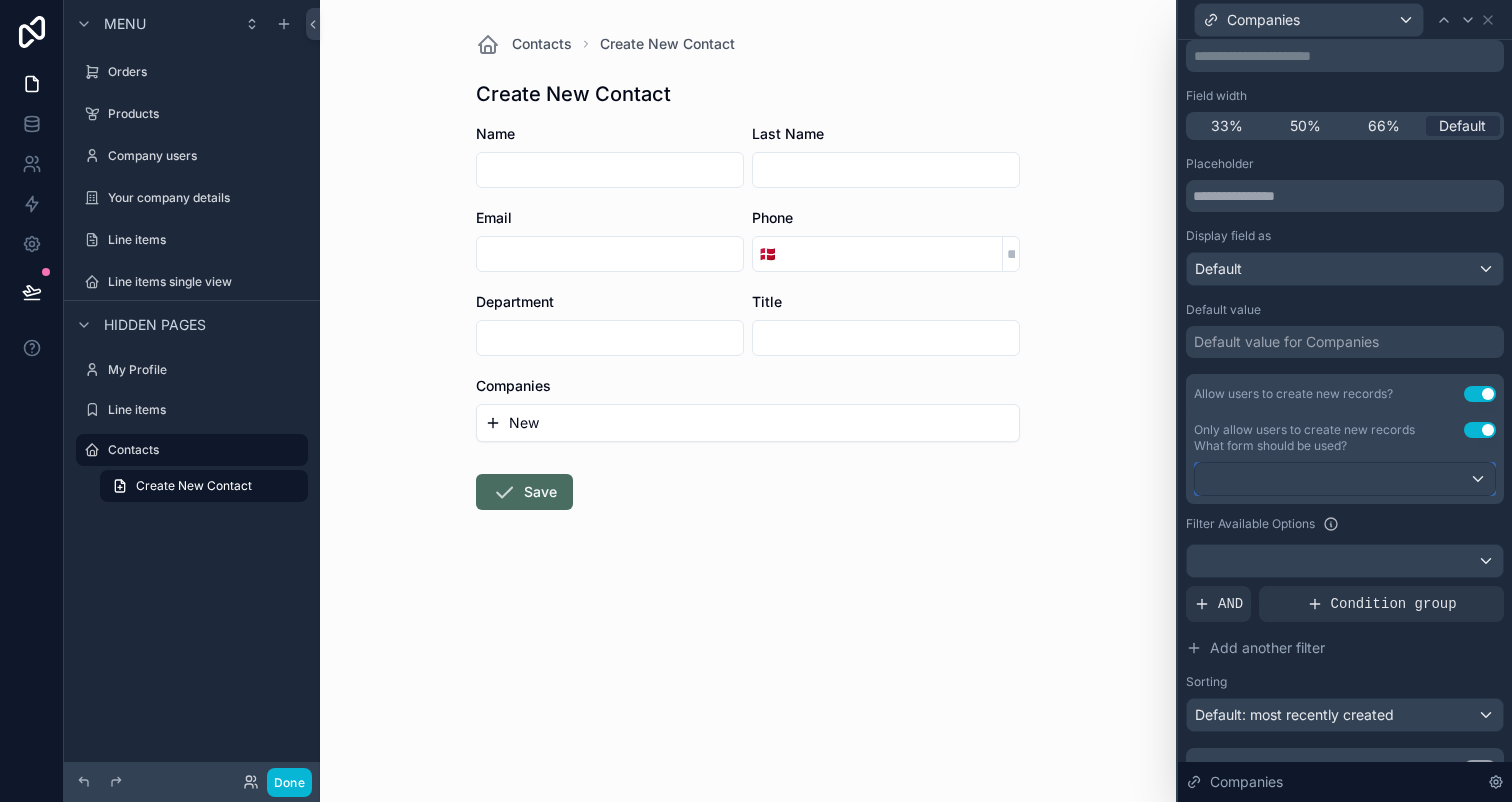 click at bounding box center [1345, 479] 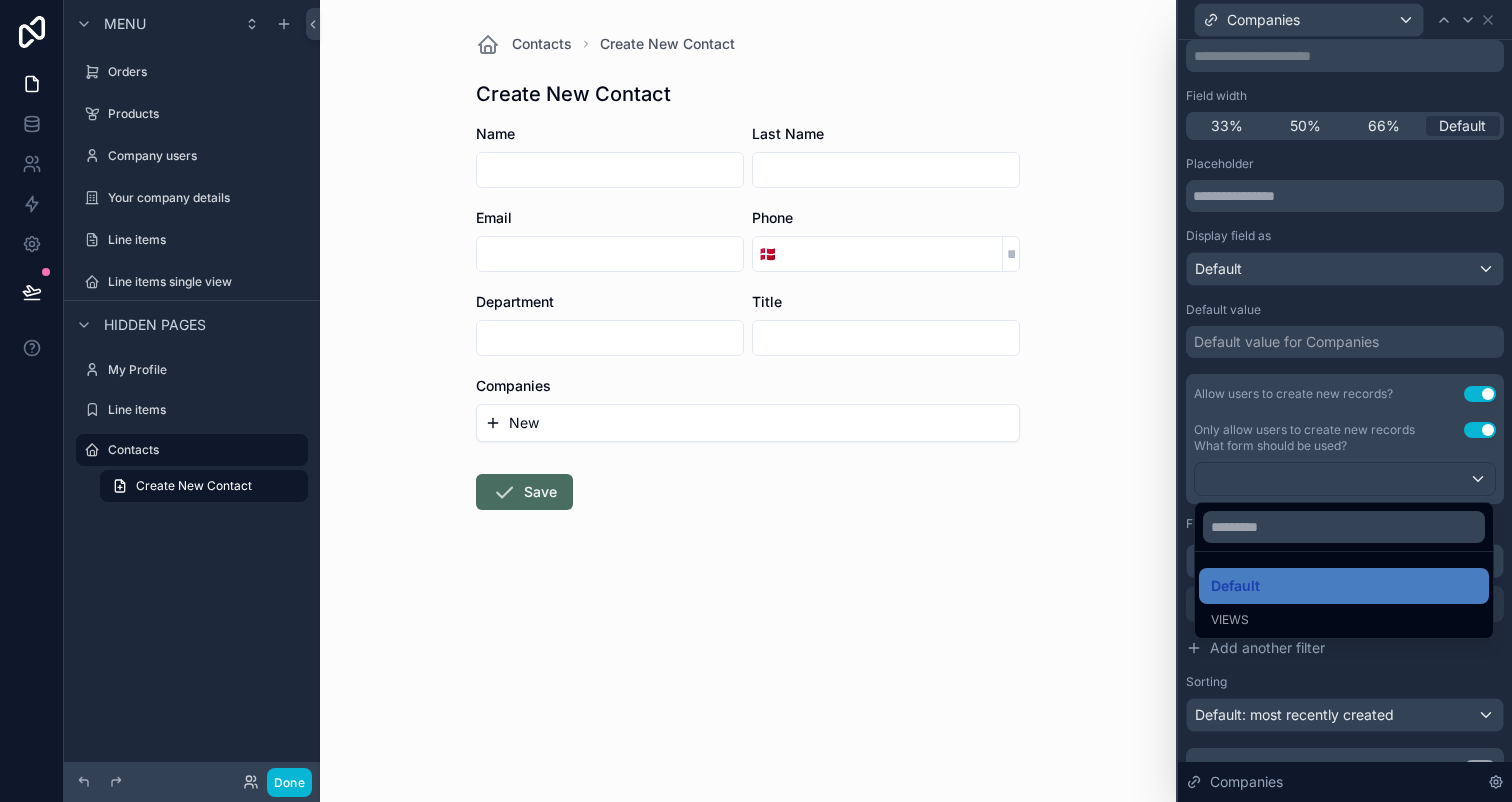 click at bounding box center [1345, 401] 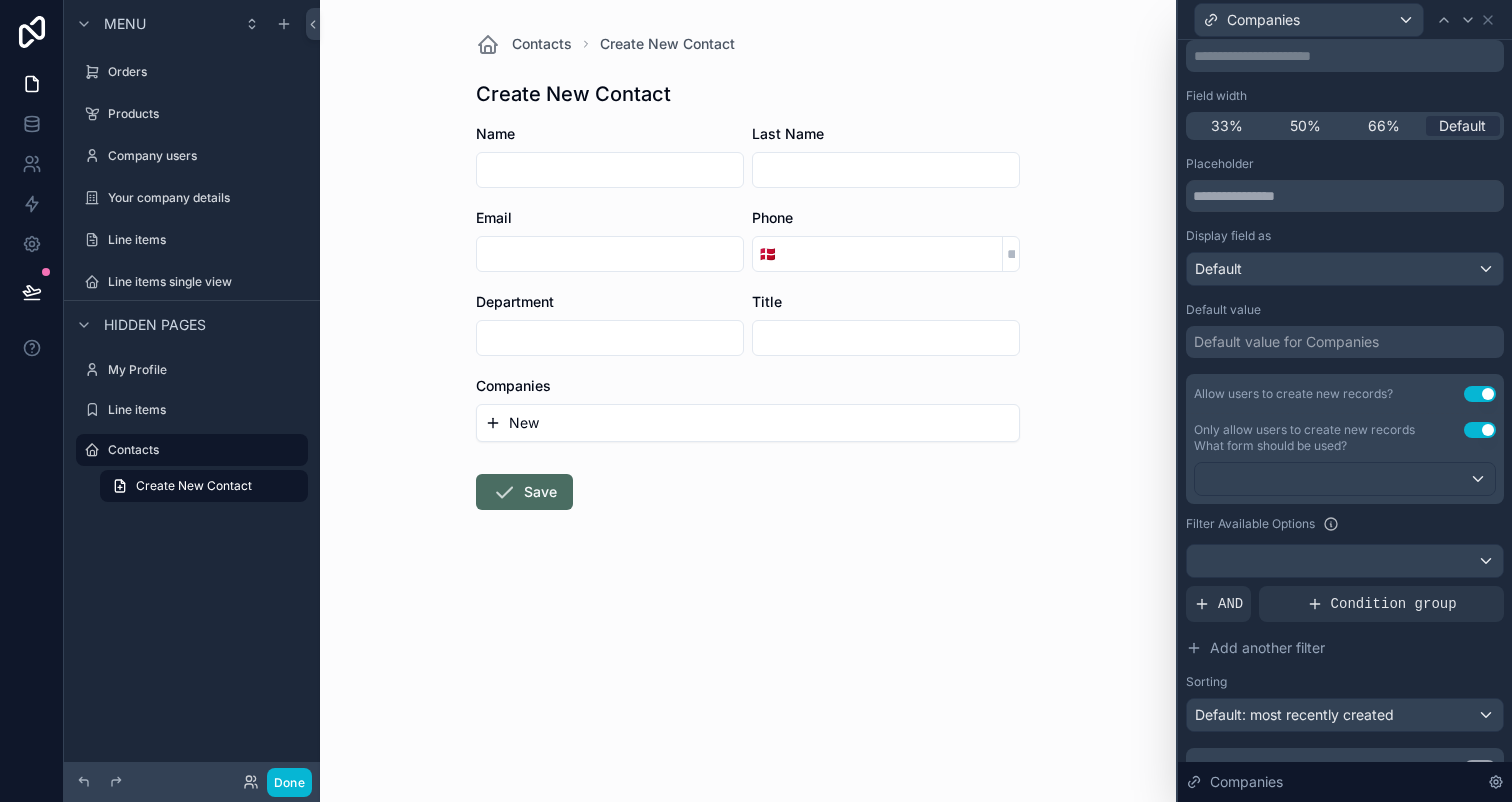 click on "Name Last Name Email Phone 🇩🇰 Department Title Companies New Save" at bounding box center [748, 381] 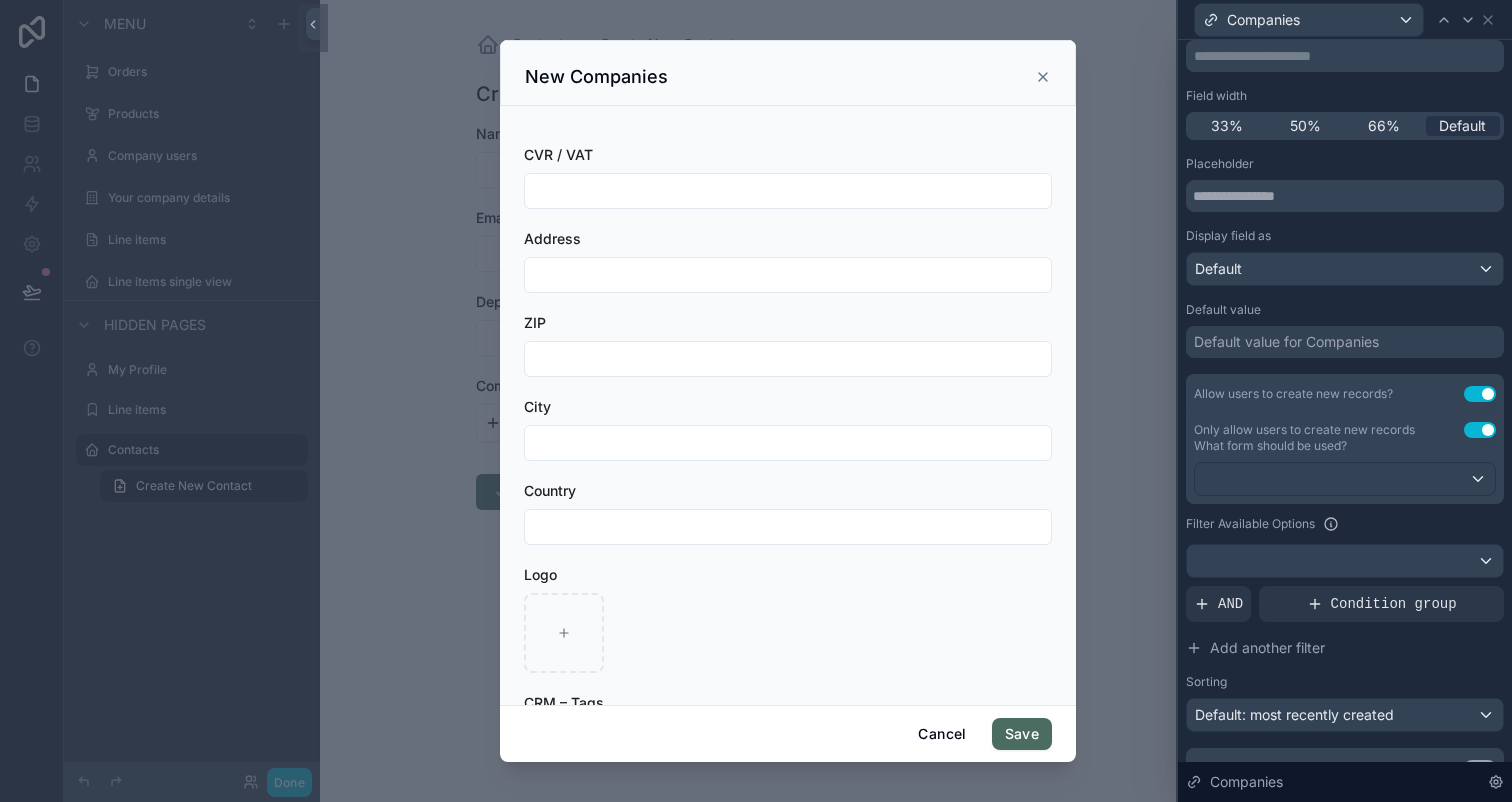 scroll, scrollTop: 0, scrollLeft: 0, axis: both 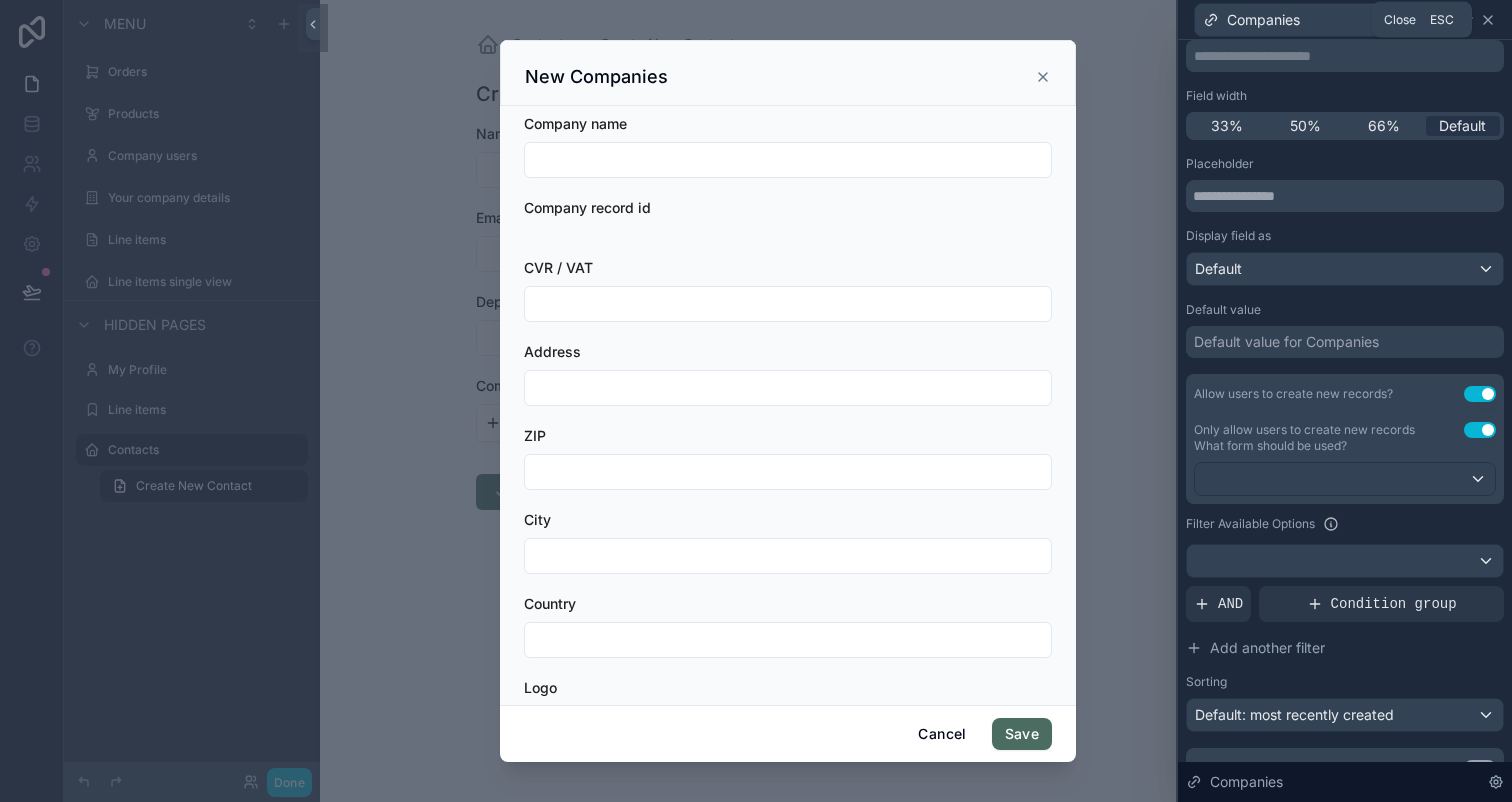 click 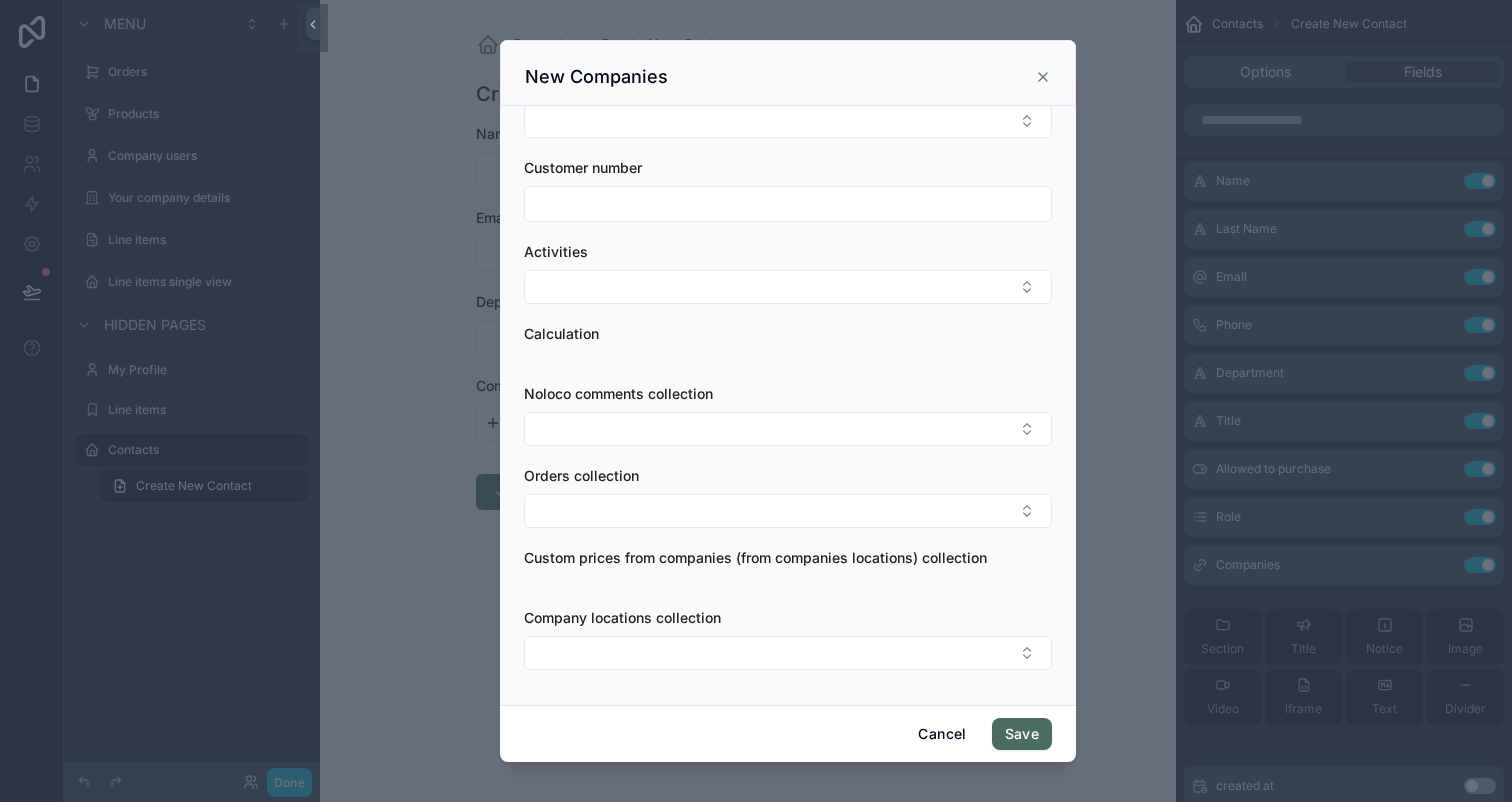 scroll, scrollTop: 0, scrollLeft: 0, axis: both 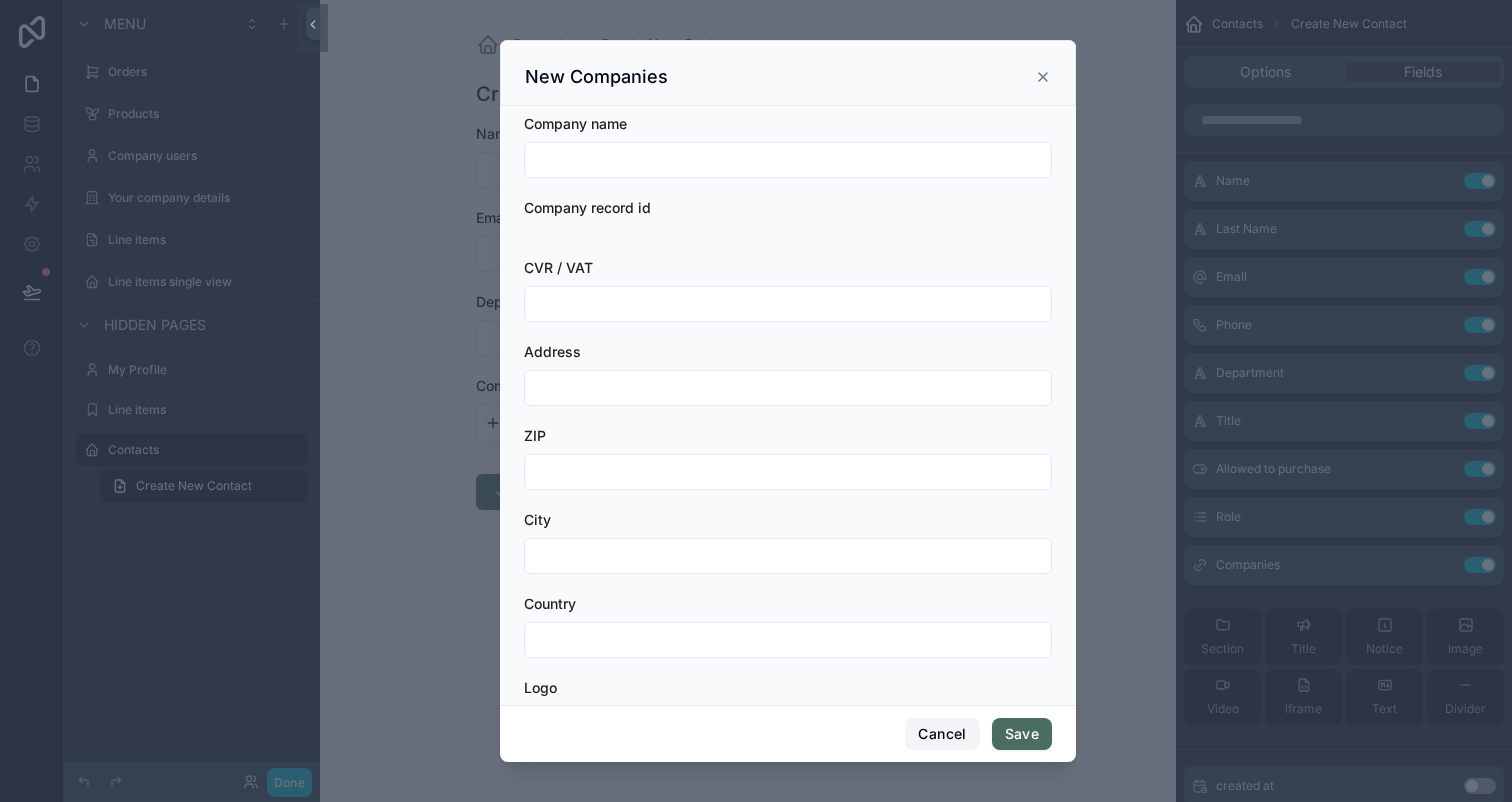 click on "Cancel" at bounding box center (942, 734) 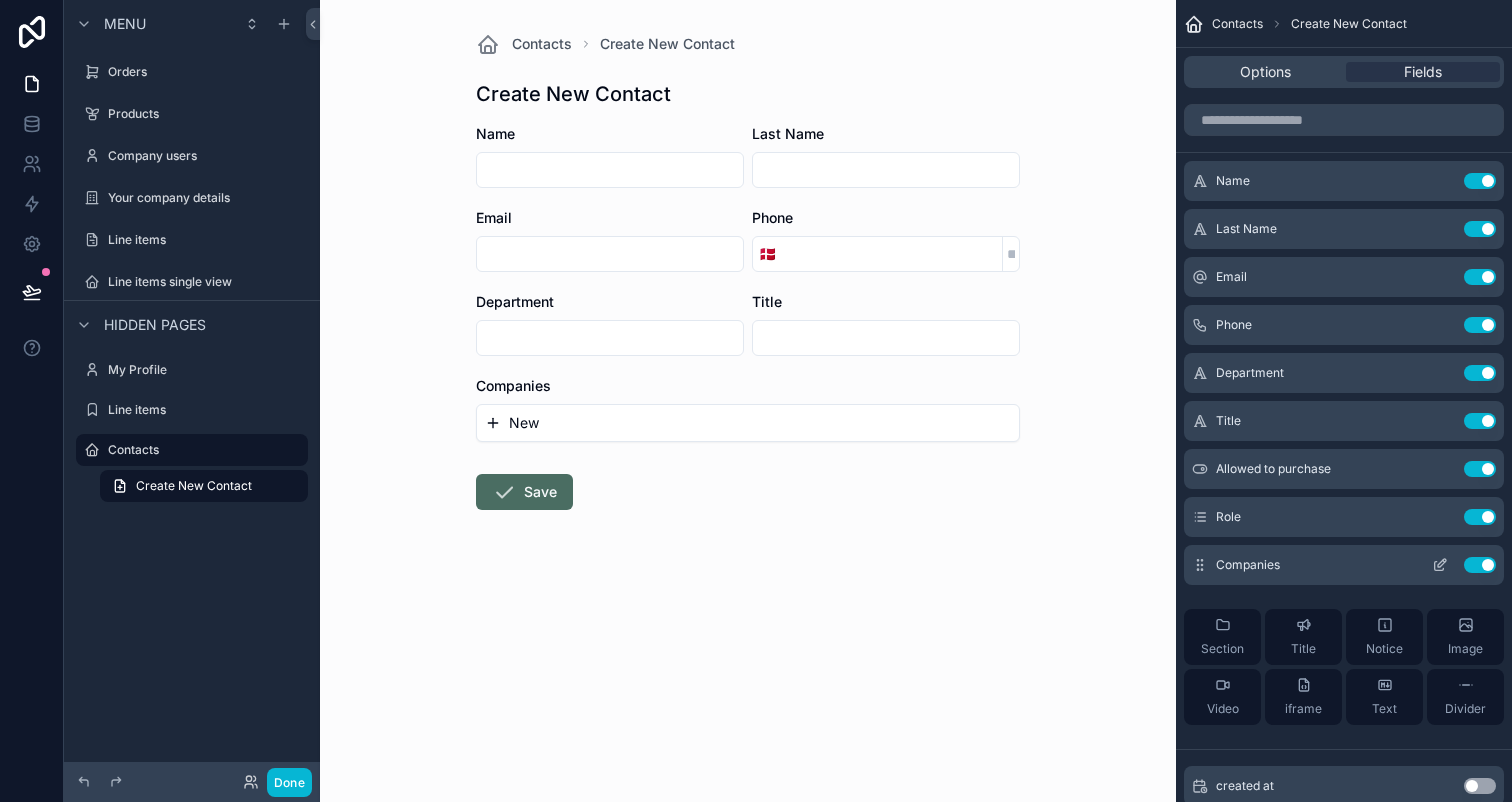 click 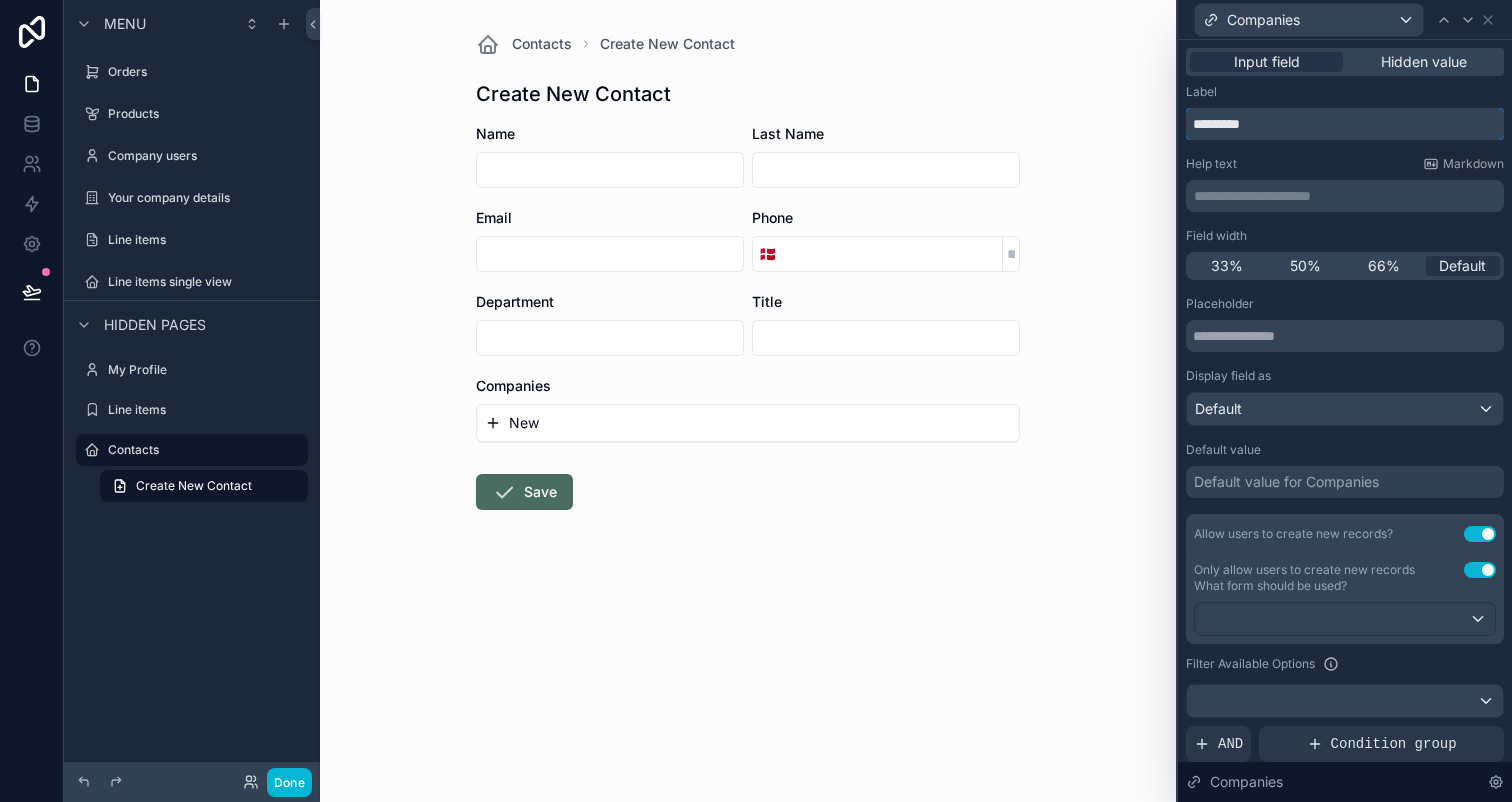 click on "*********" at bounding box center (1345, 124) 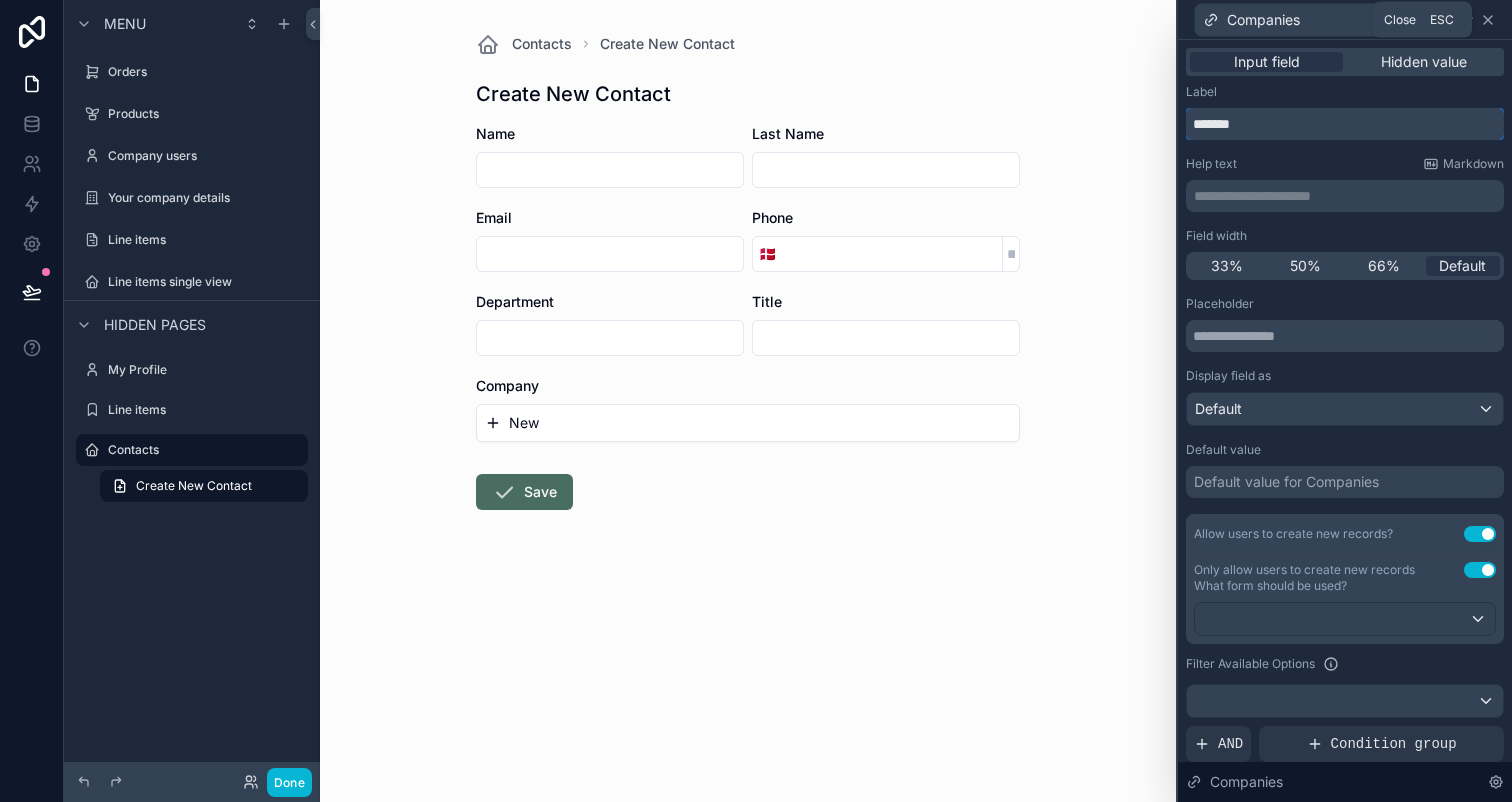 type on "*******" 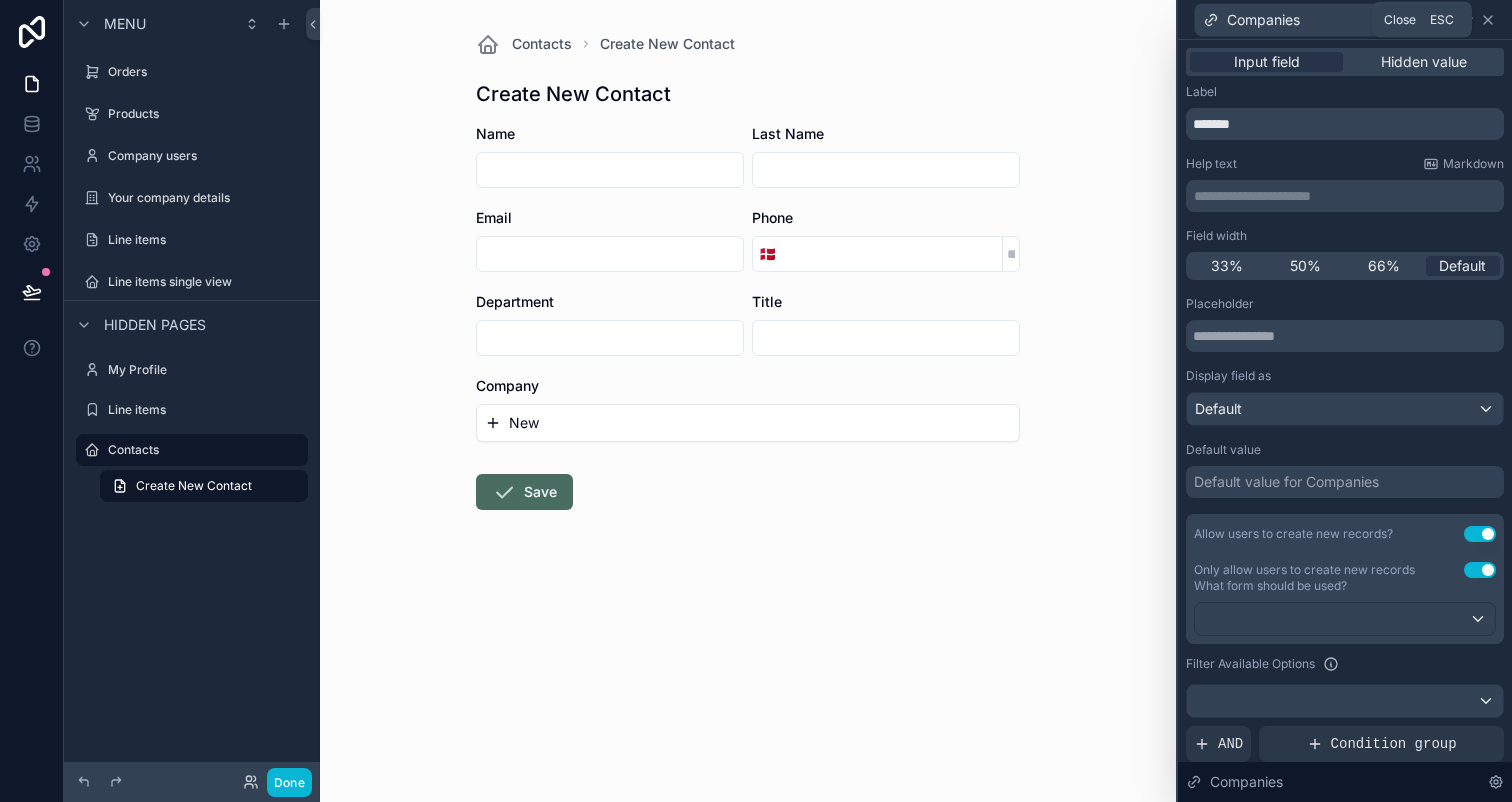 click 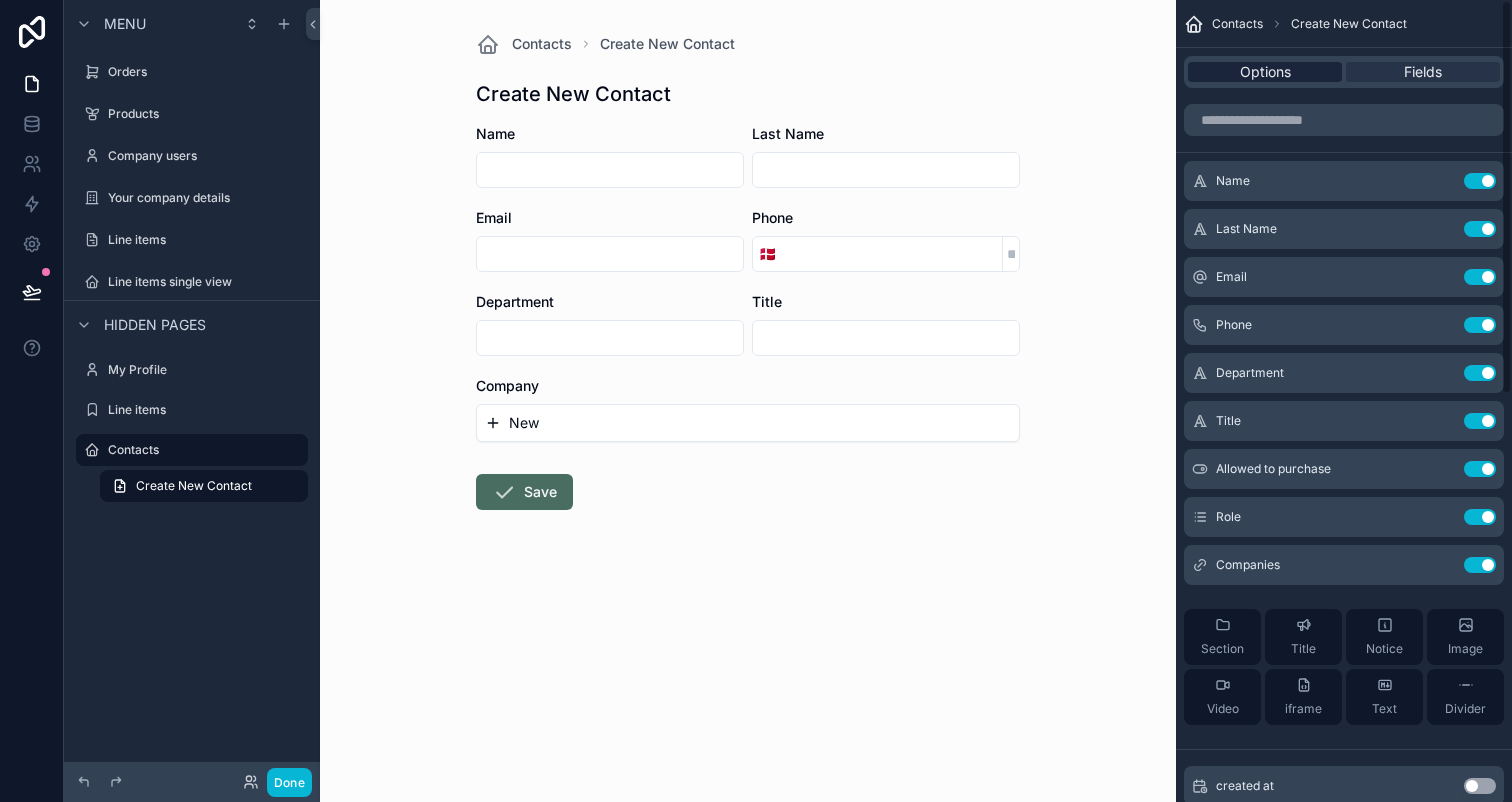 click on "Options" at bounding box center [1265, 72] 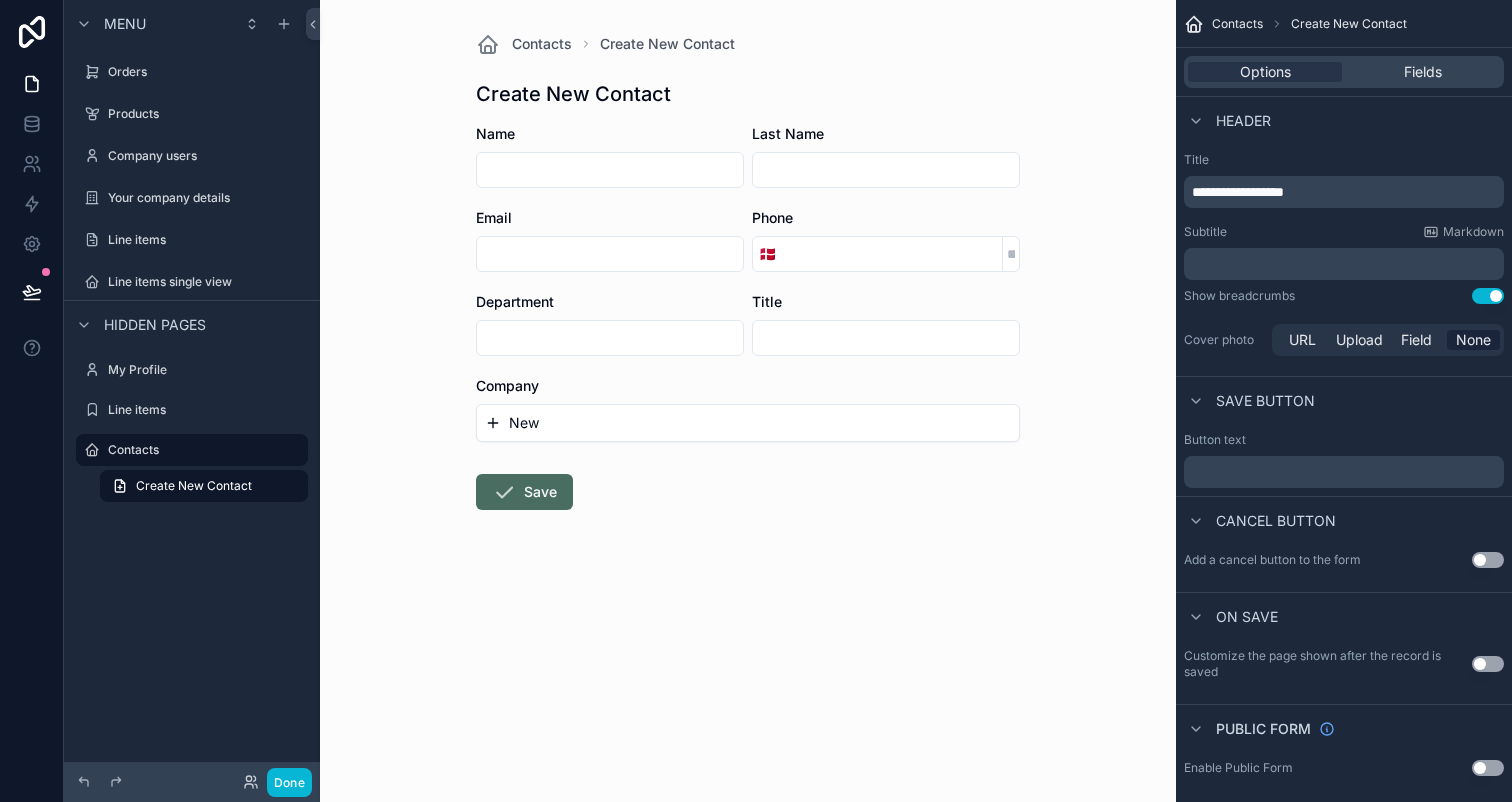 click on "﻿" at bounding box center (1346, 472) 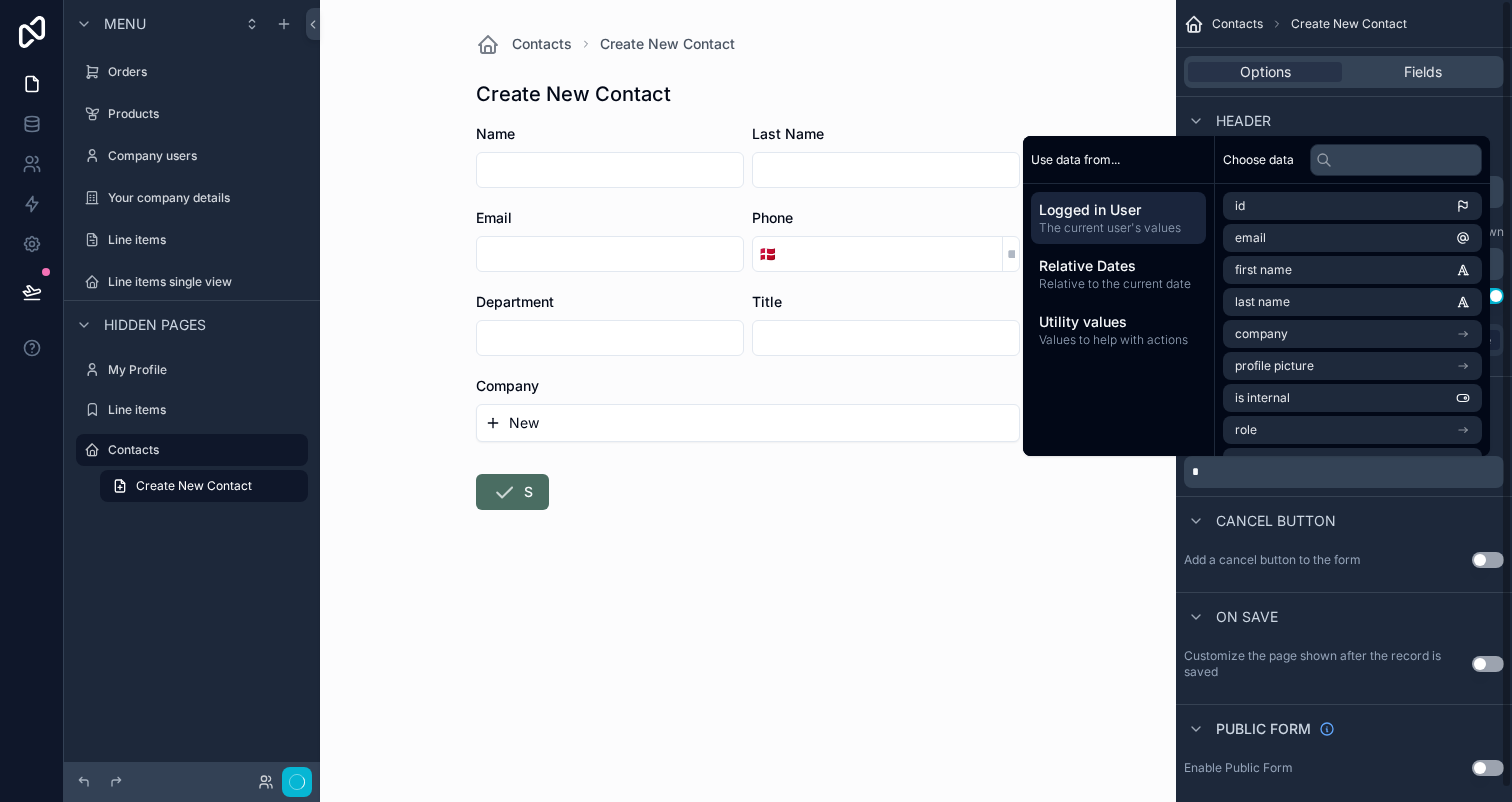 type 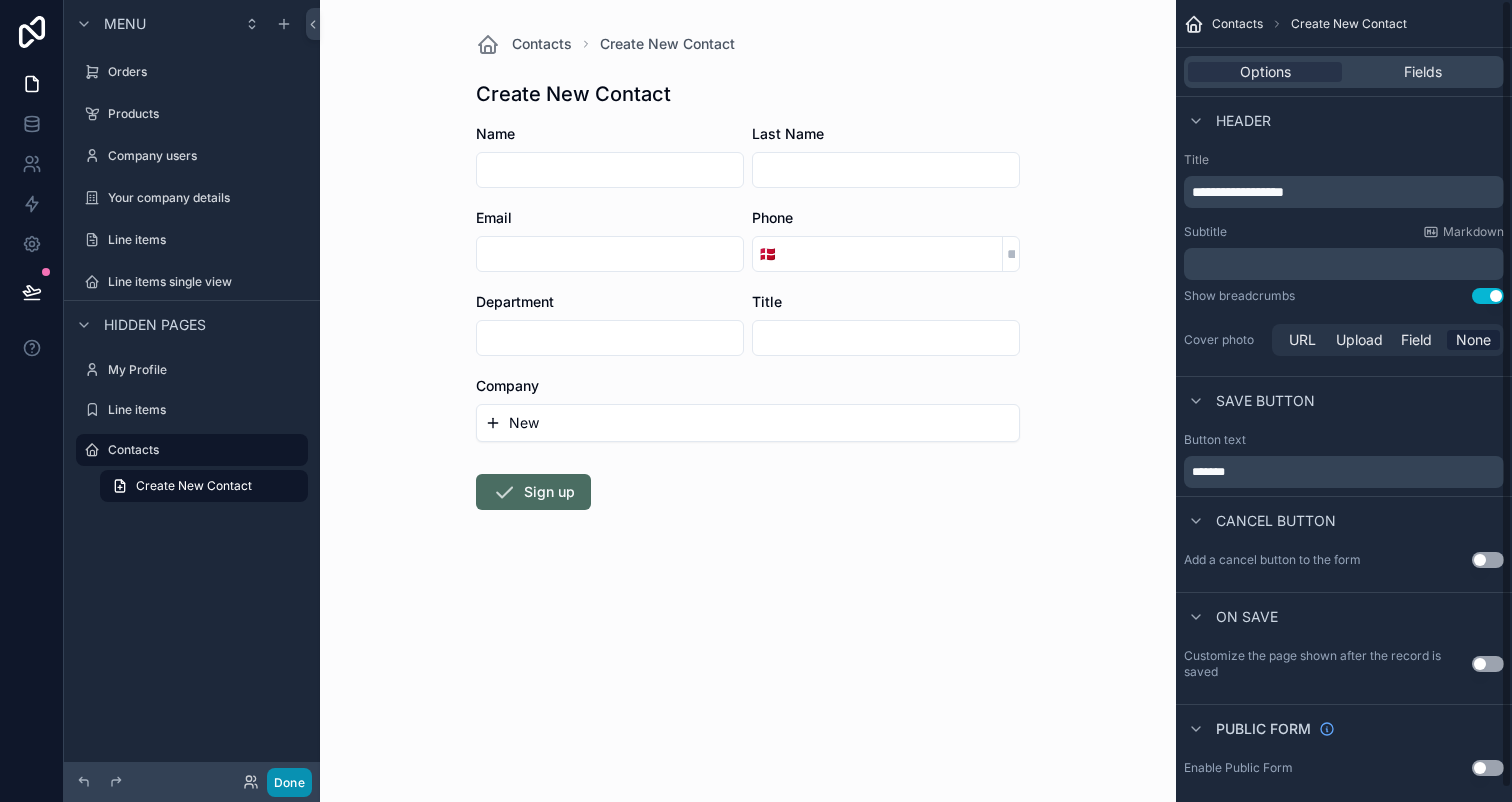 click on "Done" at bounding box center [289, 782] 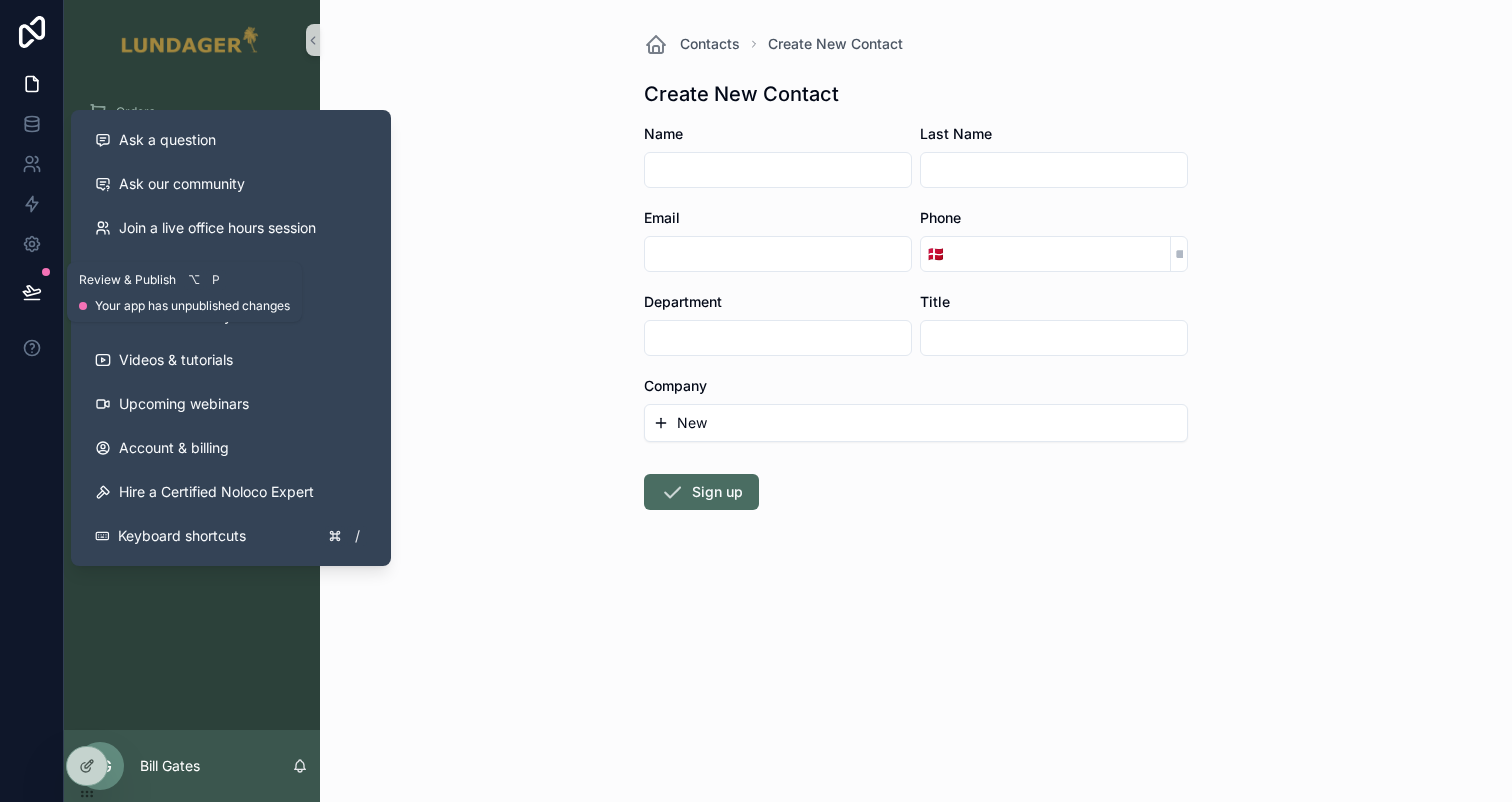 click 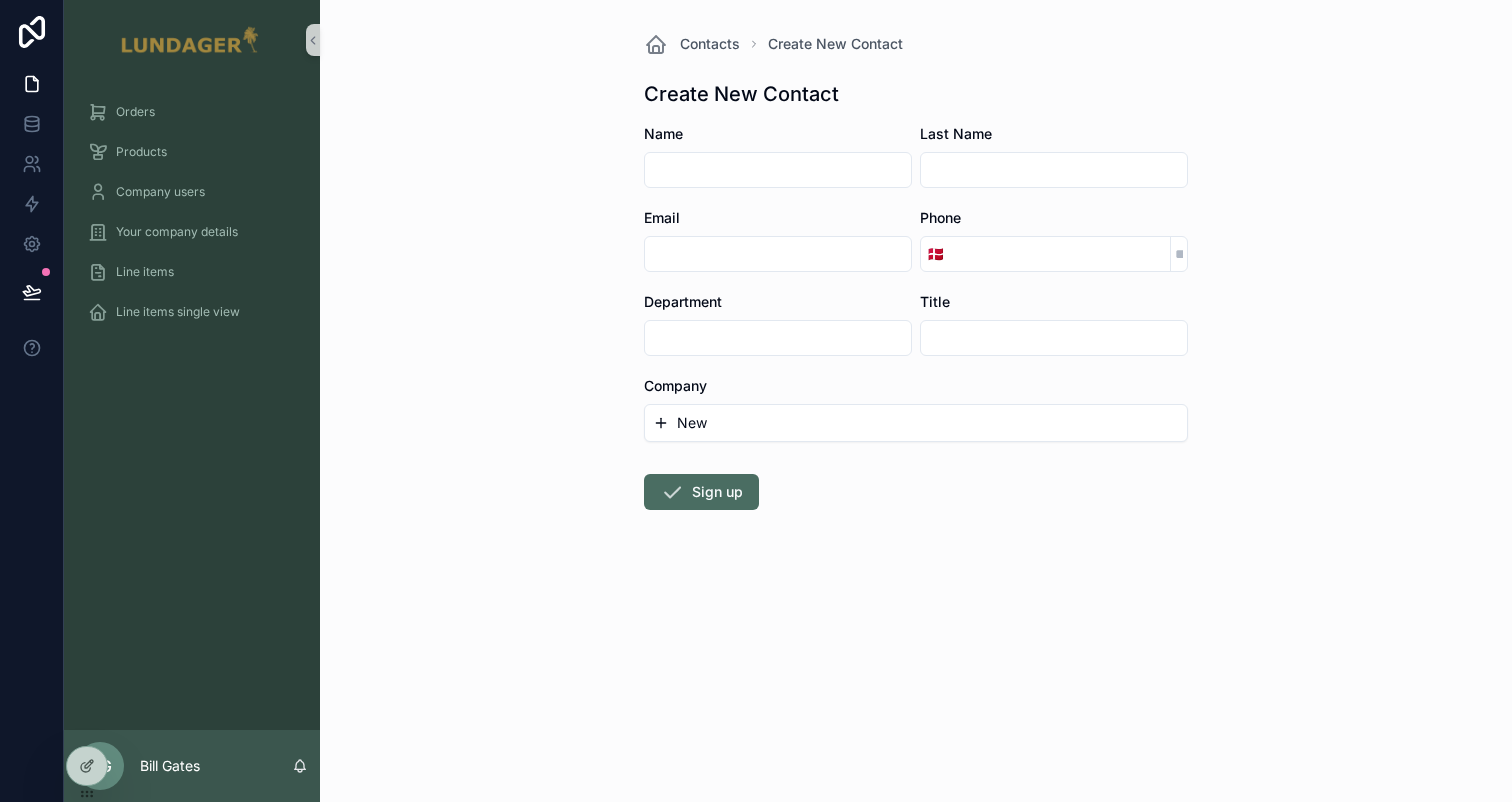 click on "Orders Products Company users Your company details Line items Line items single view" at bounding box center (192, 405) 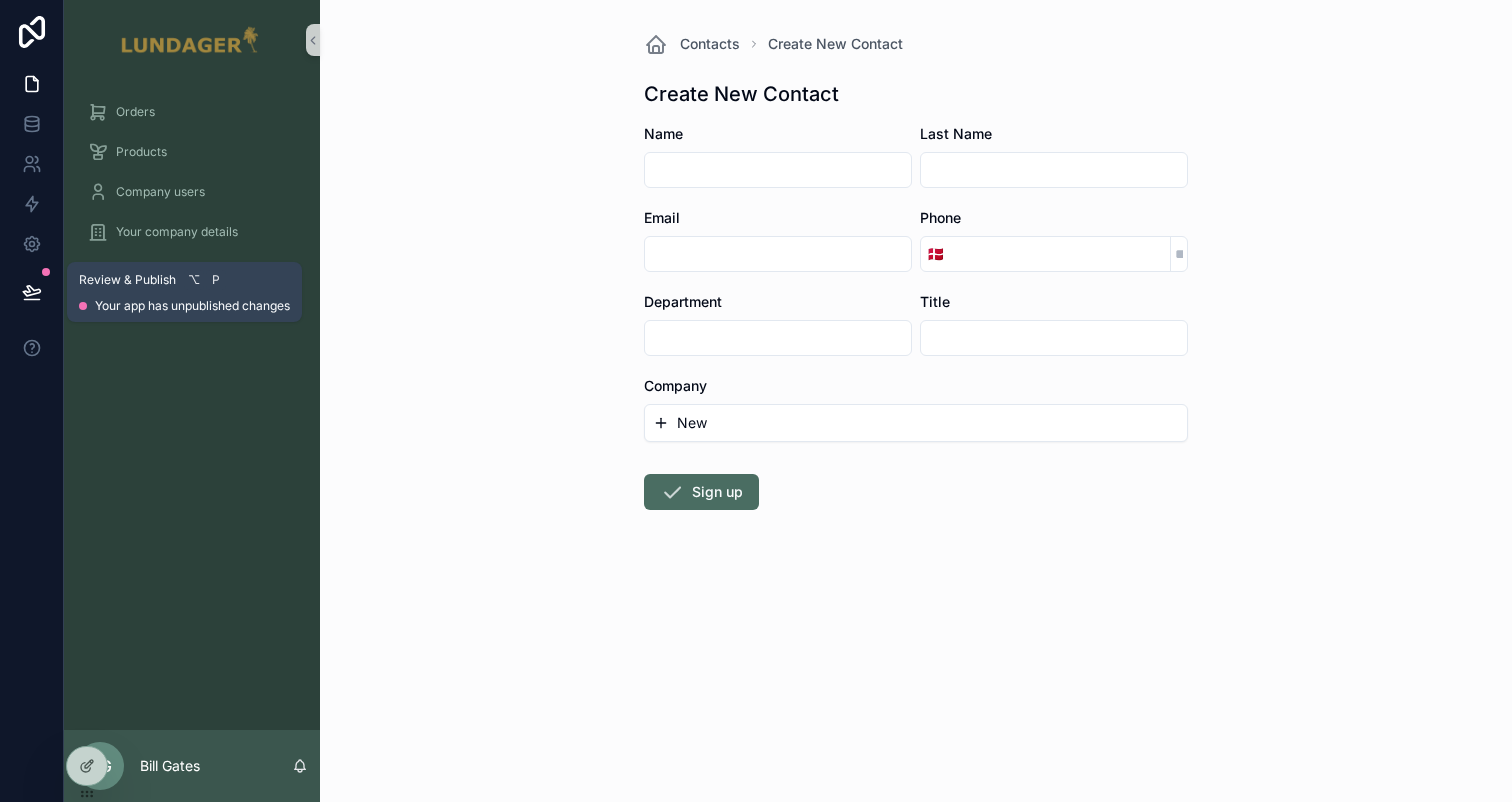 click 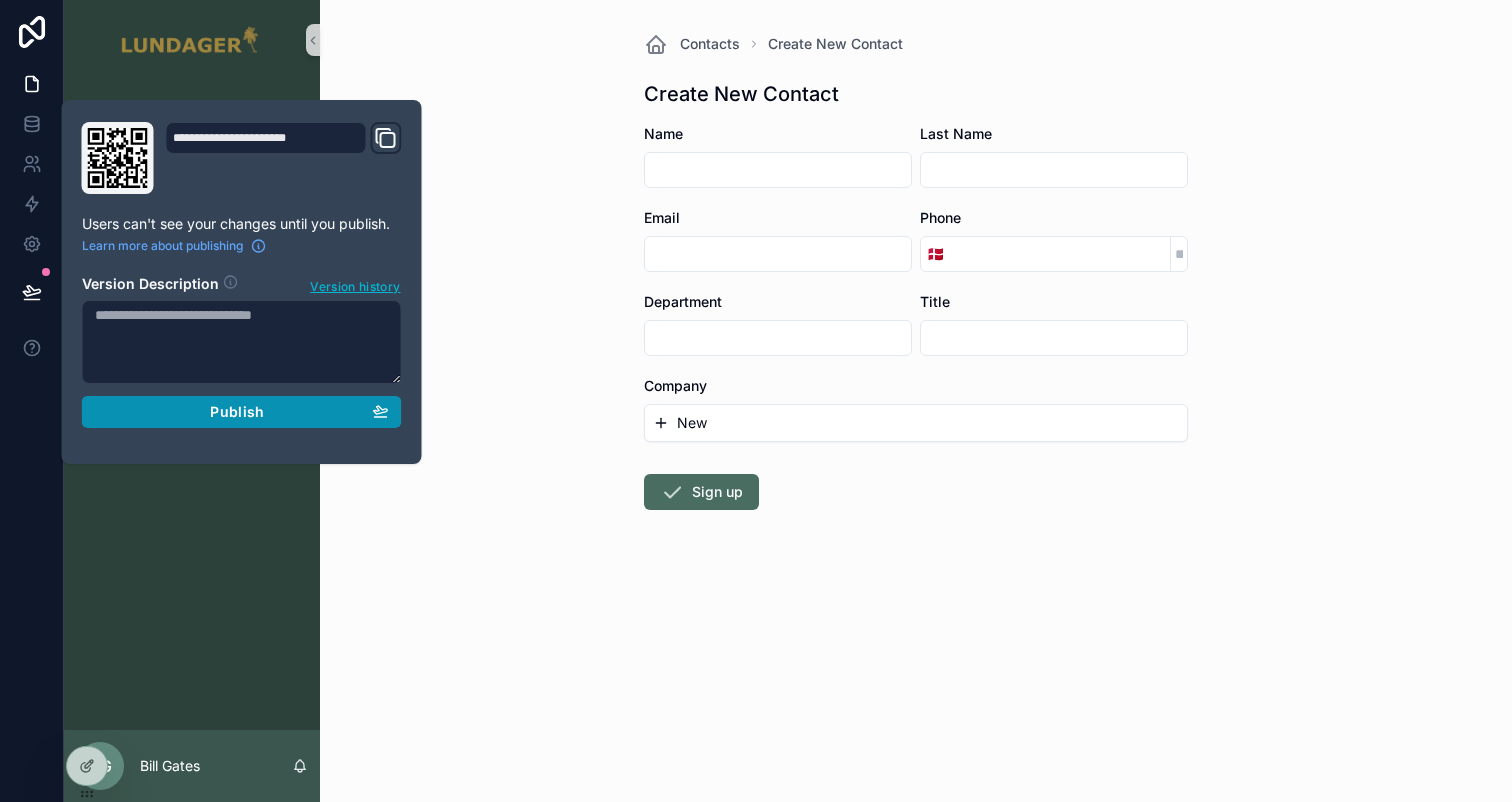 click on "Publish" at bounding box center (237, 412) 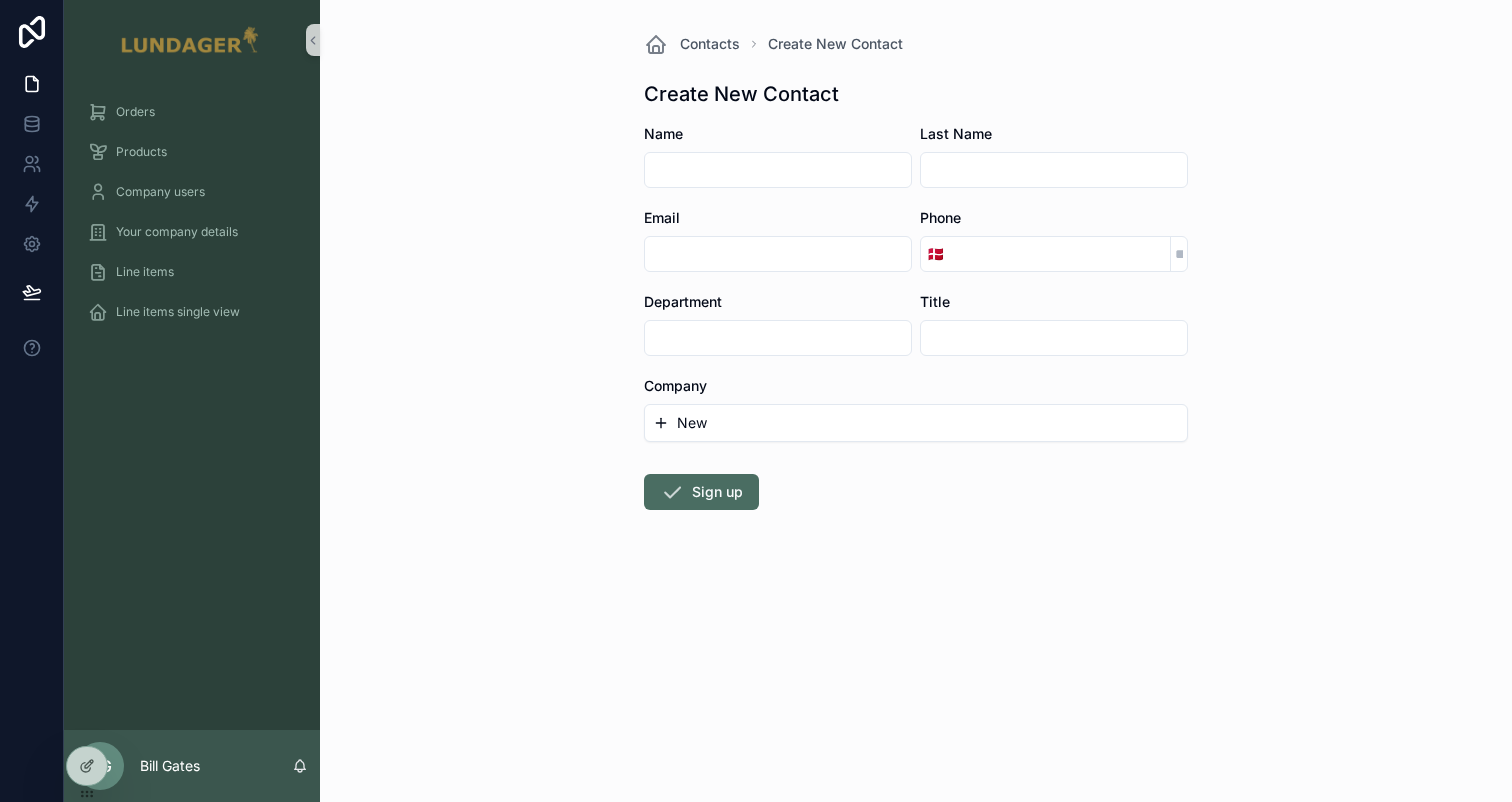 click on "Contacts Create New Contact Create New Contact Name Last Name Email Phone 🇩🇰 Department Title Company New Sign up" at bounding box center (916, 401) 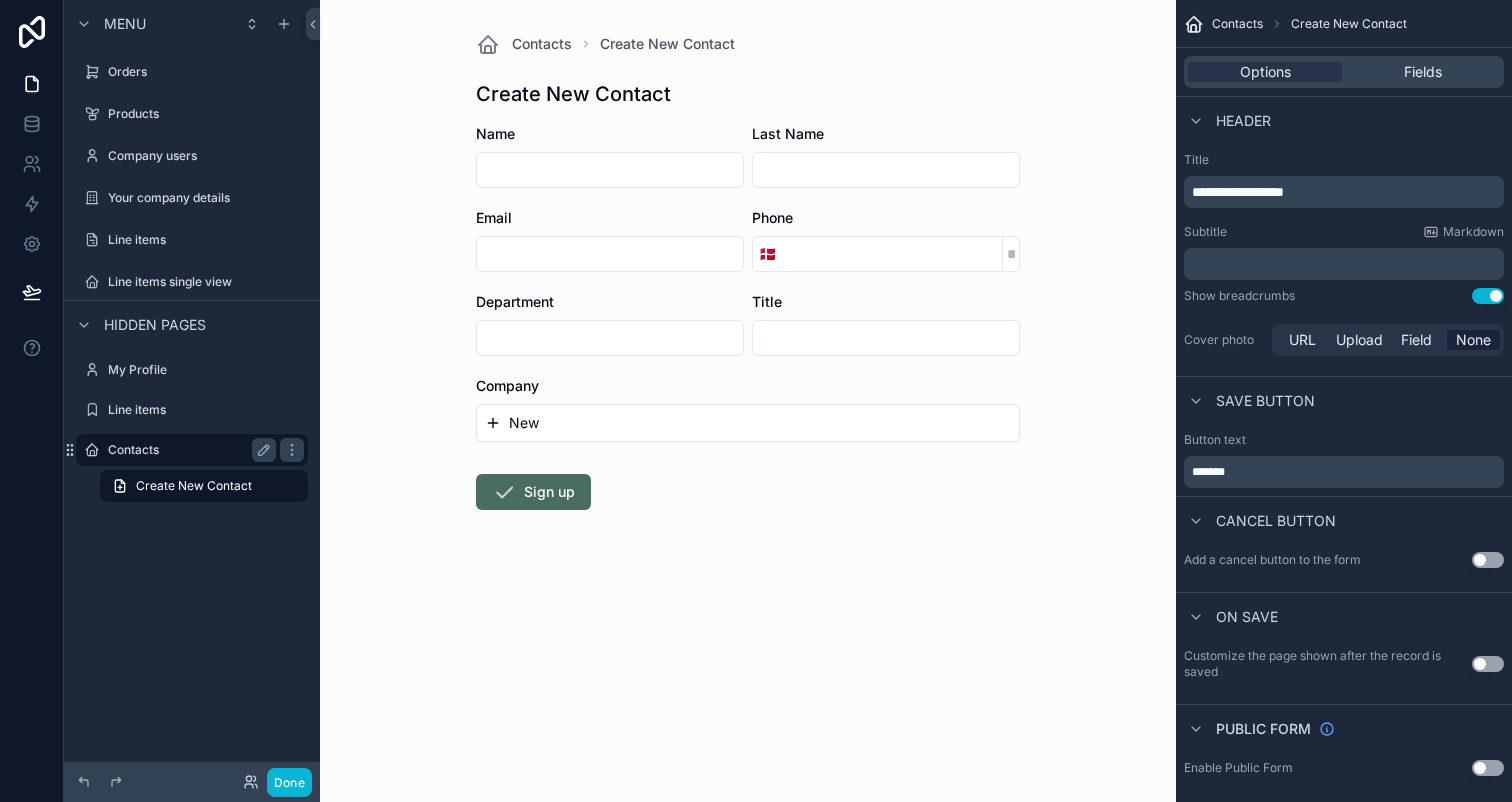 click on "Contacts" at bounding box center (192, 450) 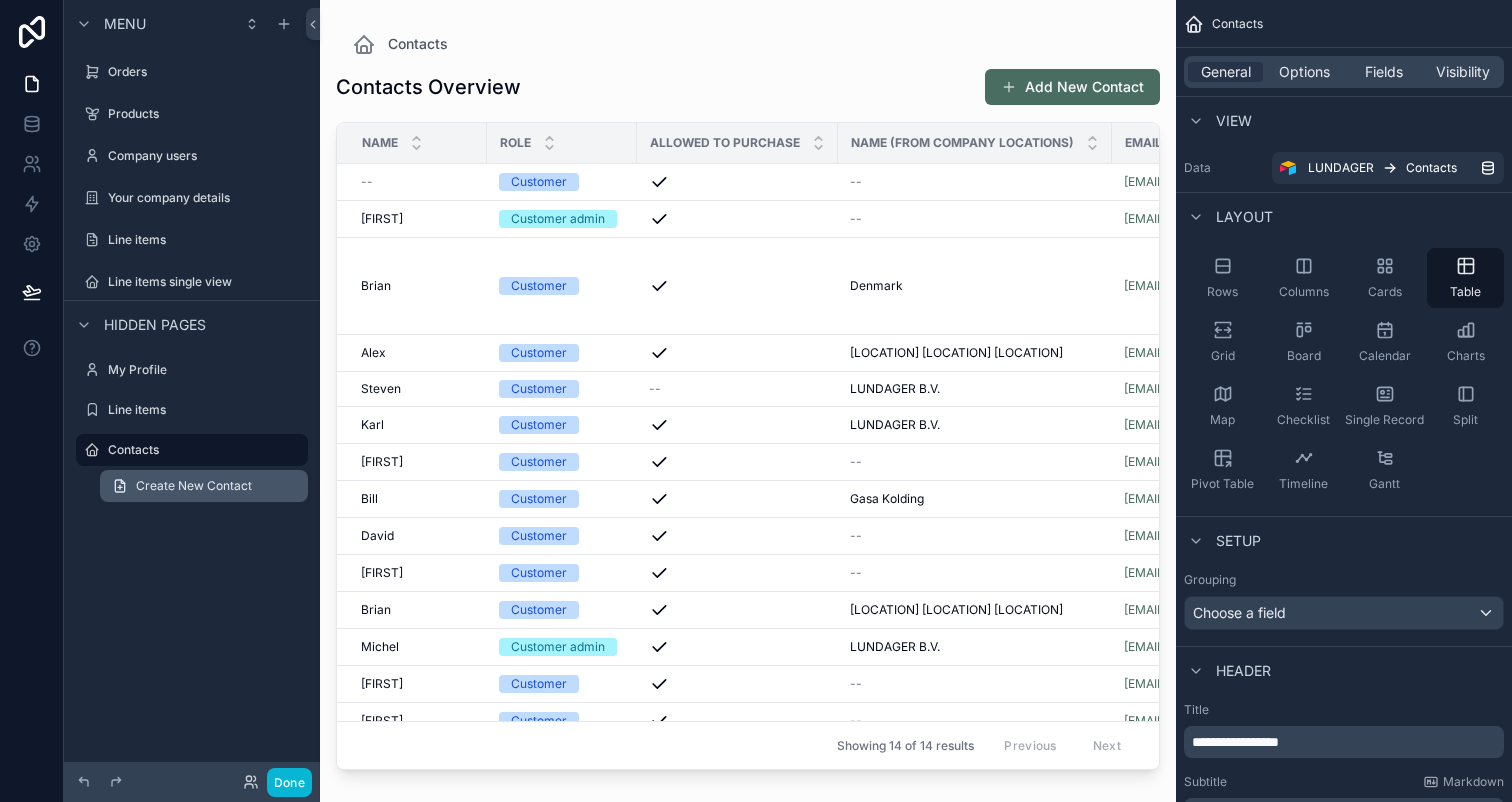 click on "Create New Contact" at bounding box center [194, 486] 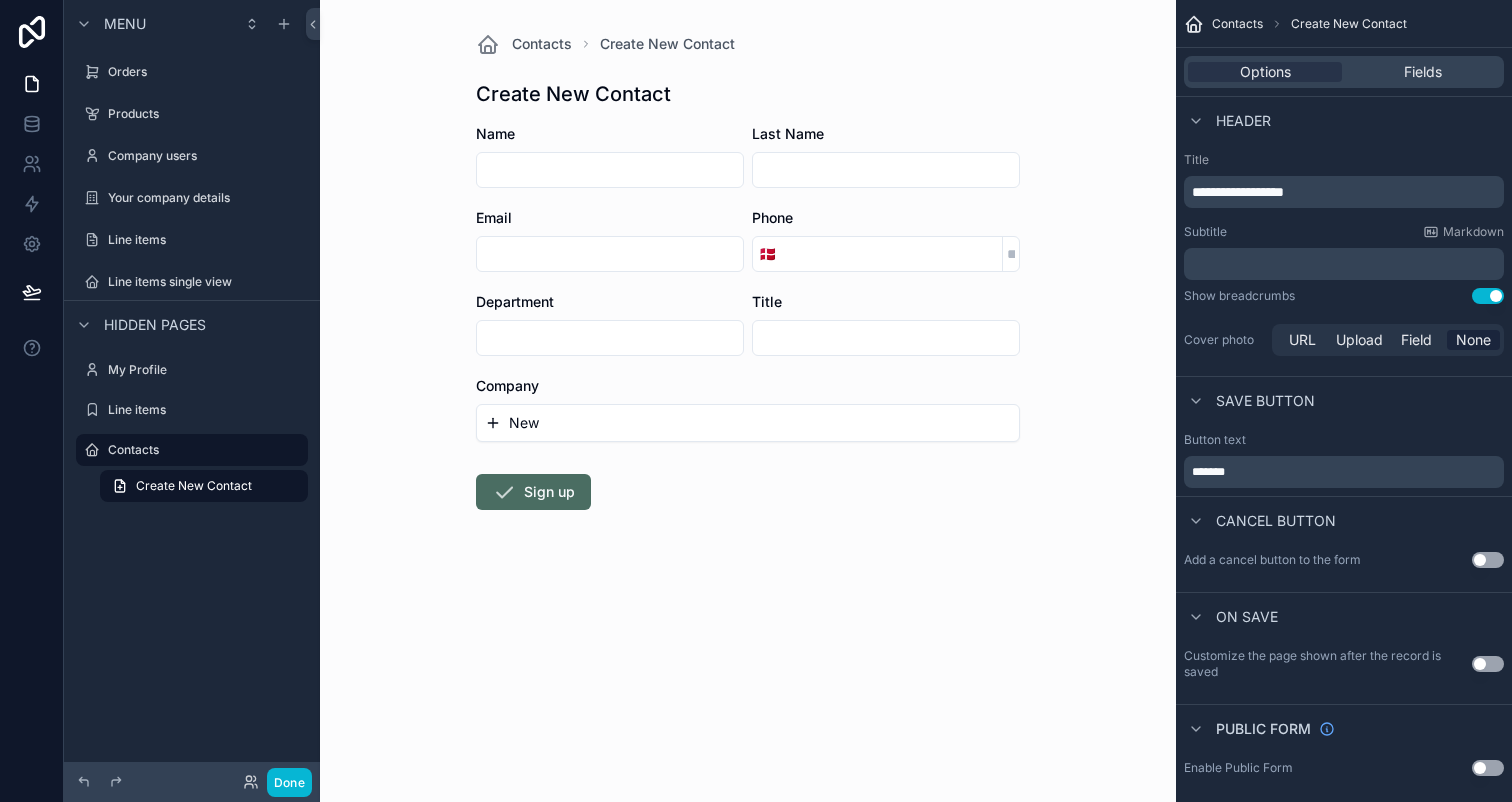 click at bounding box center (610, 170) 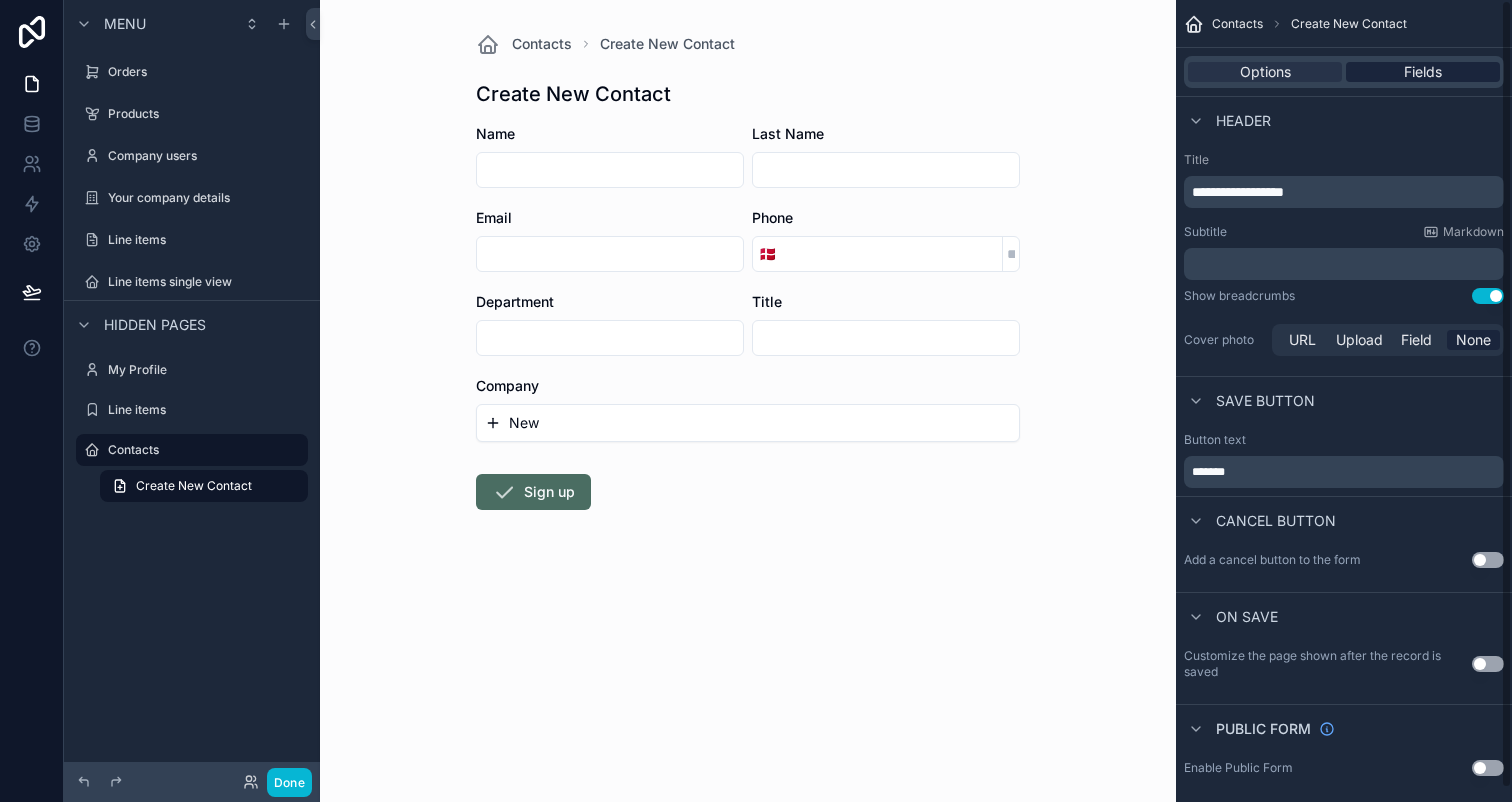 click on "Fields" at bounding box center (1423, 72) 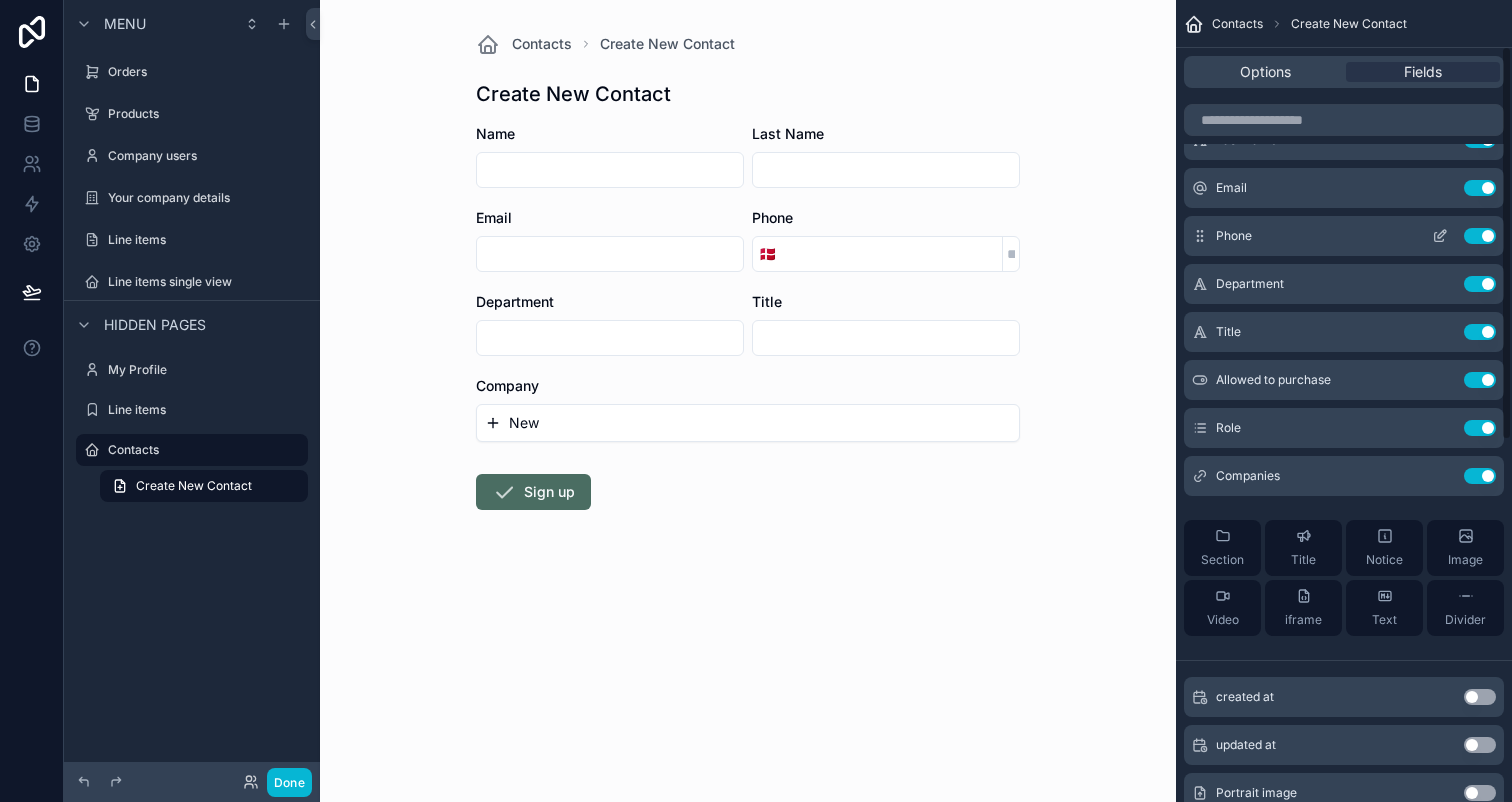 scroll, scrollTop: 104, scrollLeft: 0, axis: vertical 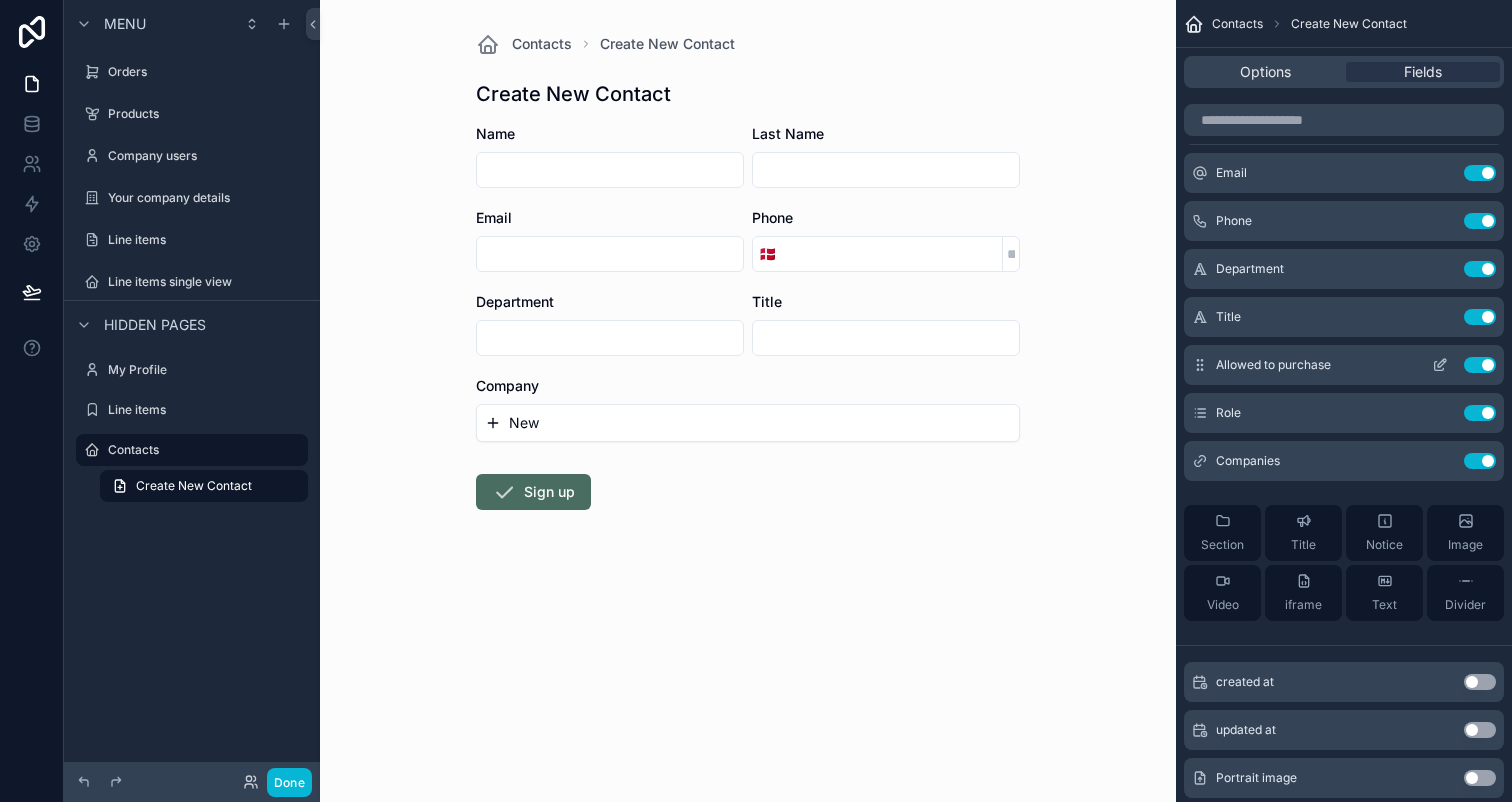 click 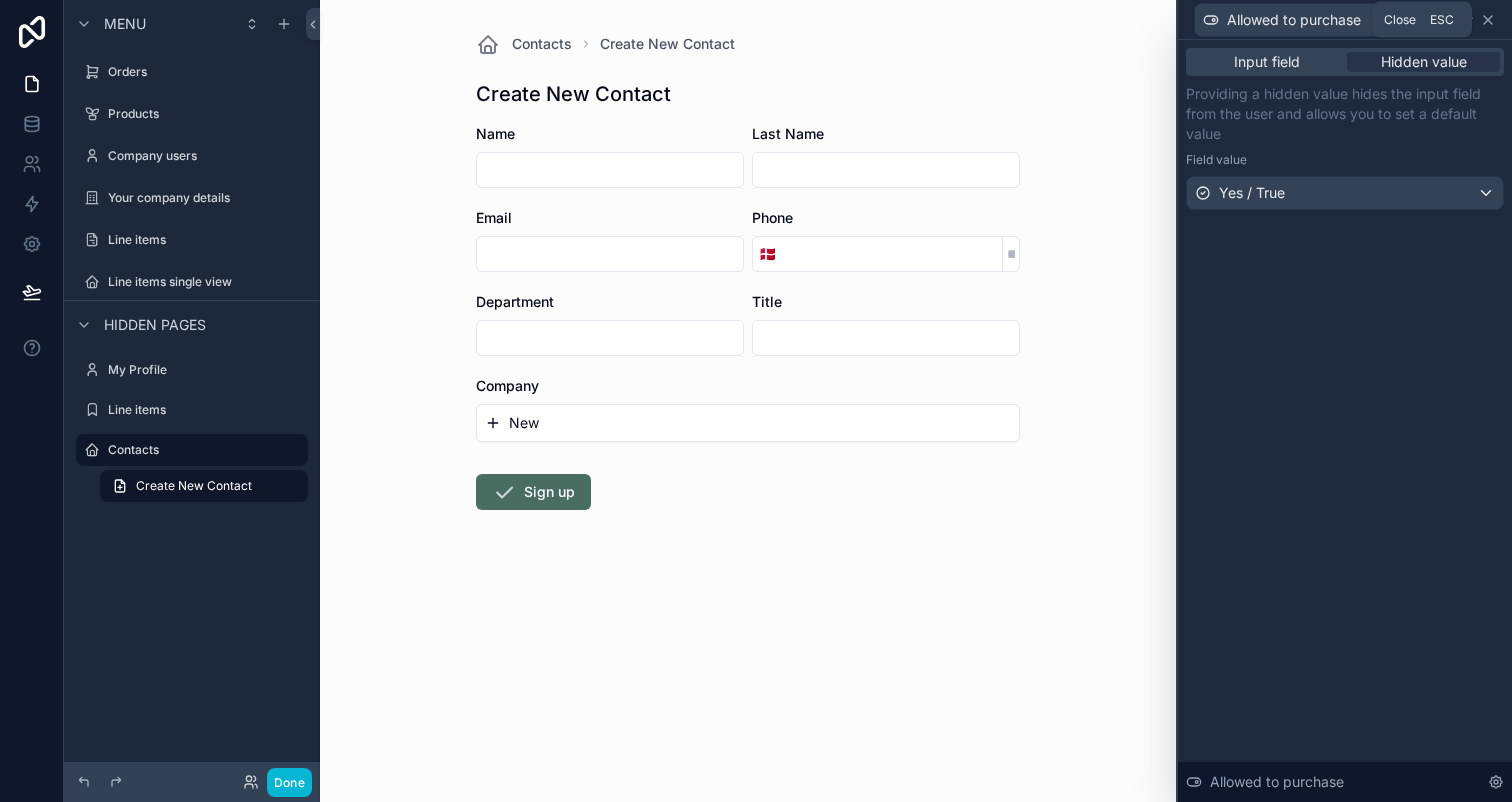 click 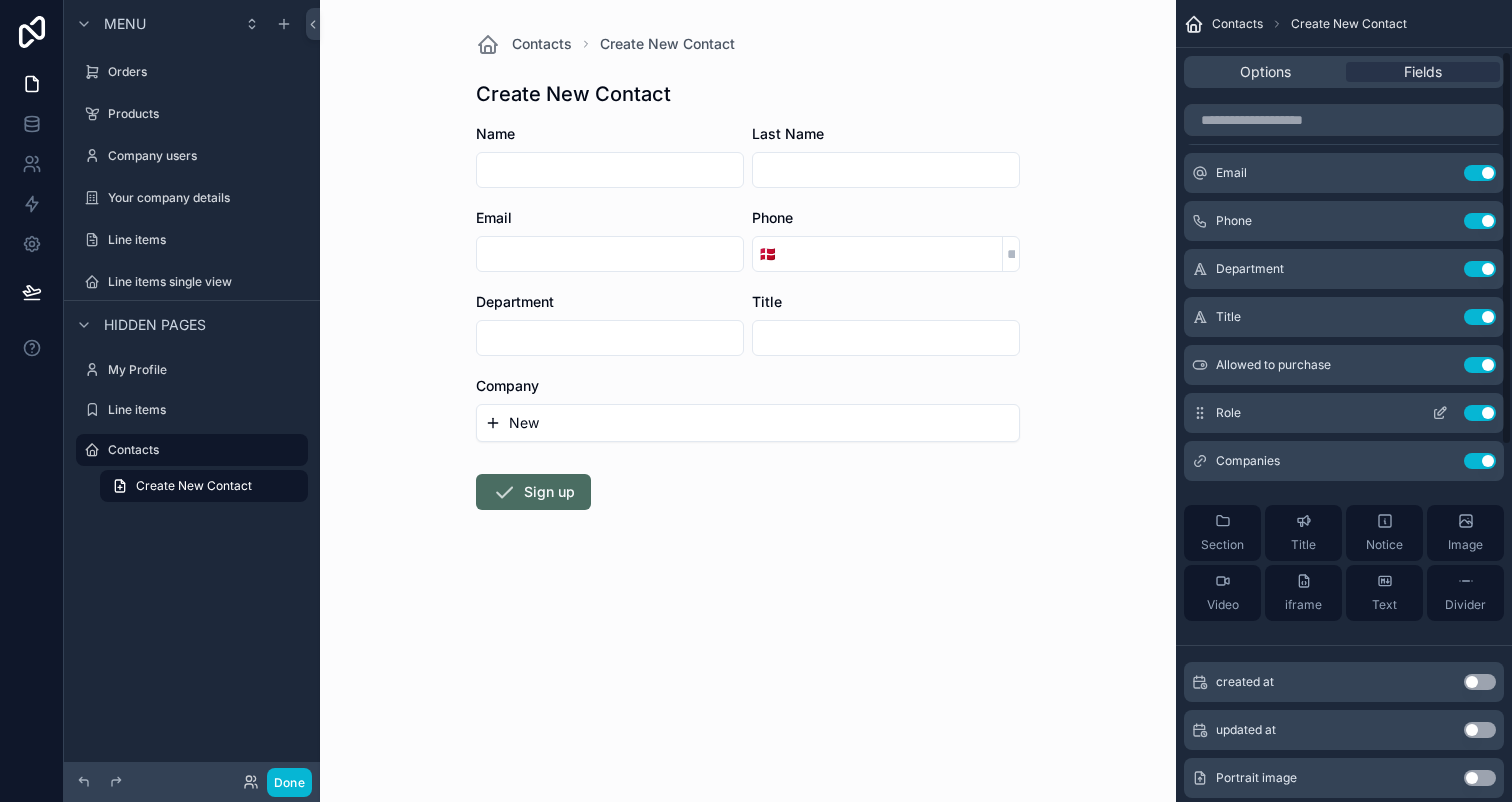 click 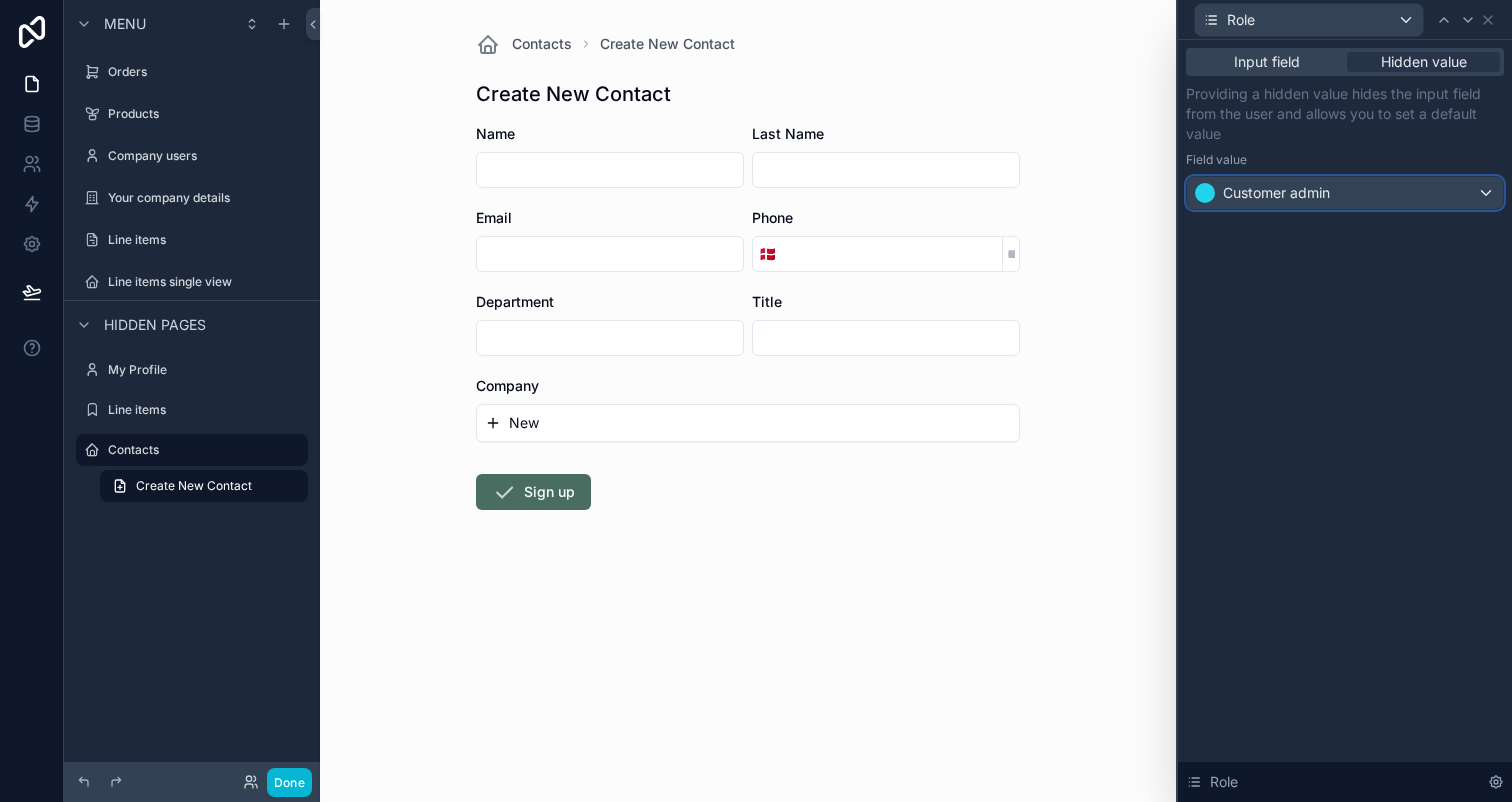 click on "Customer admin" at bounding box center (1276, 193) 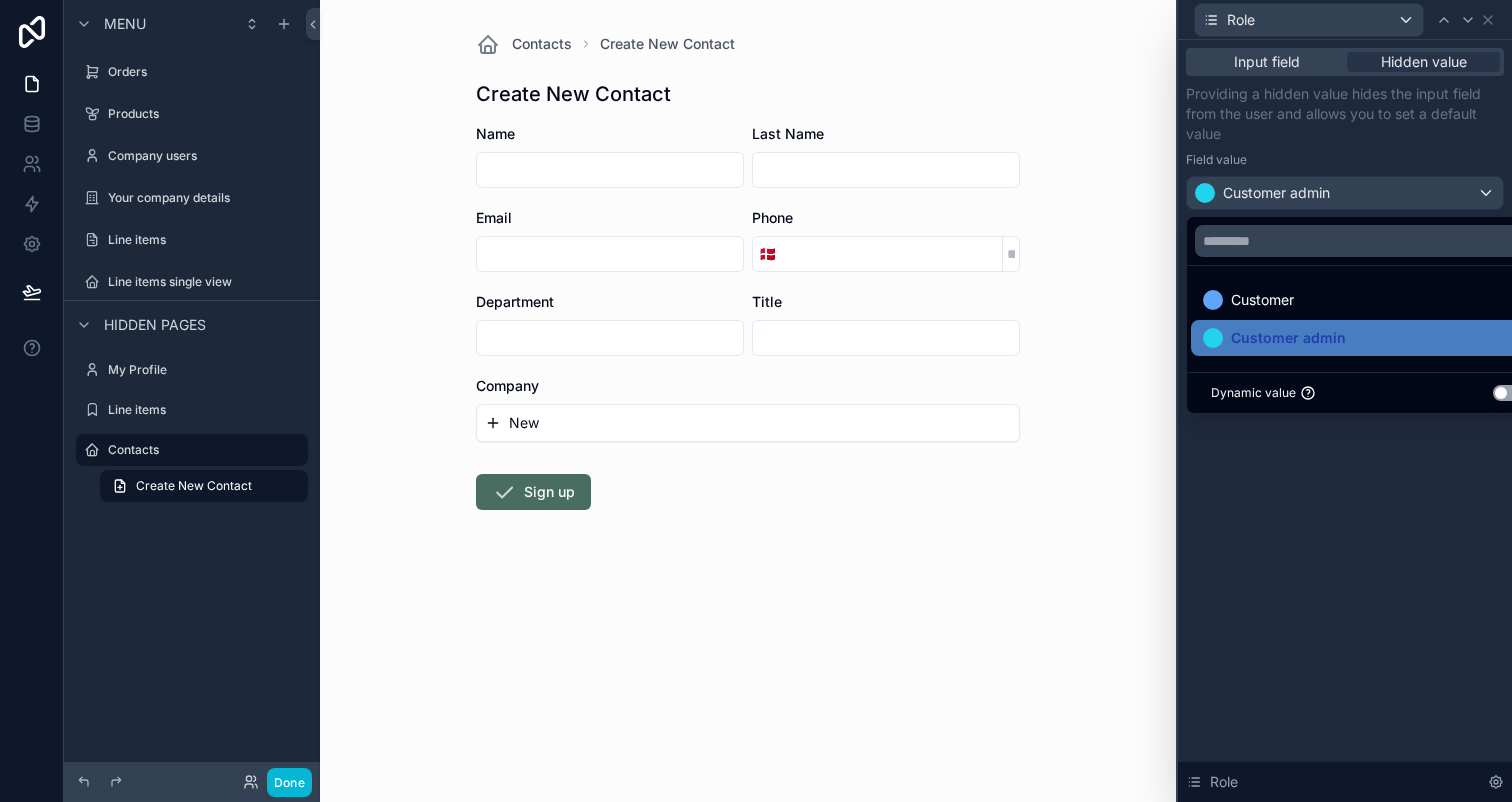 click at bounding box center [1345, 401] 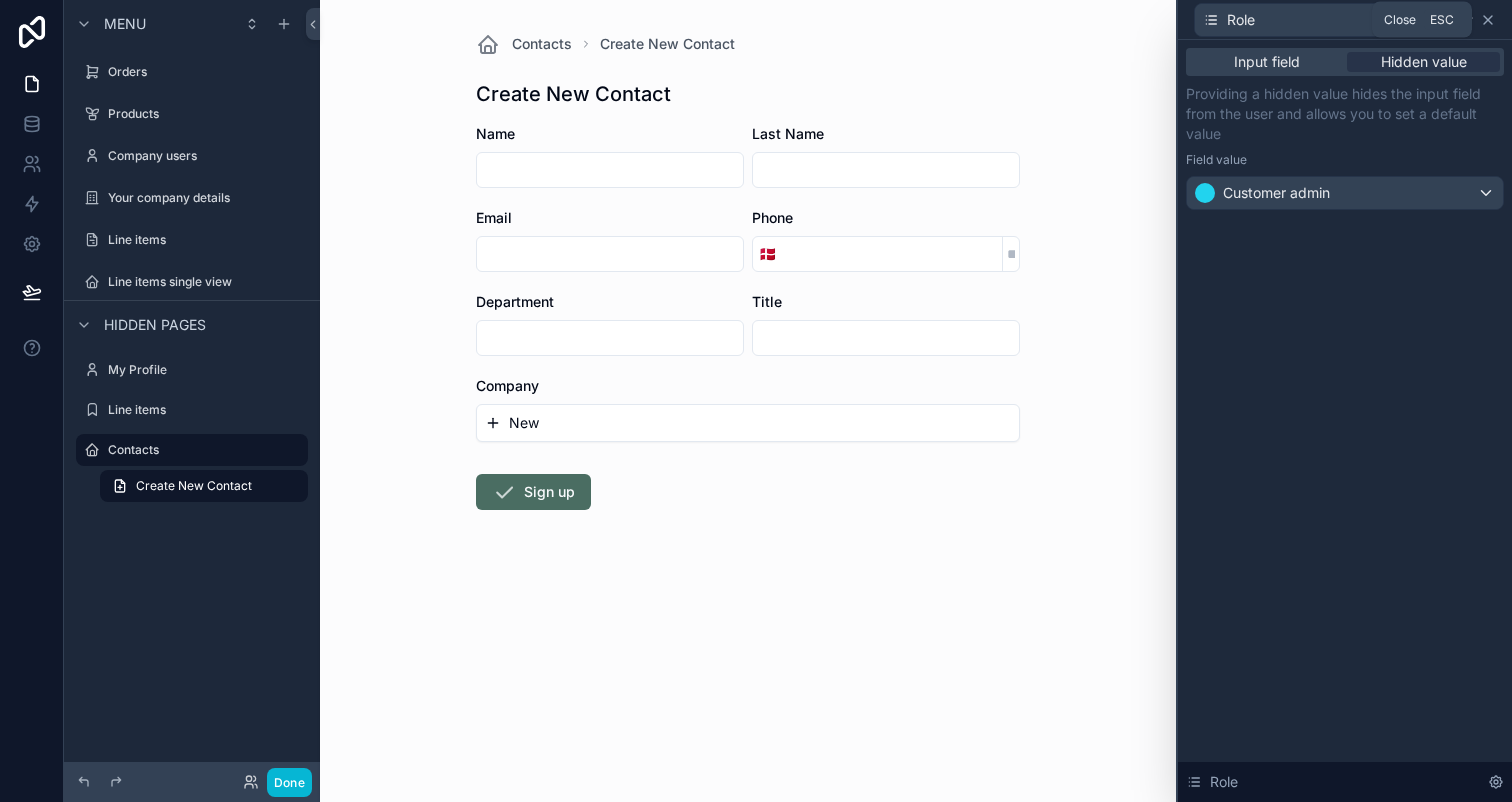click 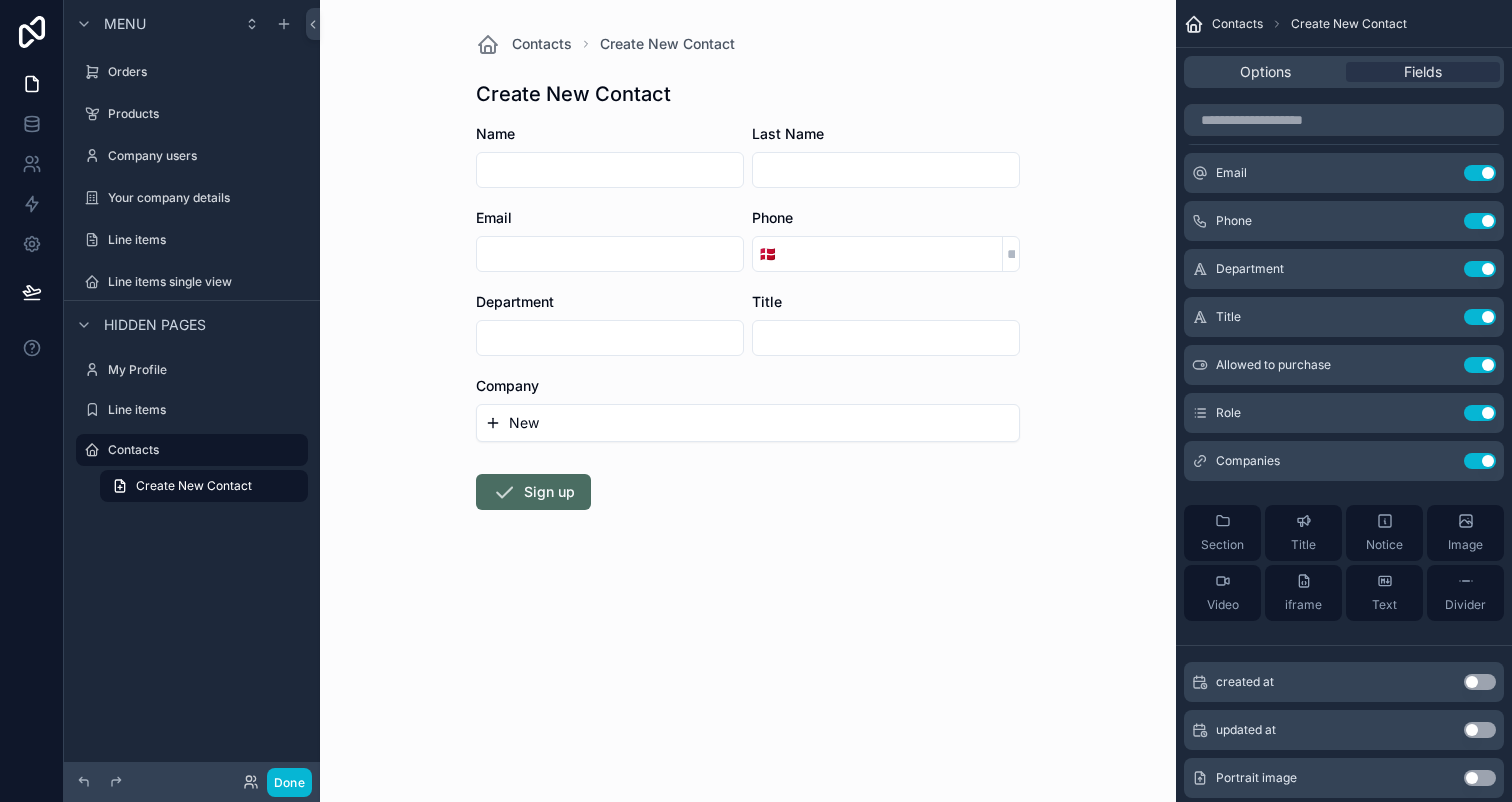 click on "Name Last Name Email Phone 🇩🇰 Department Title Company New Sign up" at bounding box center (748, 381) 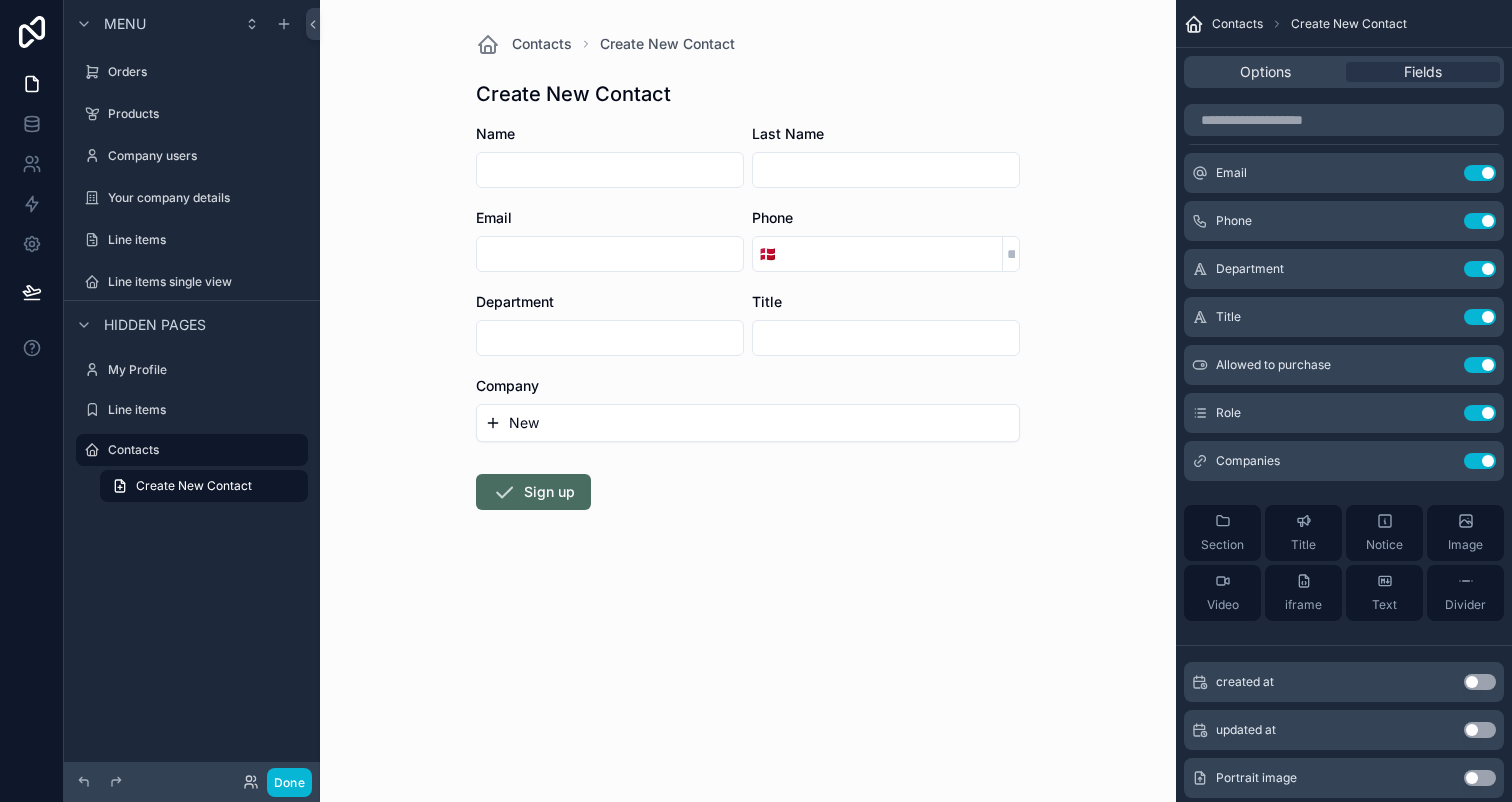 click on "Name Last Name Email Phone 🇩🇰 Department Title Company New Sign up" at bounding box center [748, 381] 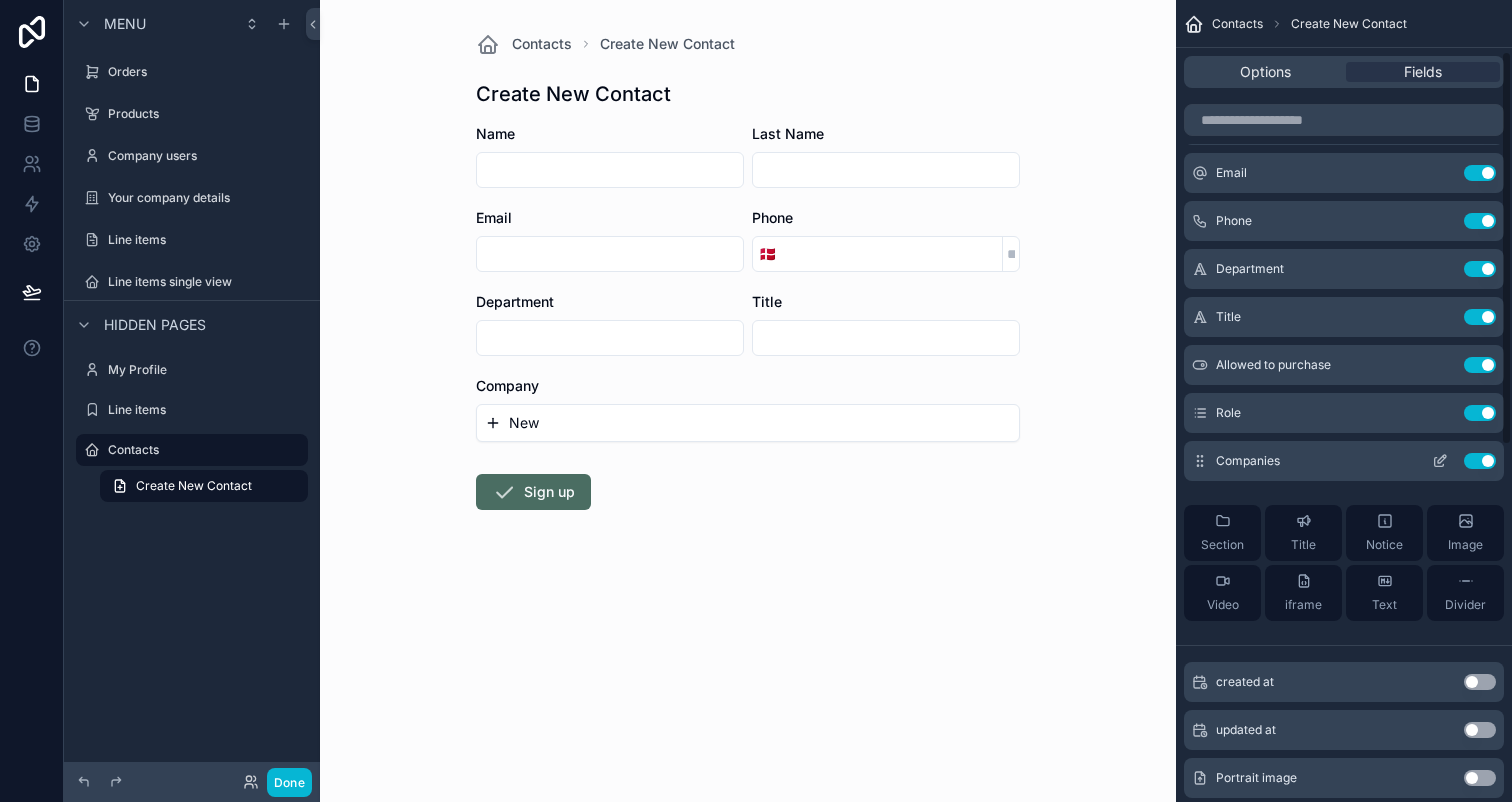 click 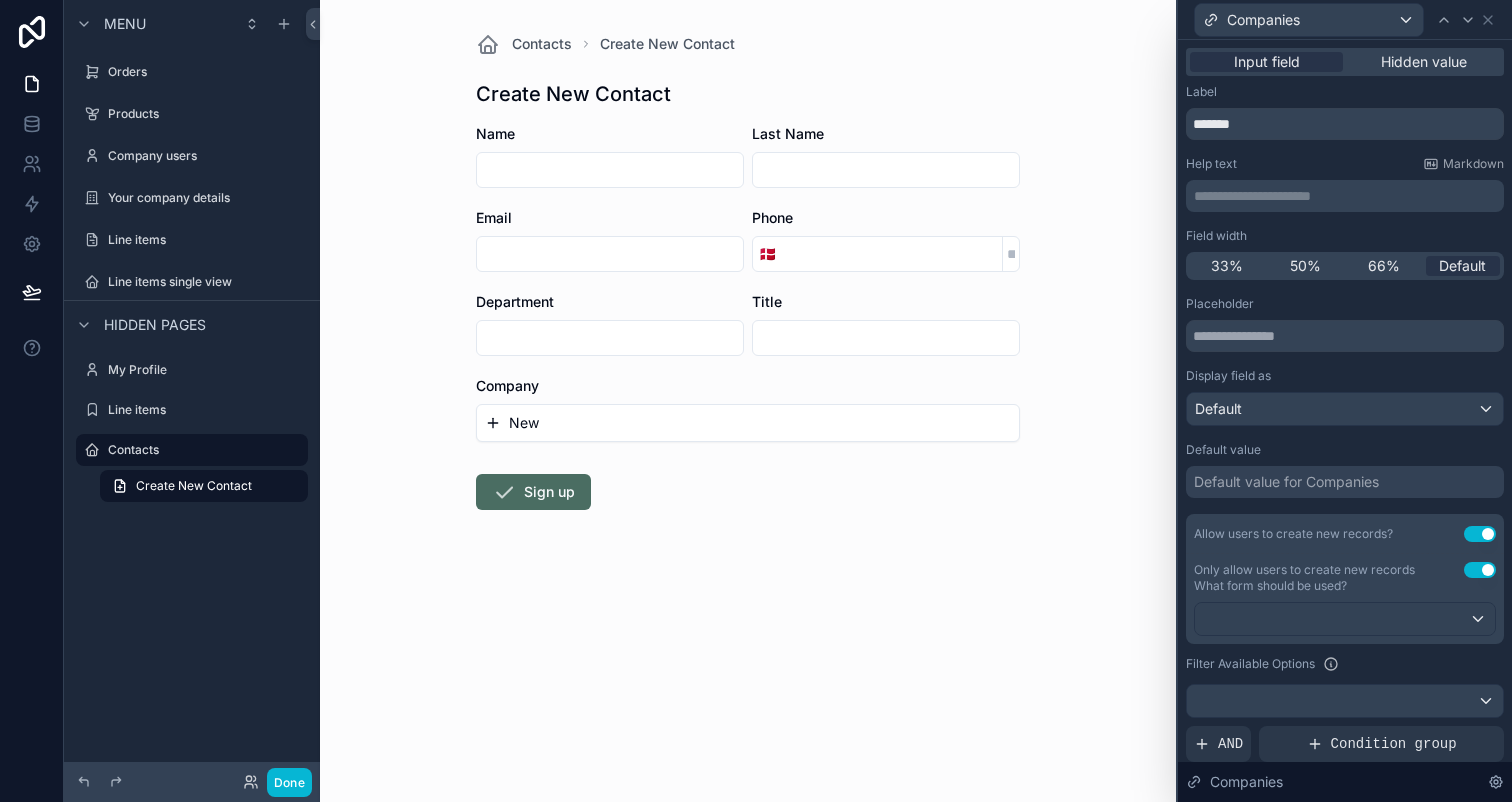 click on "Name Last Name Email Phone 🇩🇰 Department Title Company New Sign up" at bounding box center [748, 381] 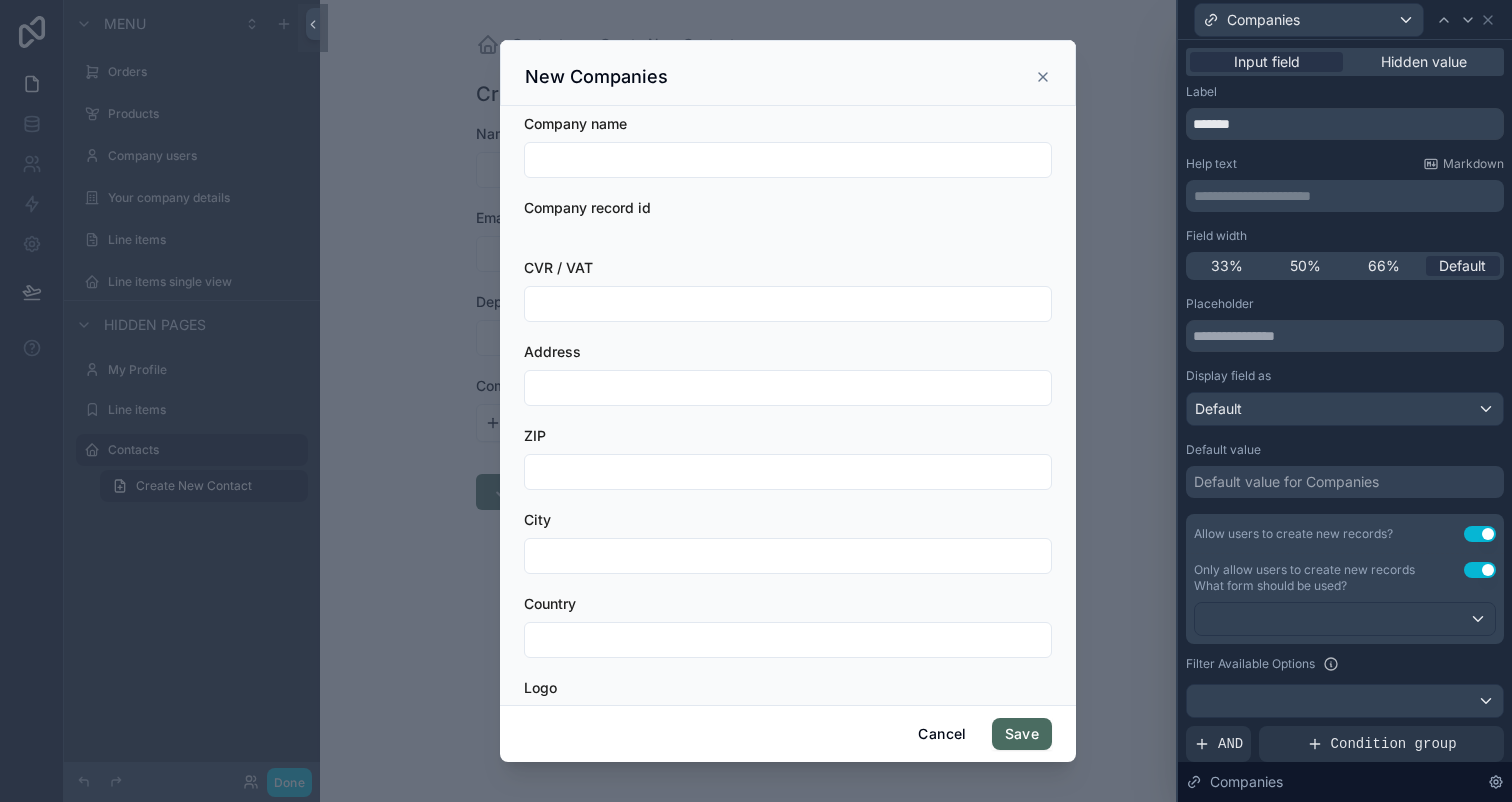 click 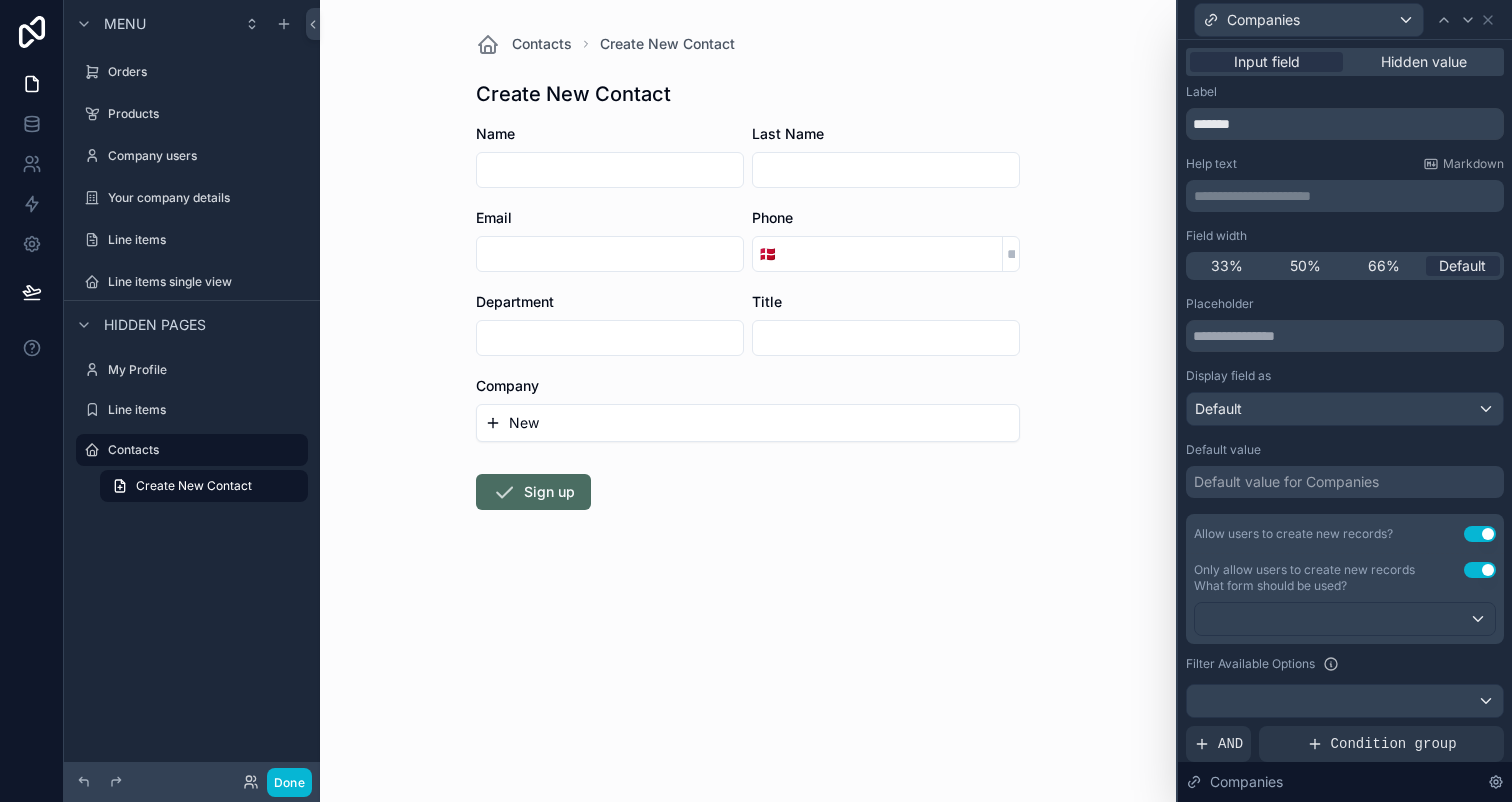 click on "New" at bounding box center [748, 423] 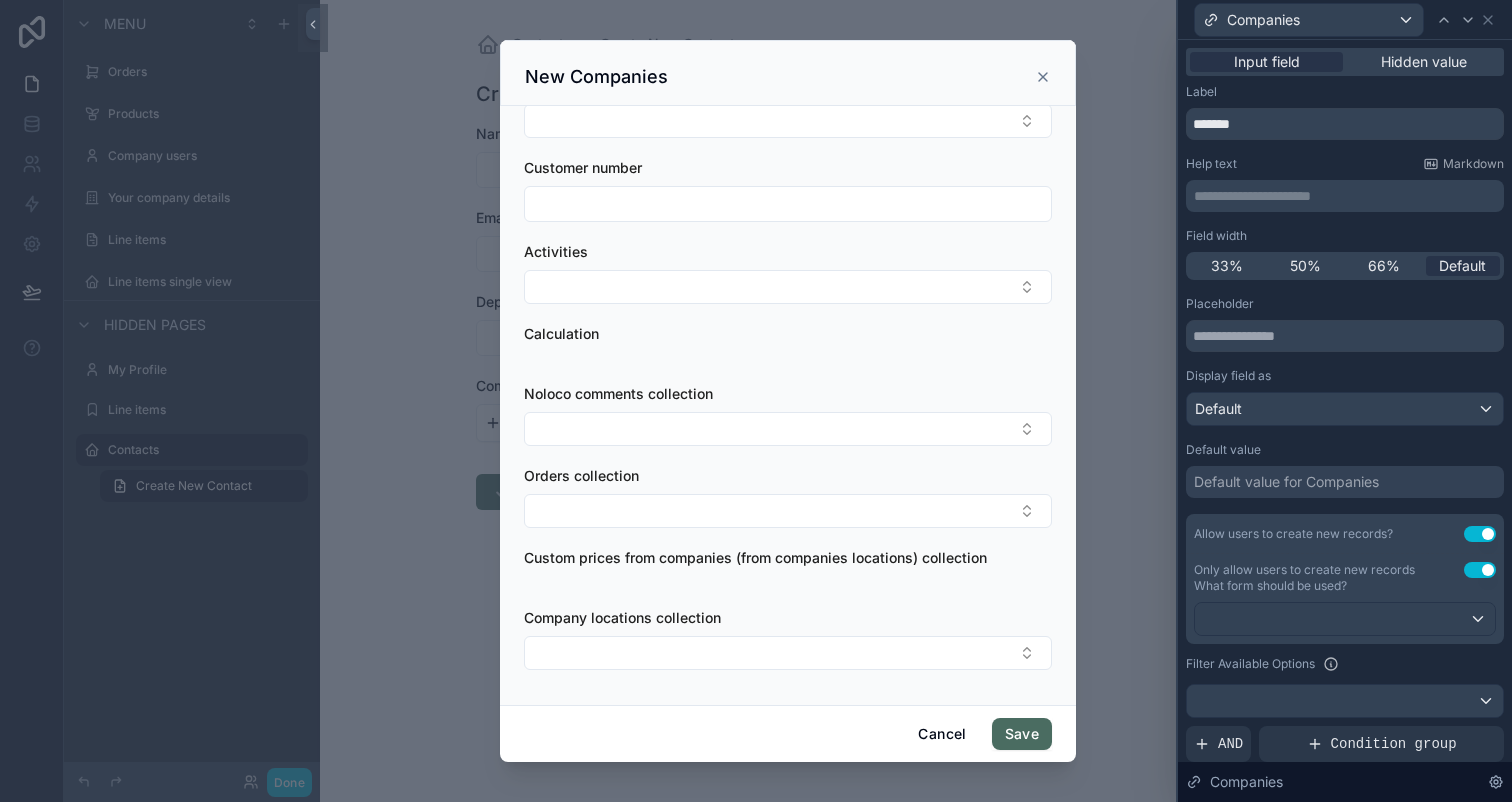 scroll, scrollTop: 0, scrollLeft: 0, axis: both 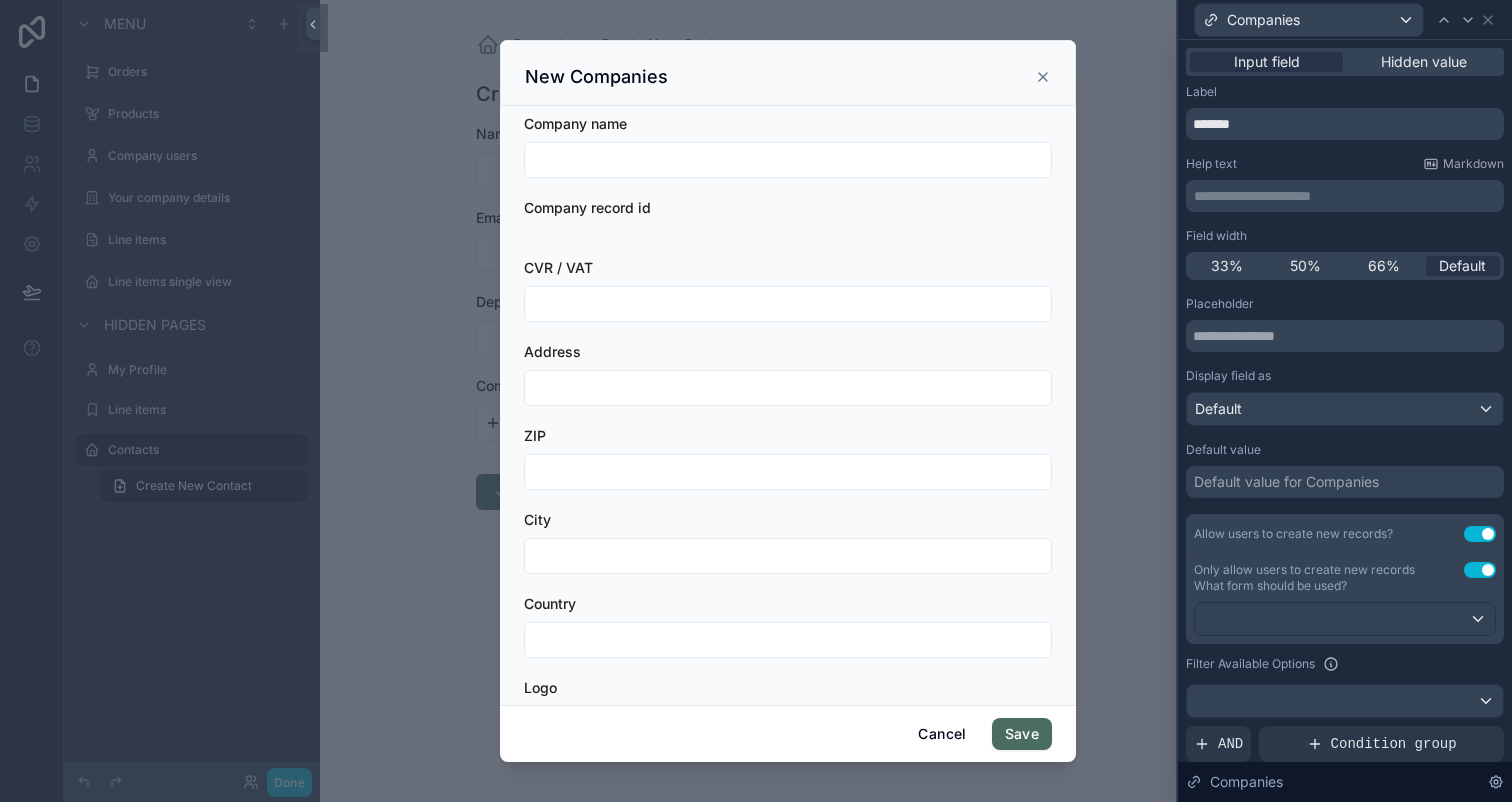 click at bounding box center (788, 160) 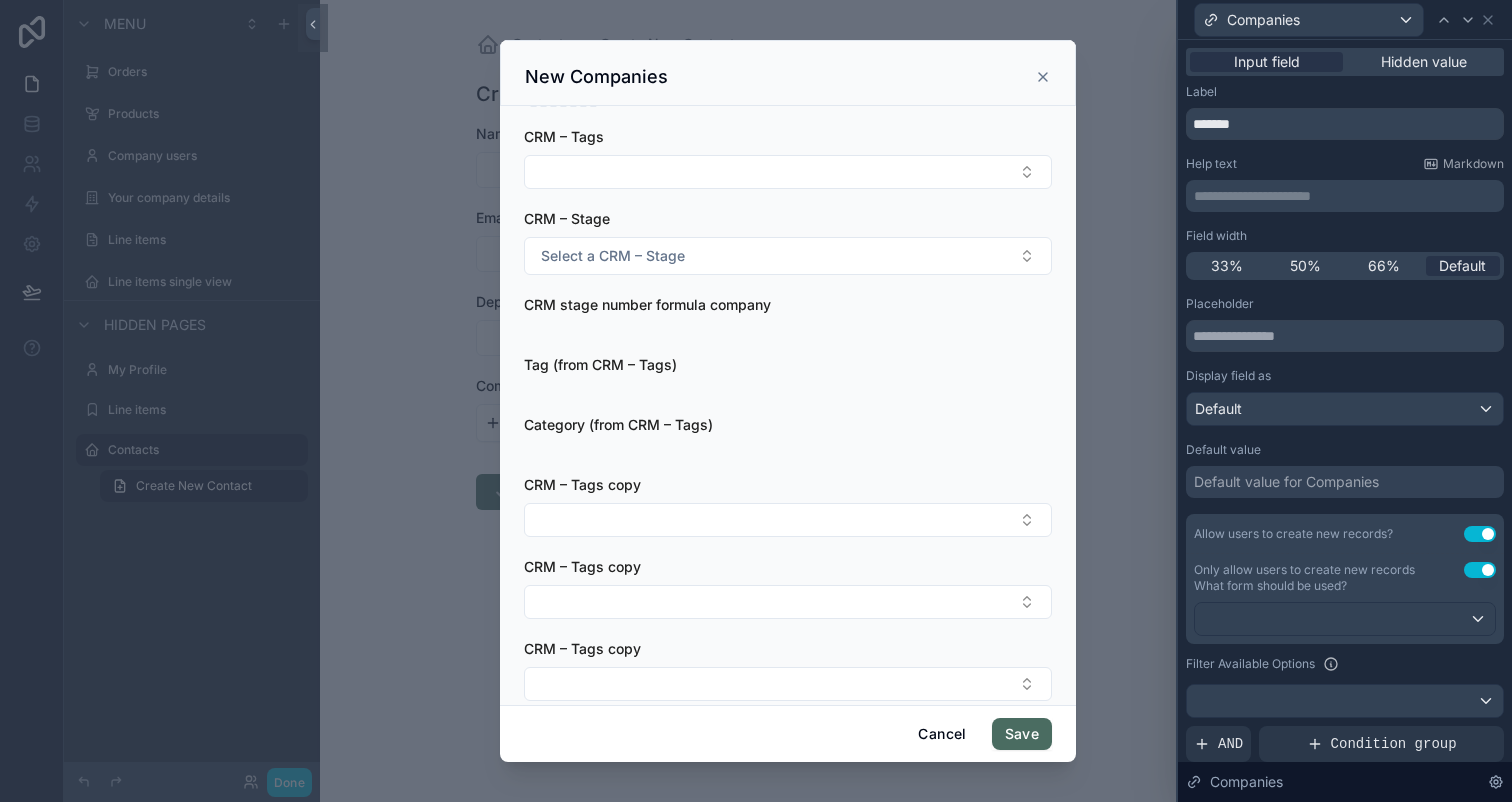 scroll, scrollTop: 0, scrollLeft: 0, axis: both 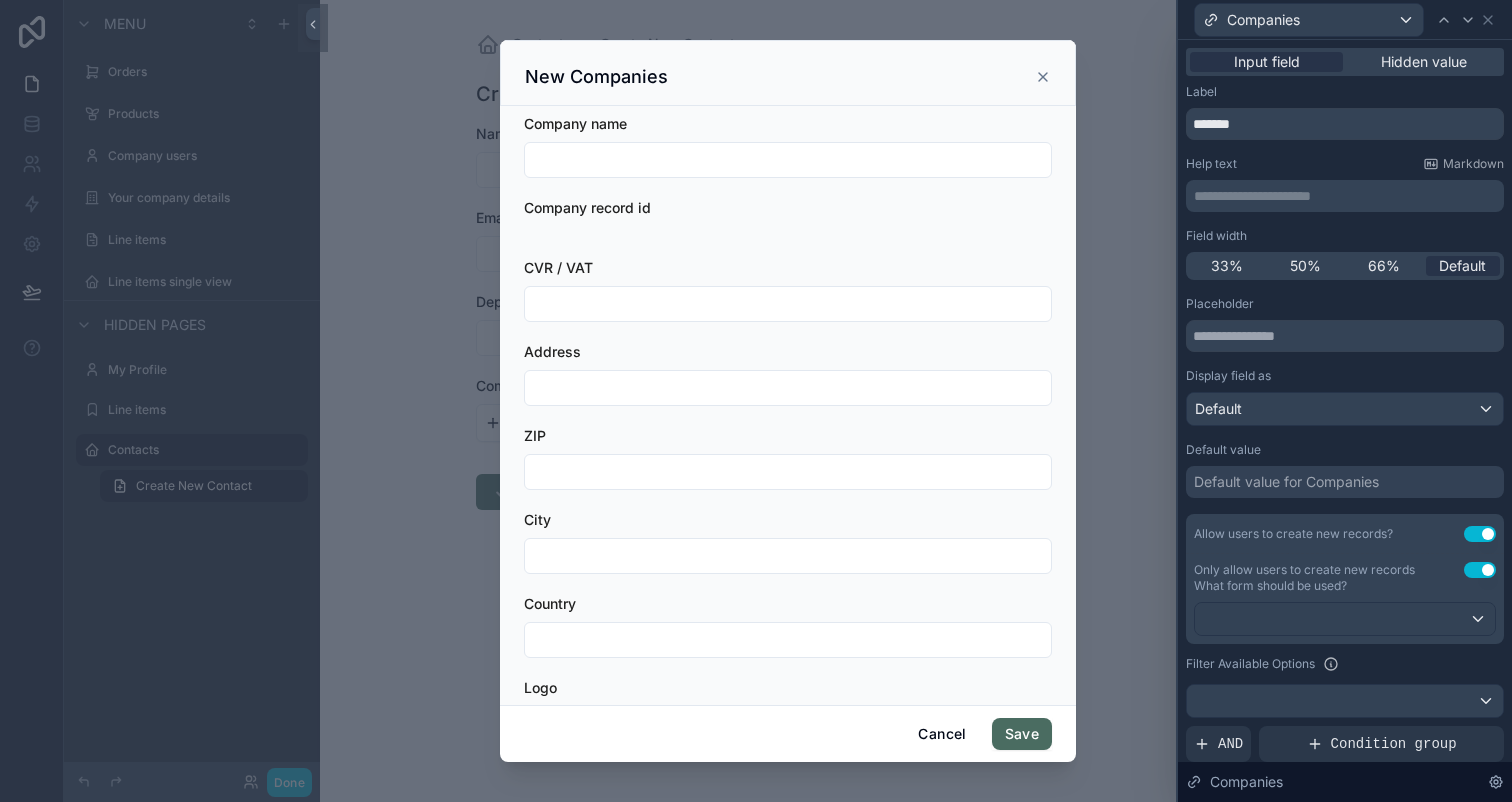click at bounding box center [788, 304] 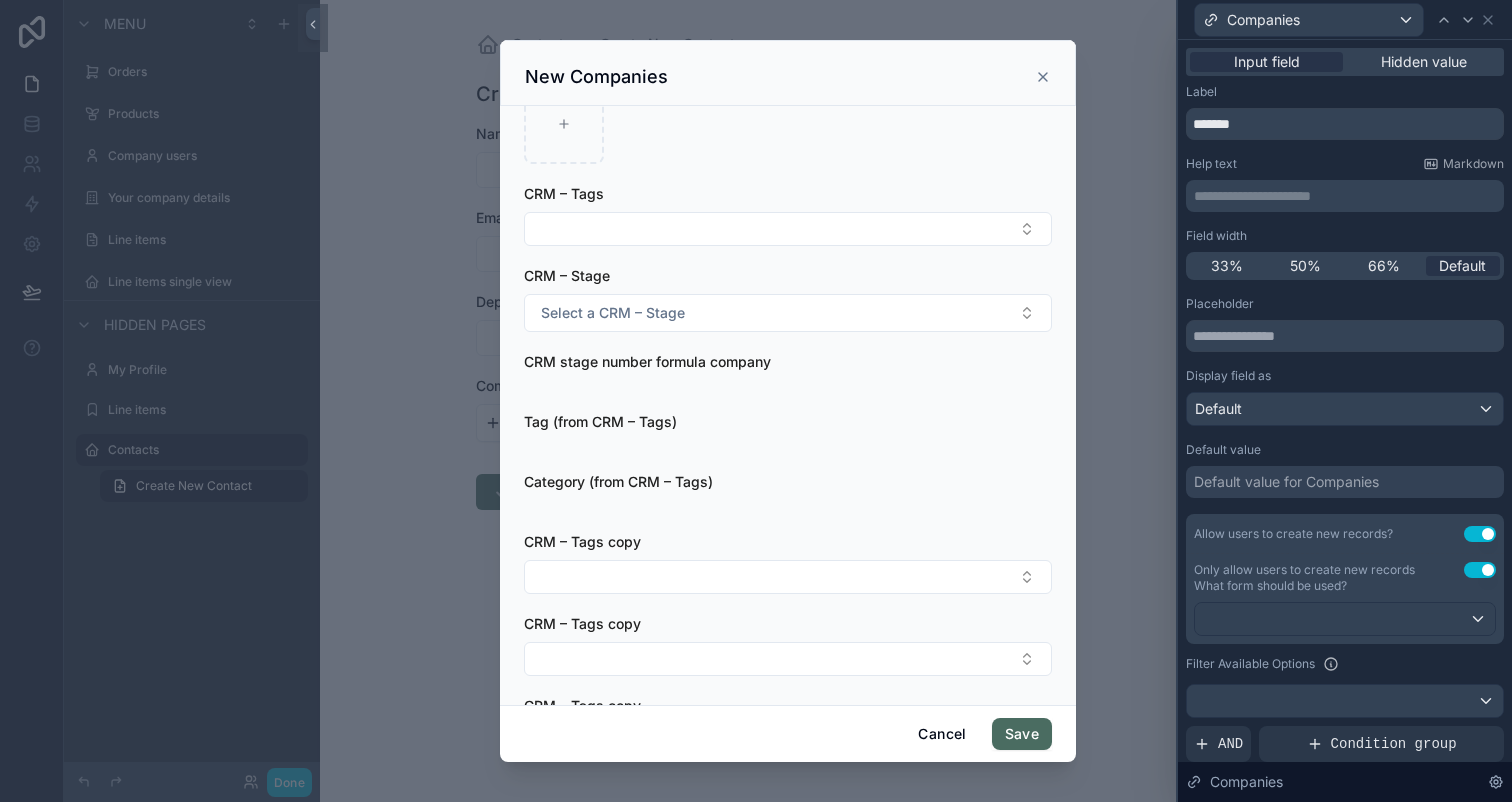 scroll, scrollTop: 0, scrollLeft: 0, axis: both 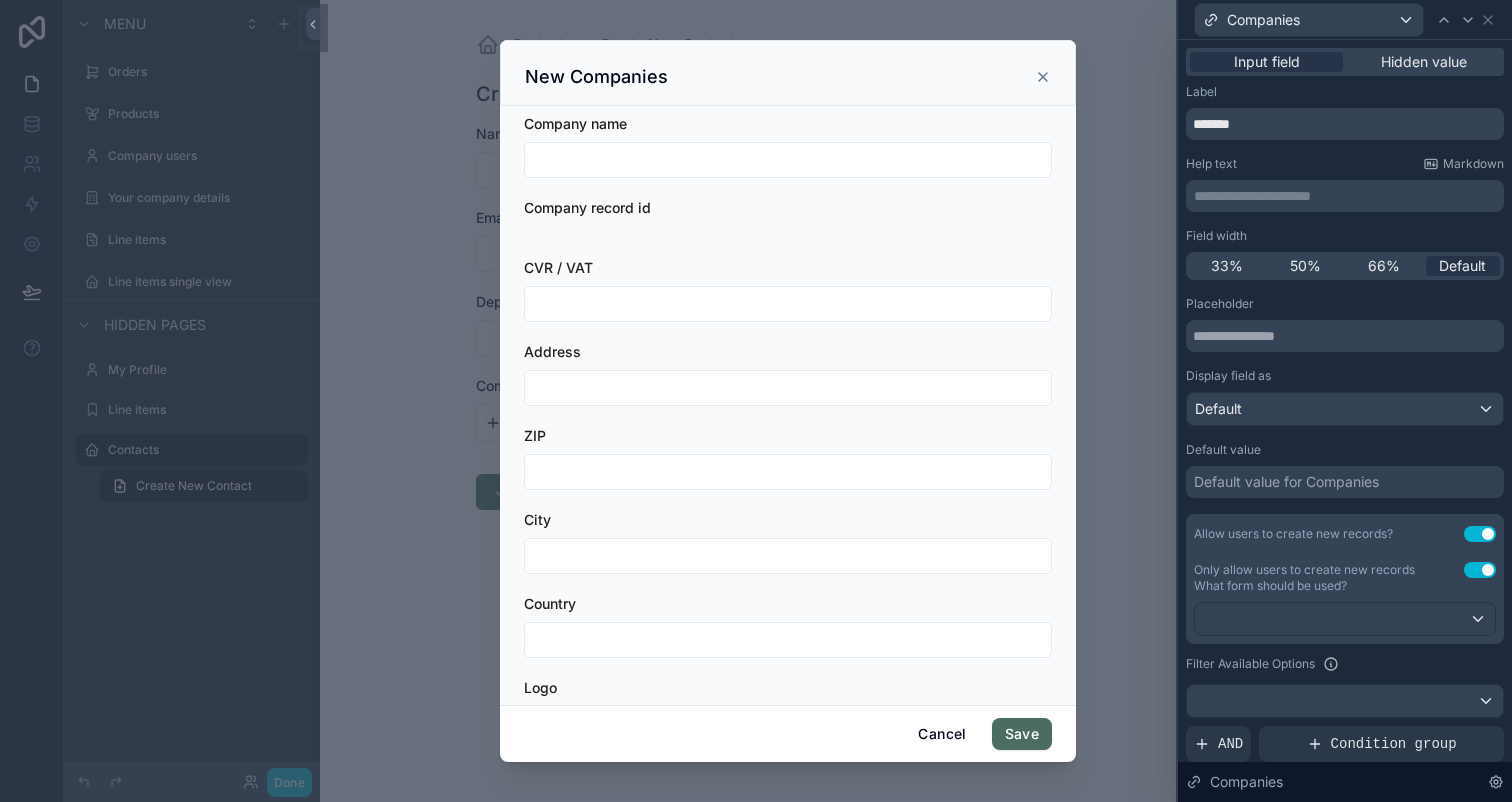 click on "New Companies" at bounding box center [788, 73] 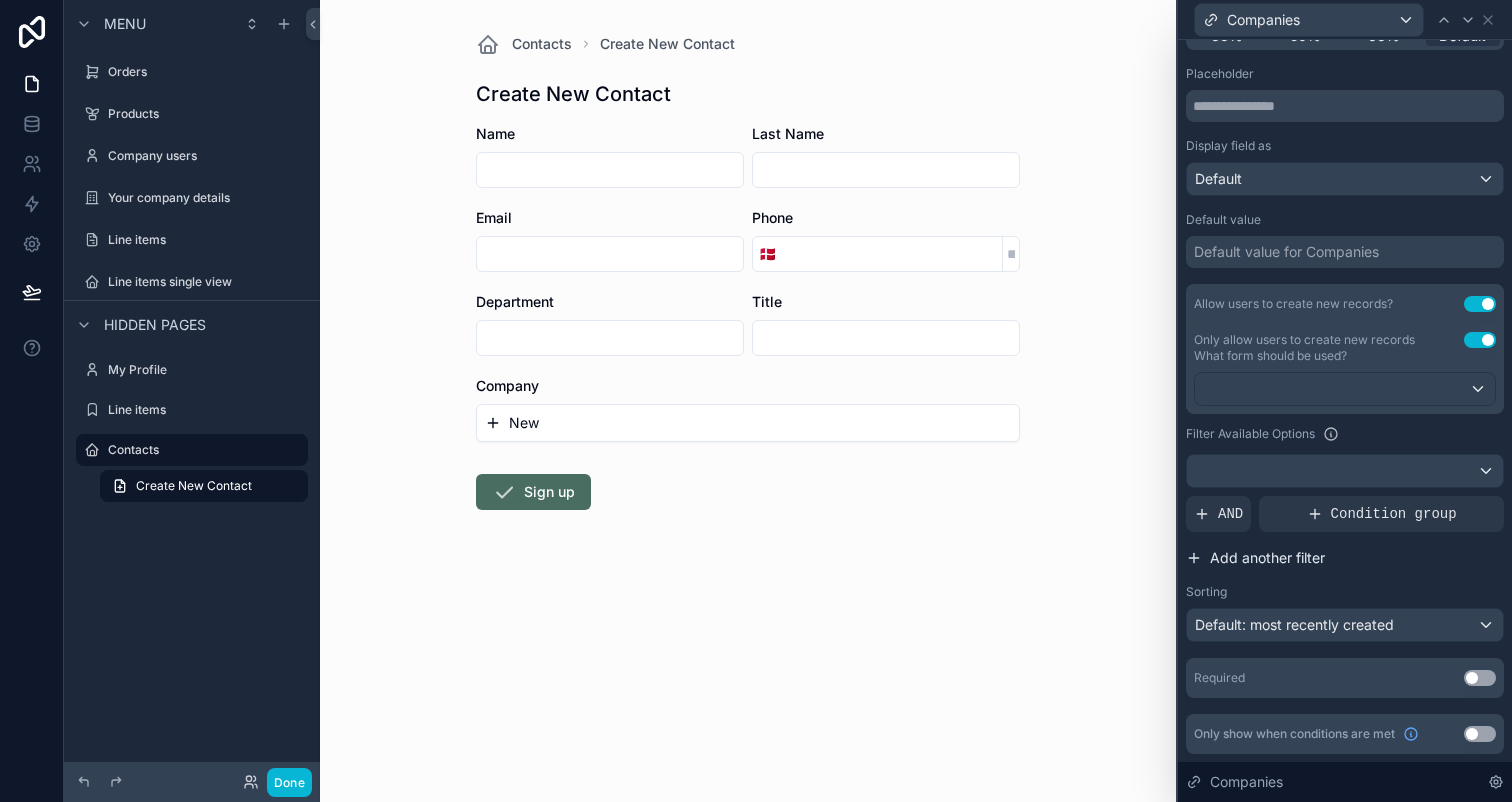 scroll, scrollTop: 0, scrollLeft: 0, axis: both 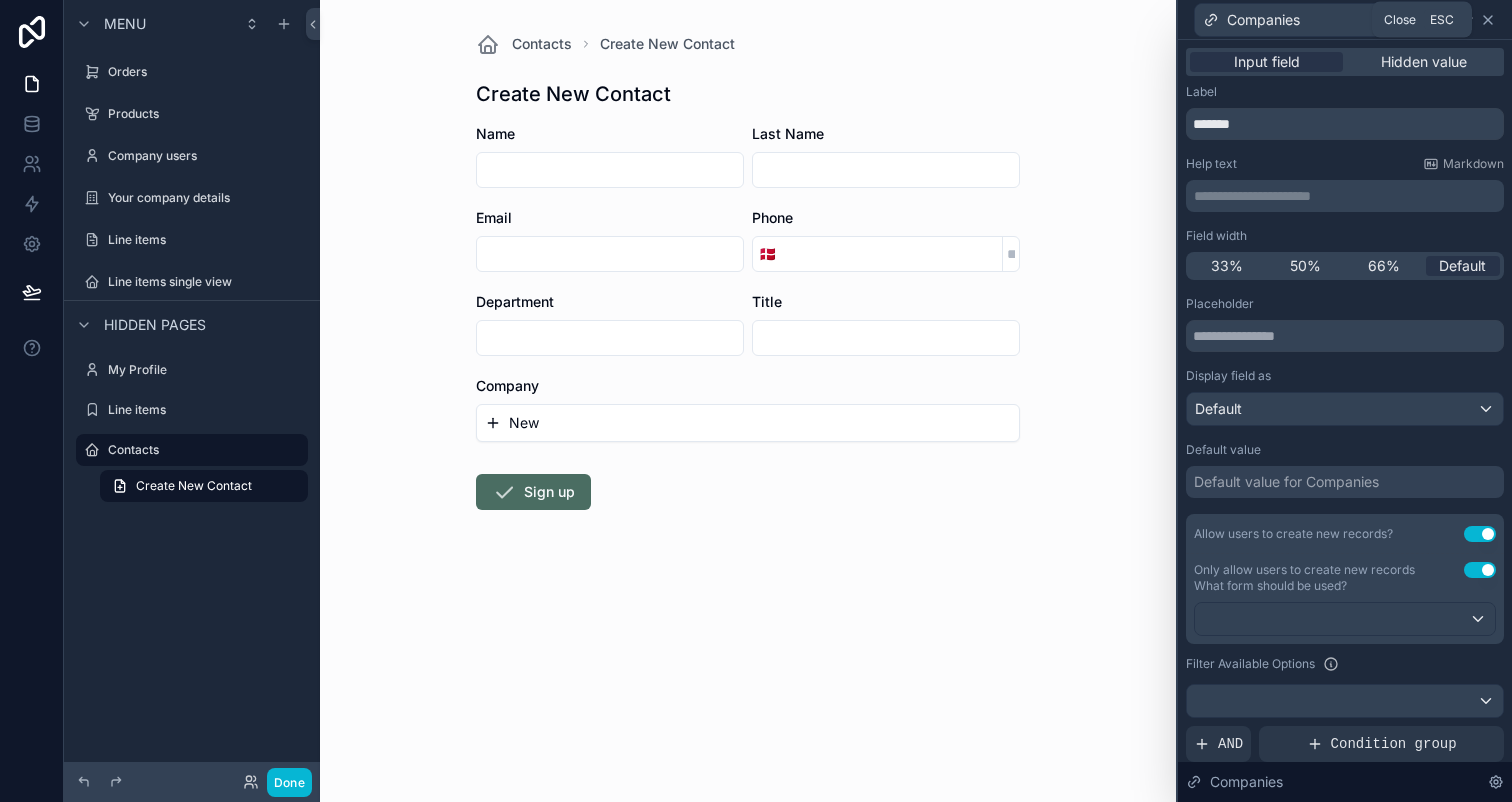 click 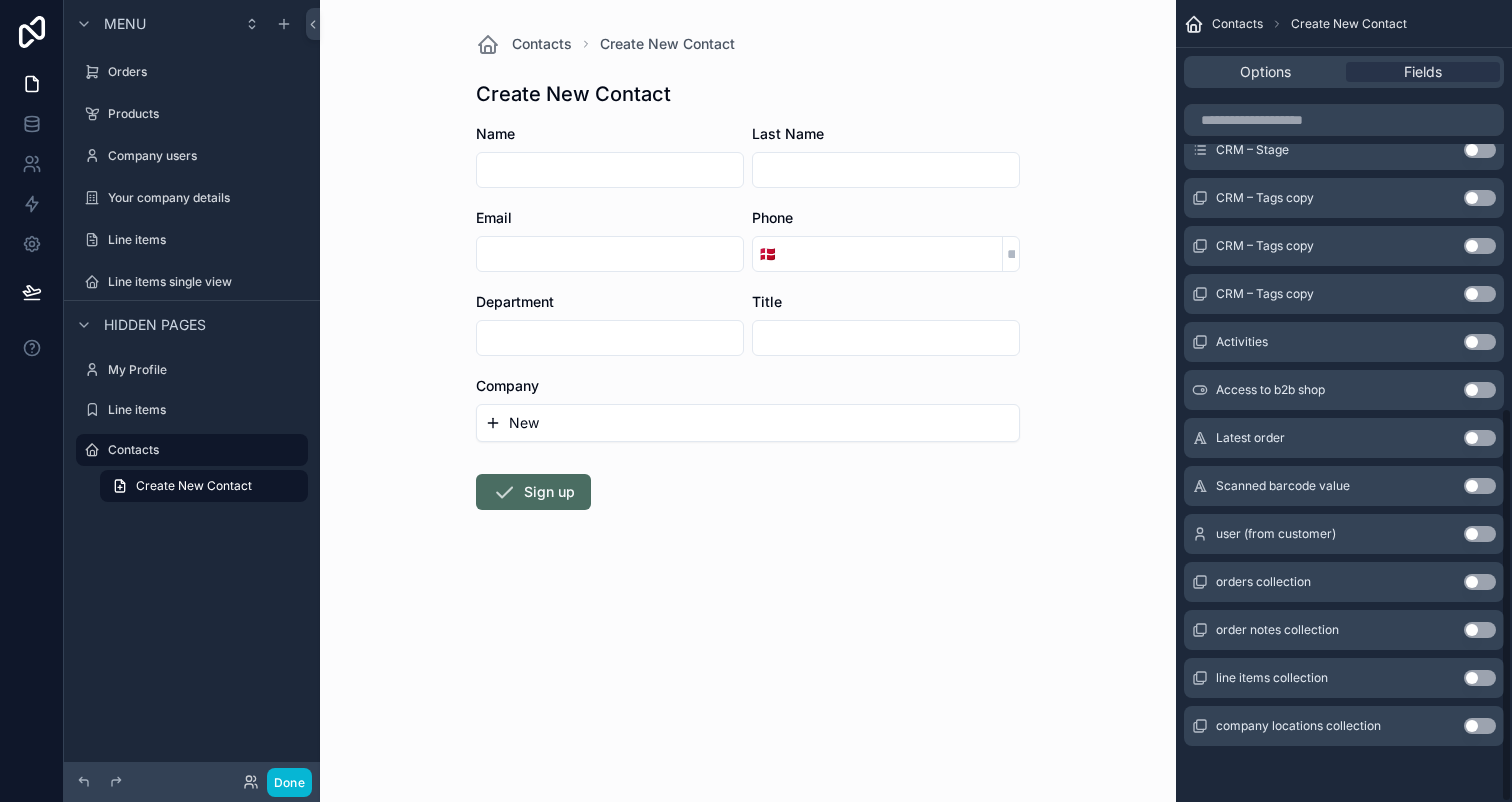 scroll, scrollTop: 0, scrollLeft: 0, axis: both 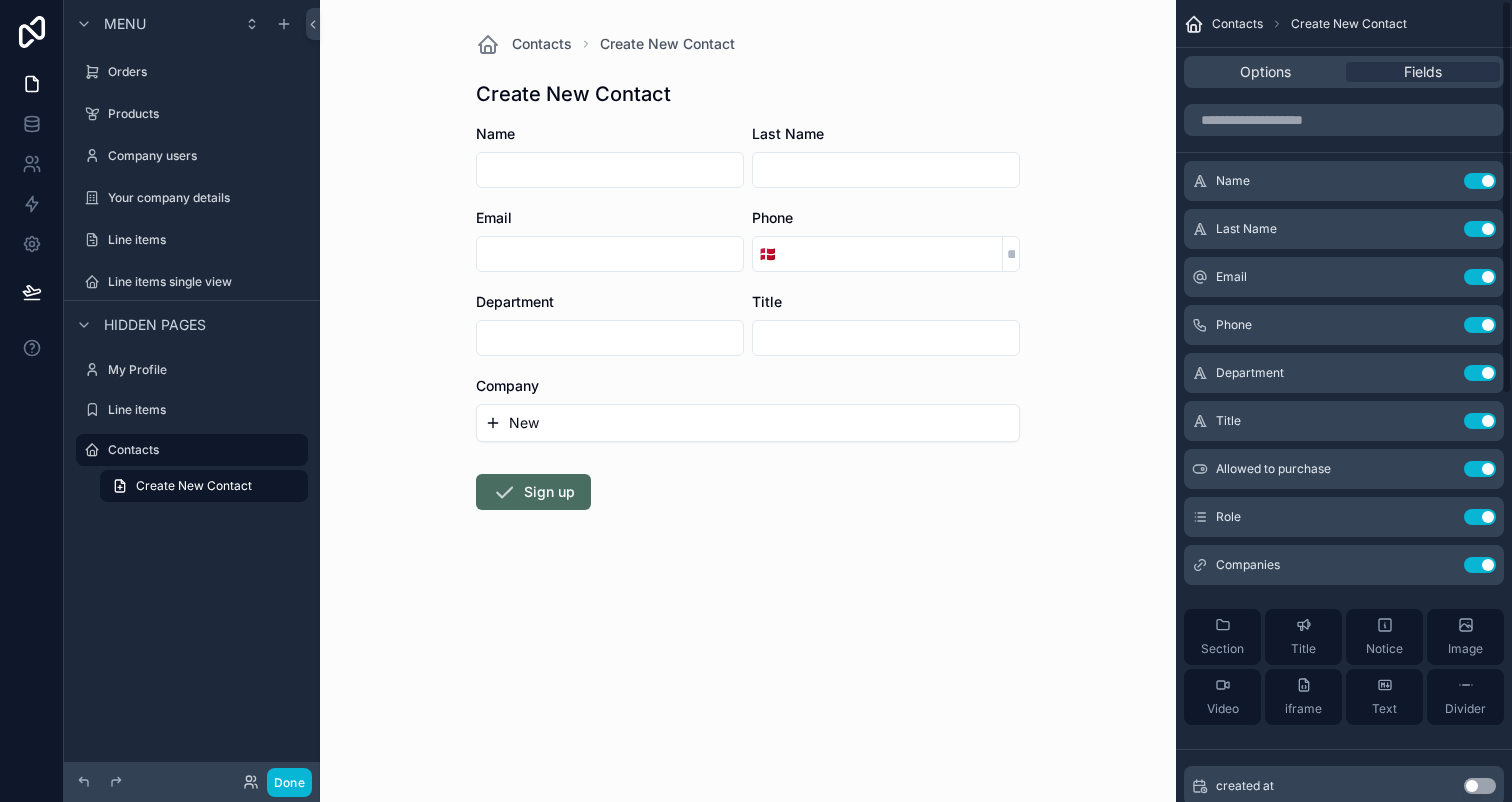 click on "Options Fields" at bounding box center (1344, 72) 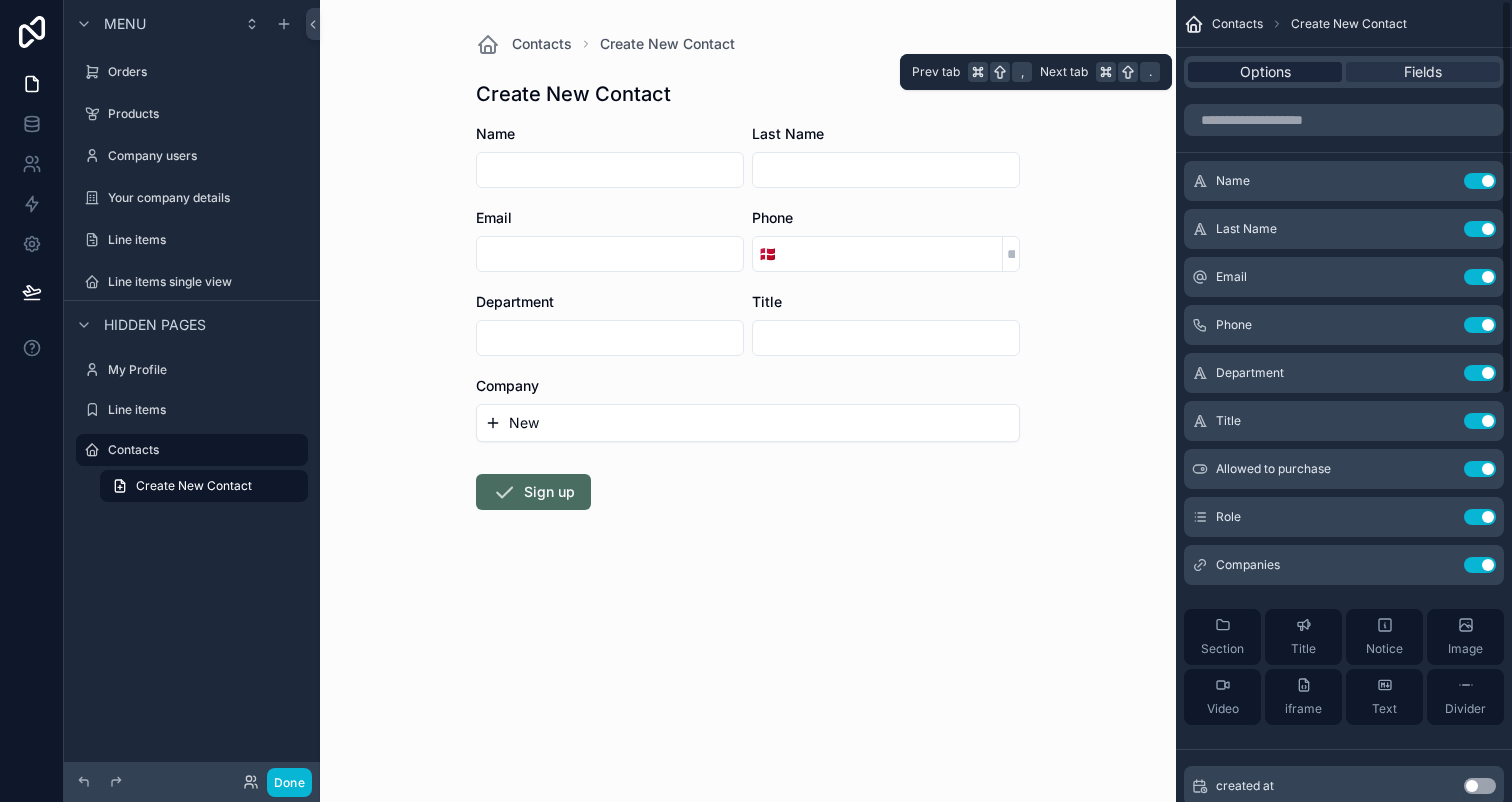 click on "Options" at bounding box center (1265, 72) 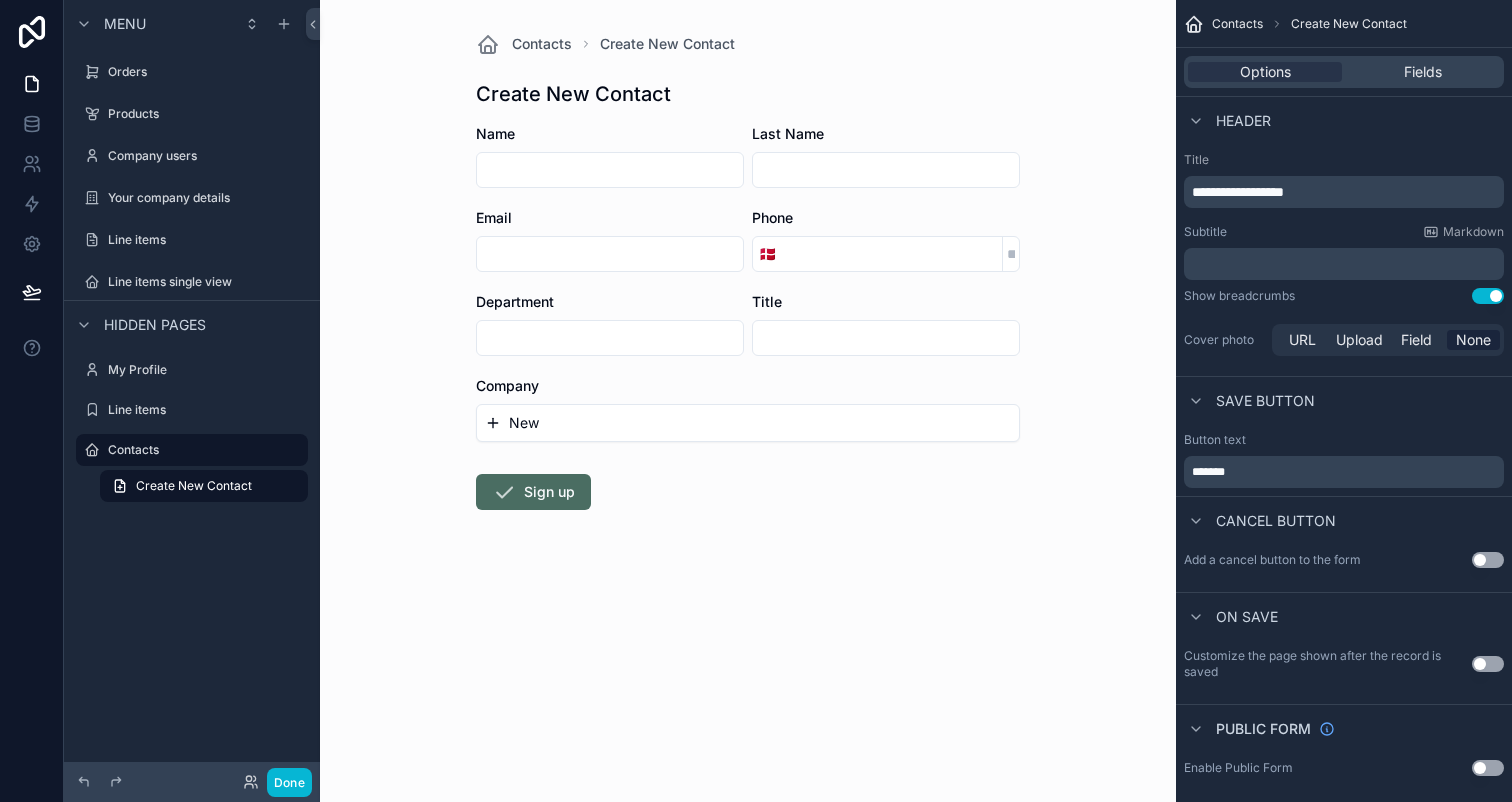 scroll, scrollTop: 14, scrollLeft: 0, axis: vertical 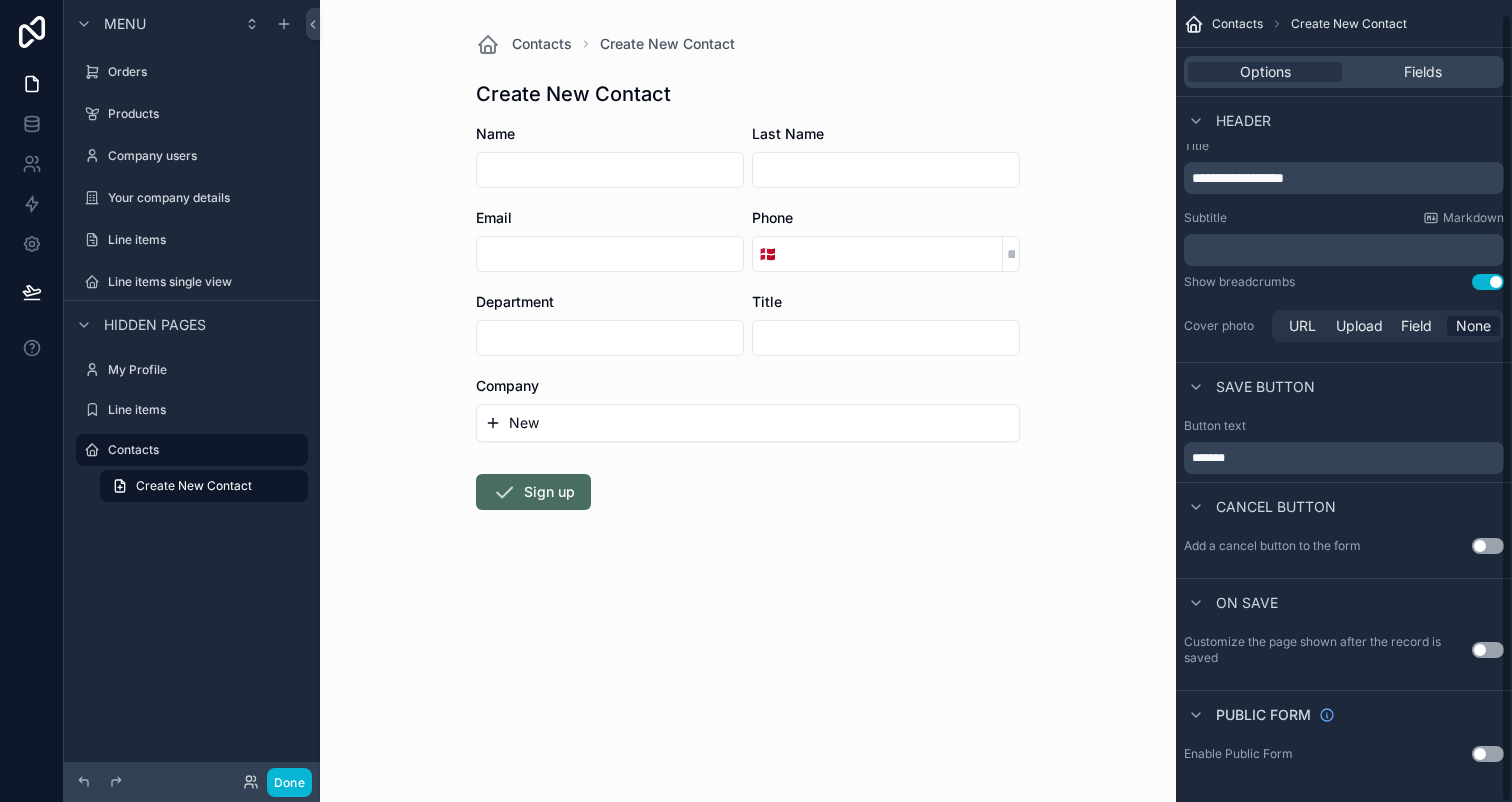 click on "Use setting" at bounding box center (1488, 650) 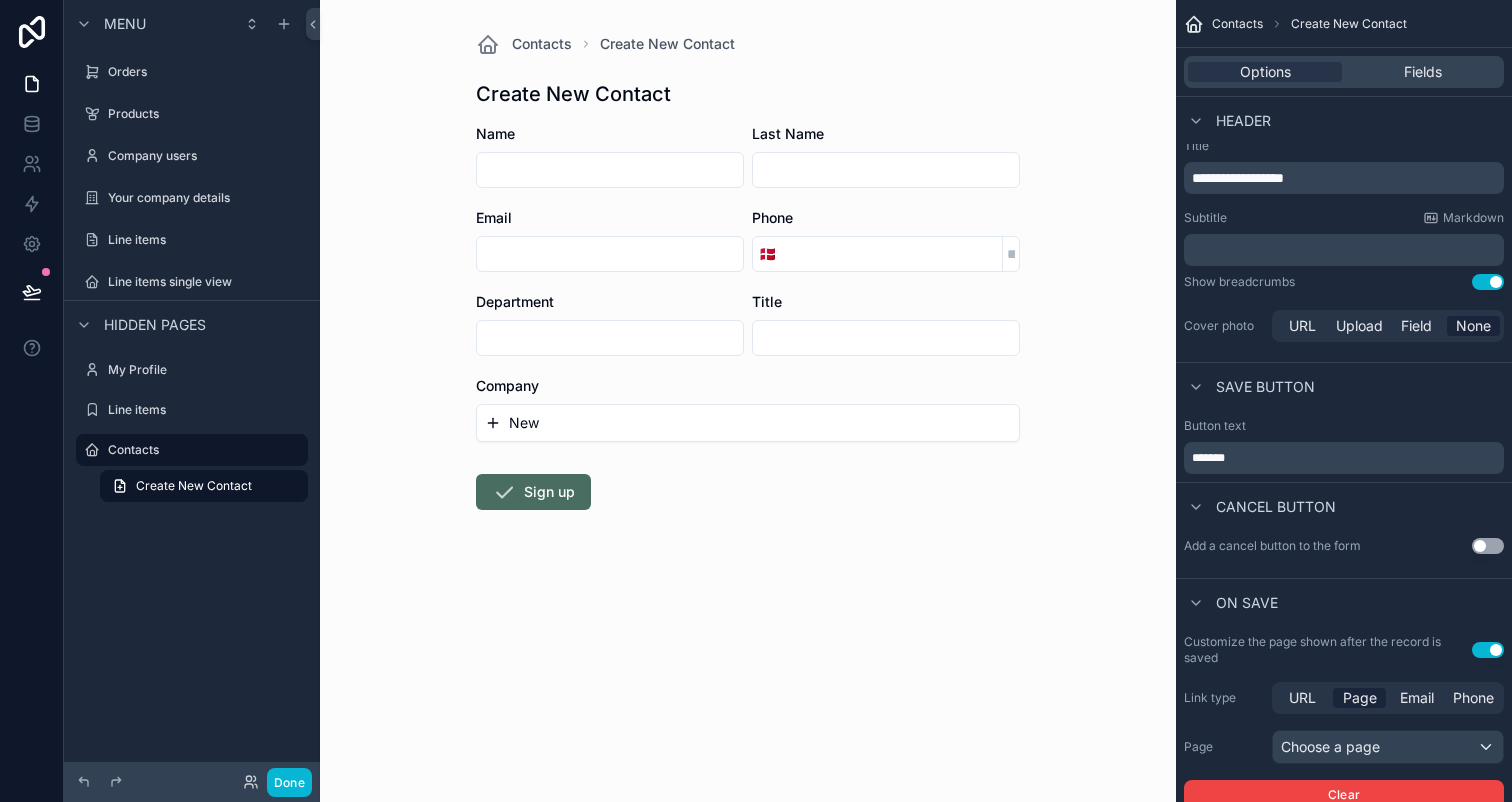 scroll, scrollTop: 141, scrollLeft: 0, axis: vertical 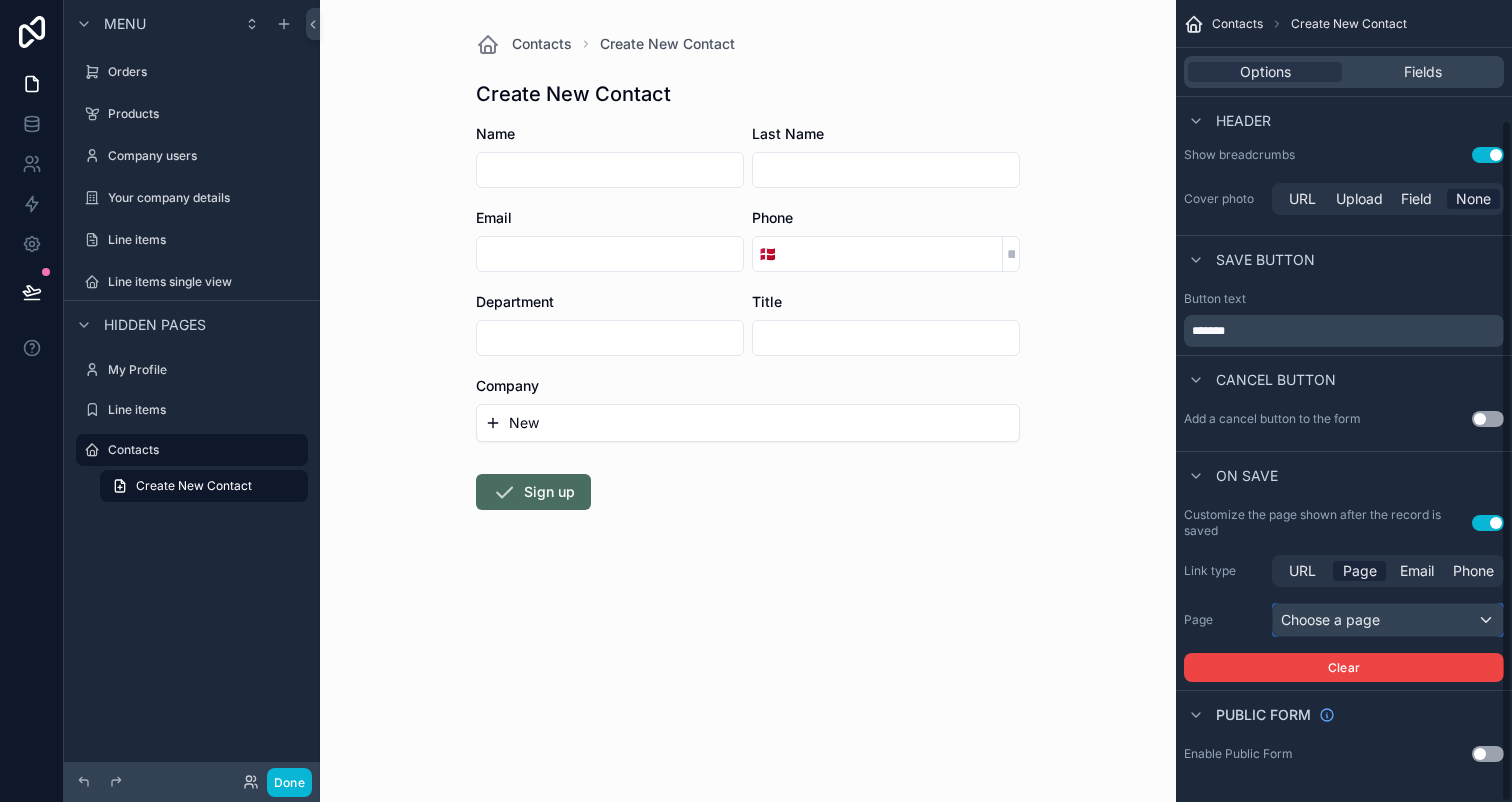 click on "Choose a page" at bounding box center (1388, 620) 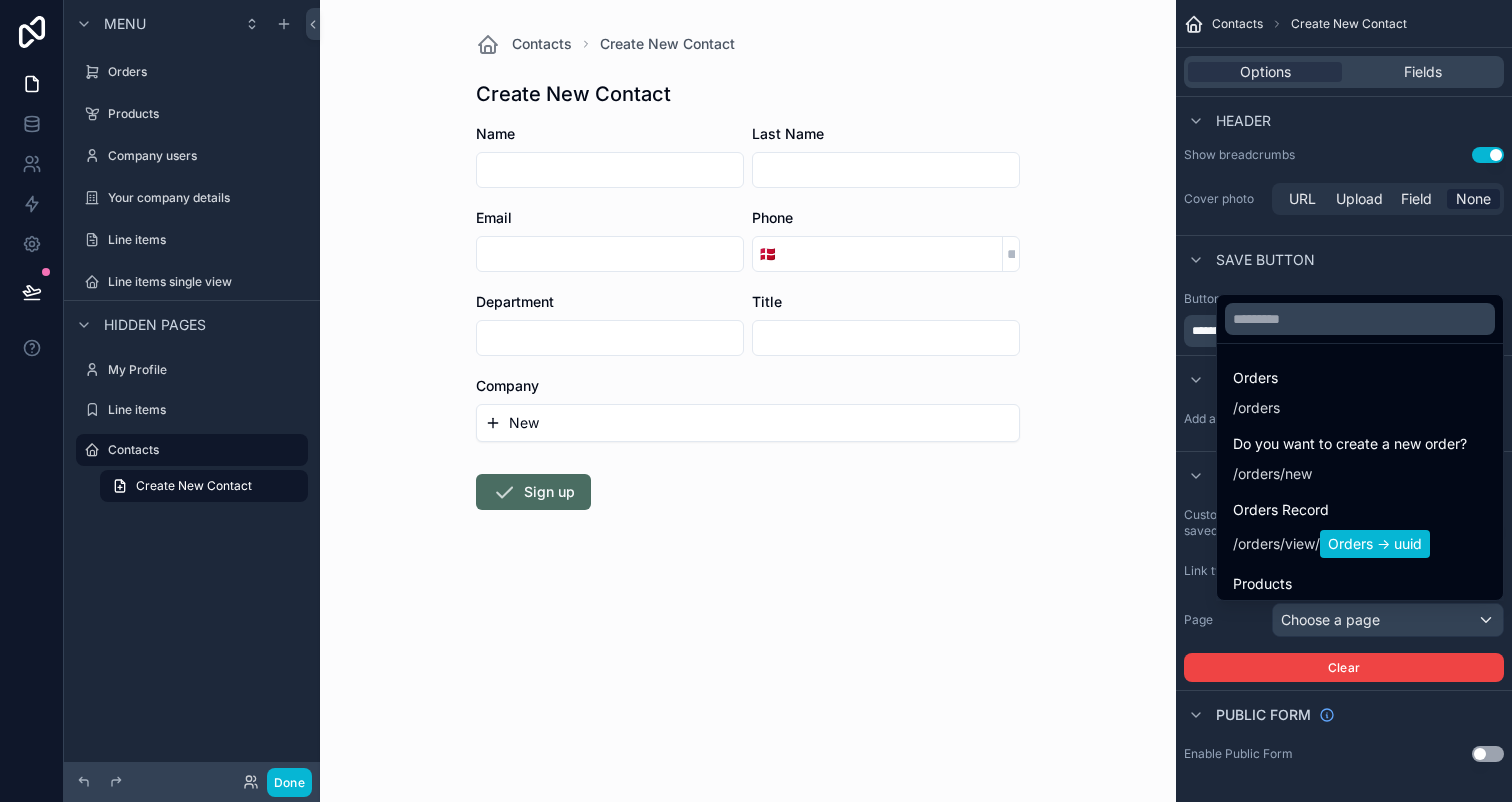 click at bounding box center (756, 401) 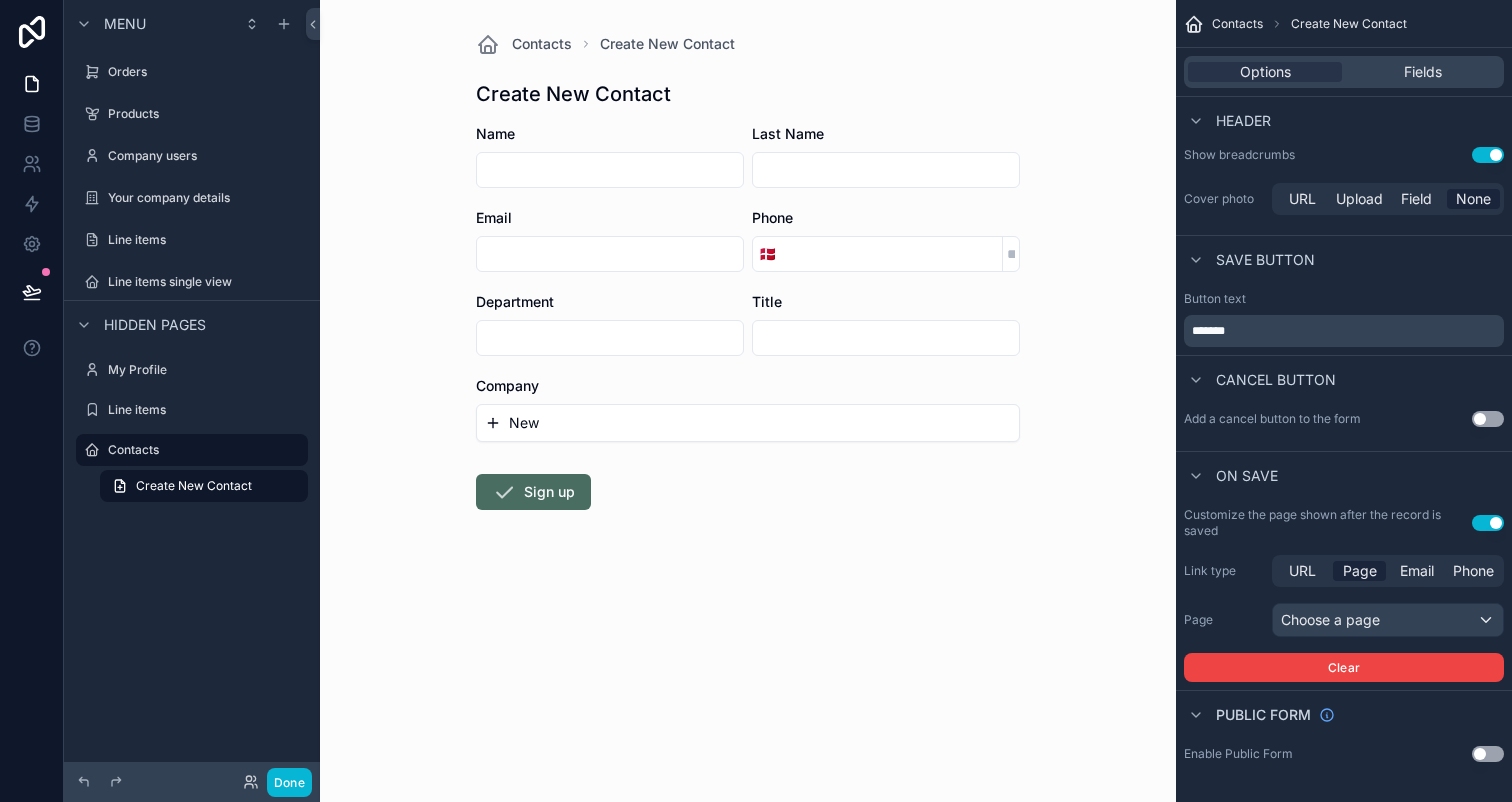 click on "Use setting" at bounding box center (1488, 523) 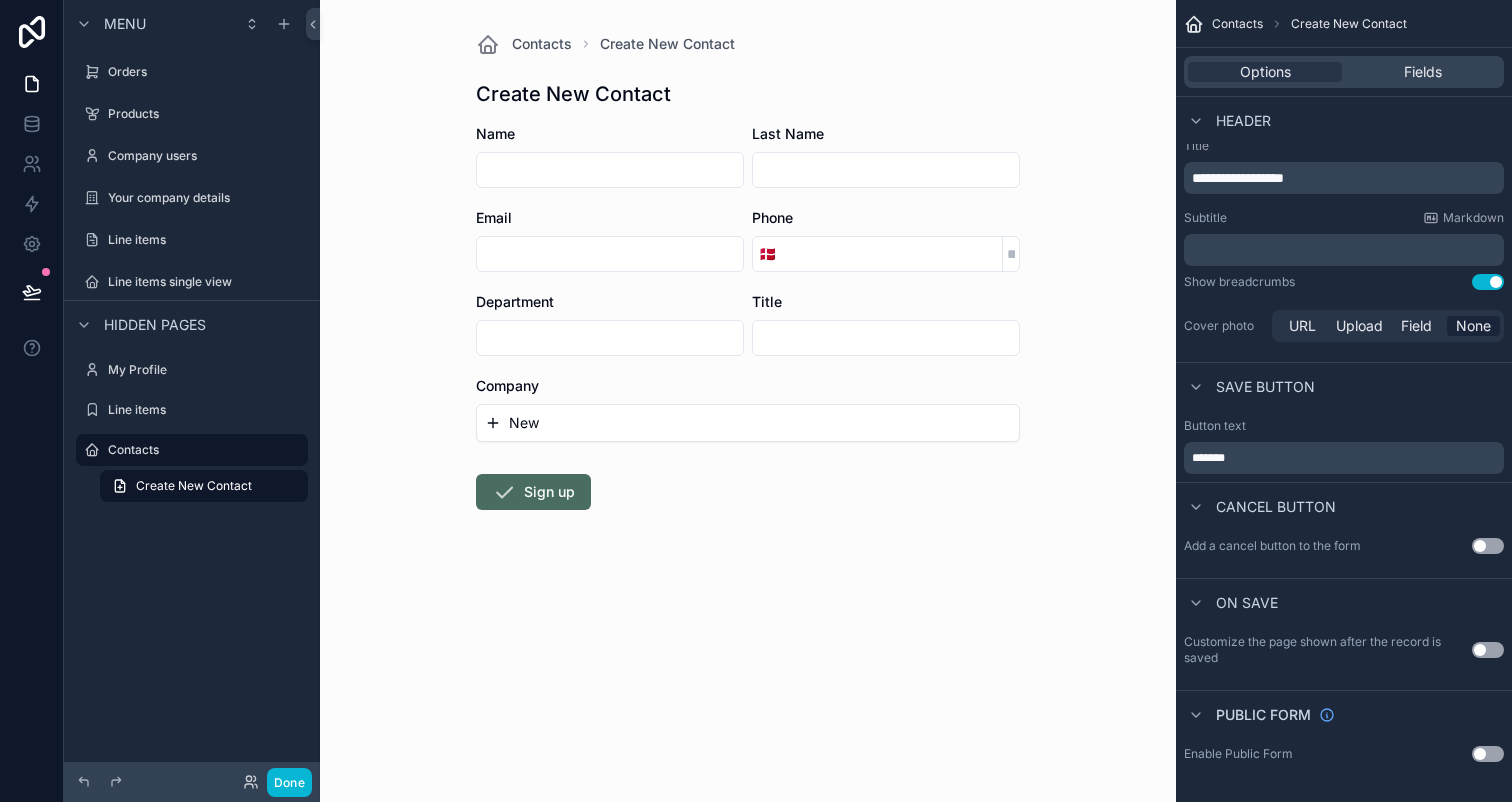 type 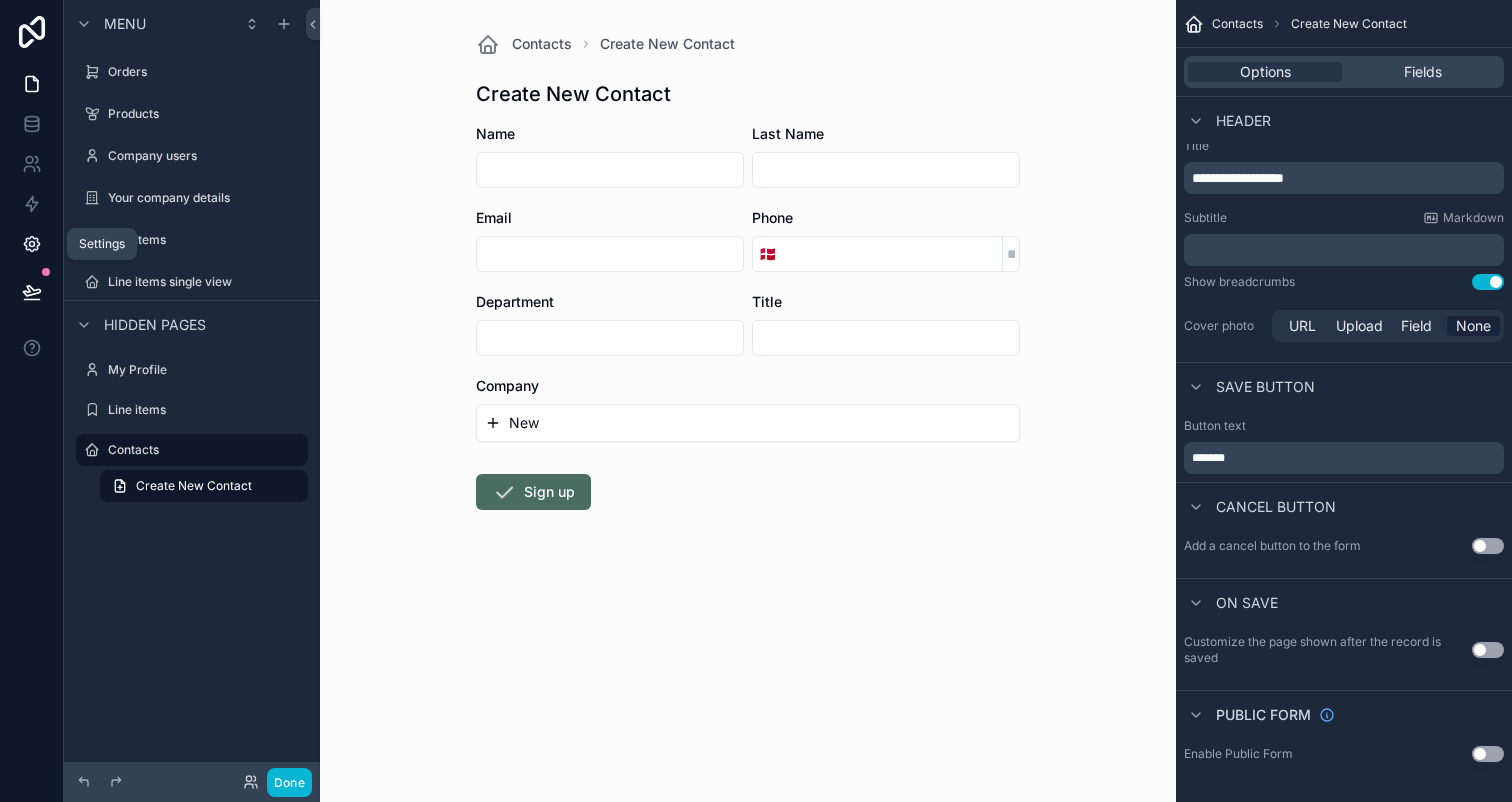 click 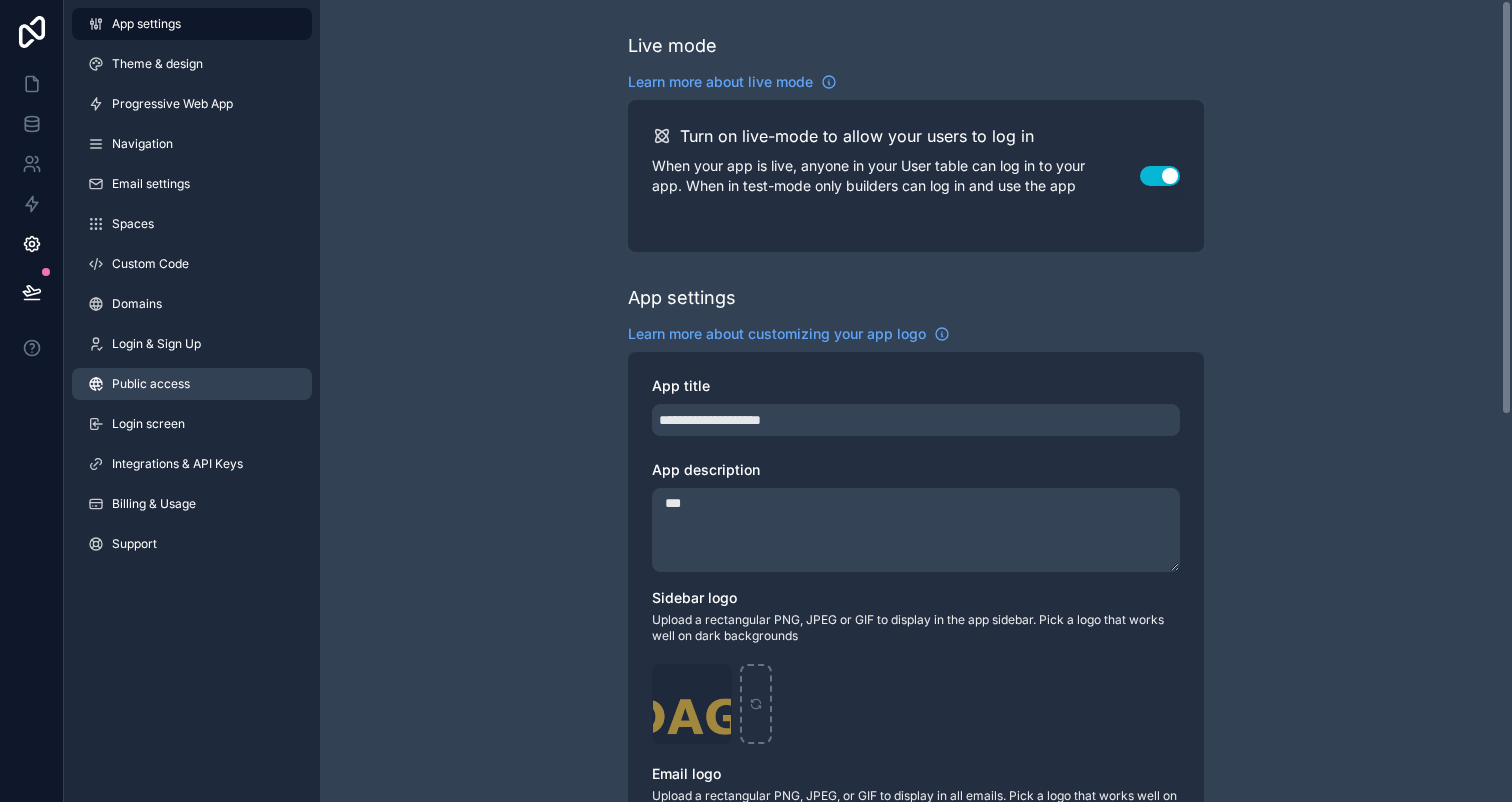 click on "Public access" at bounding box center (151, 384) 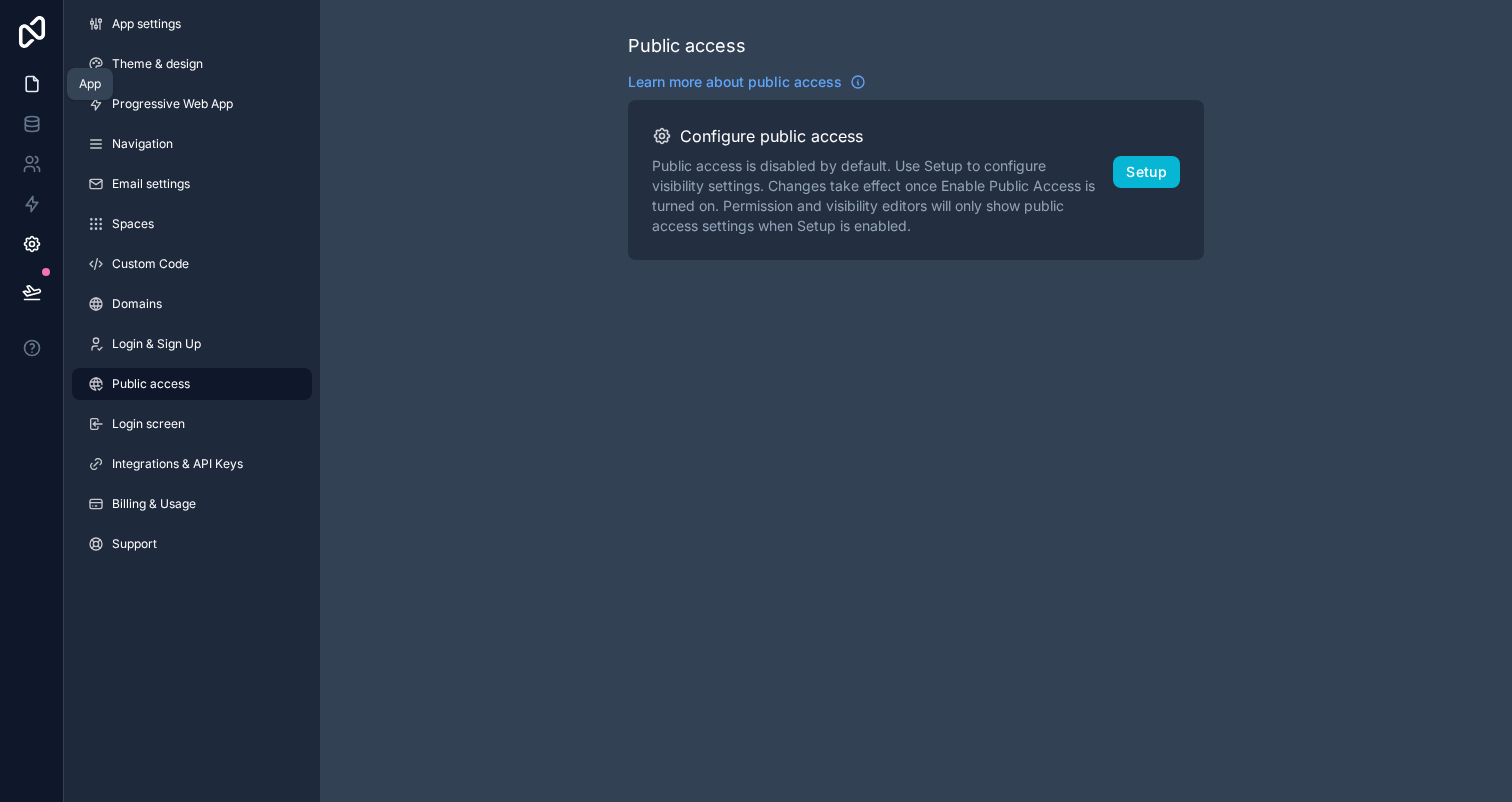 click 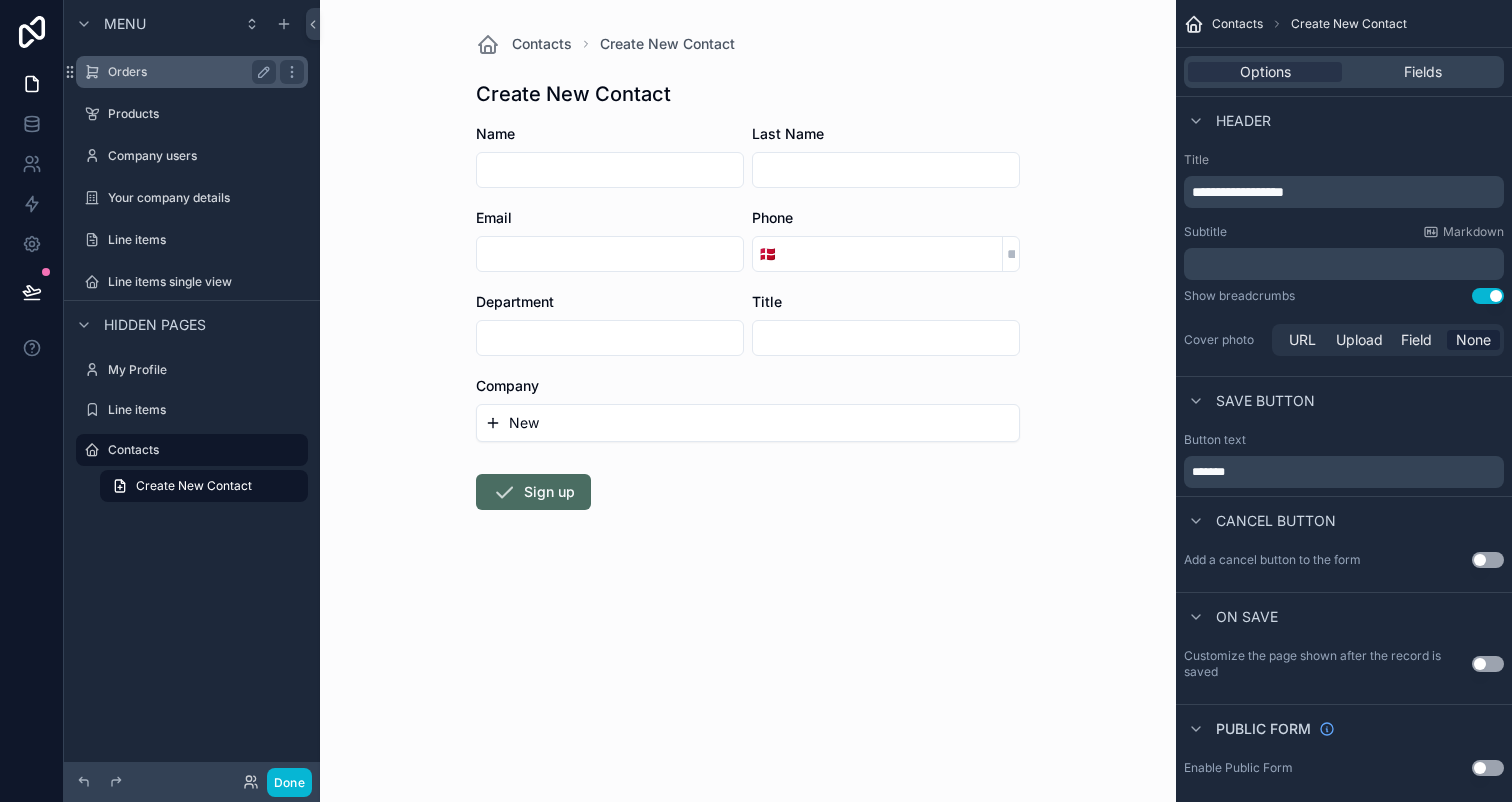 click on "Orders" at bounding box center (188, 72) 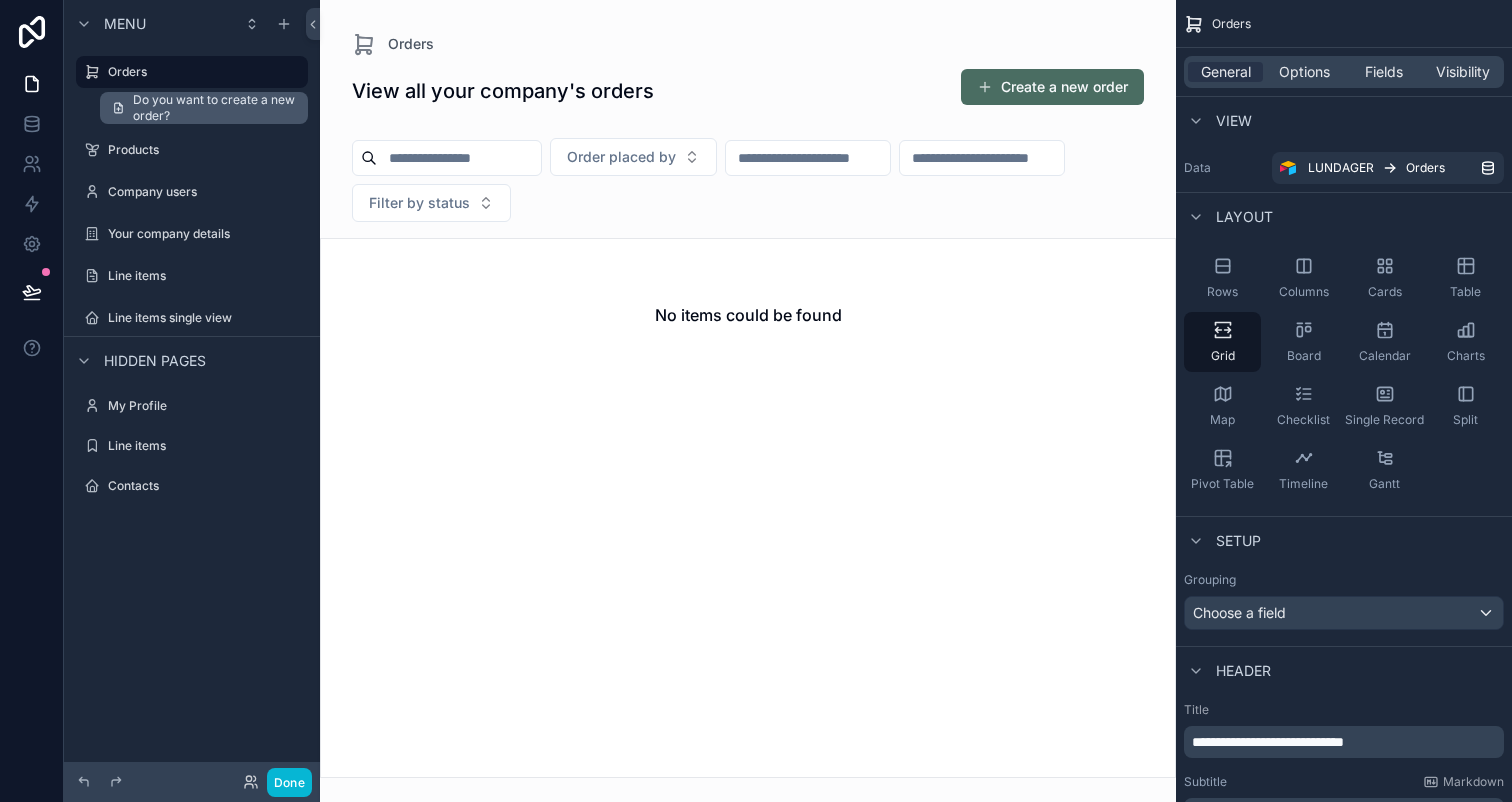 click on "Do you want to create a new order?" at bounding box center [214, 108] 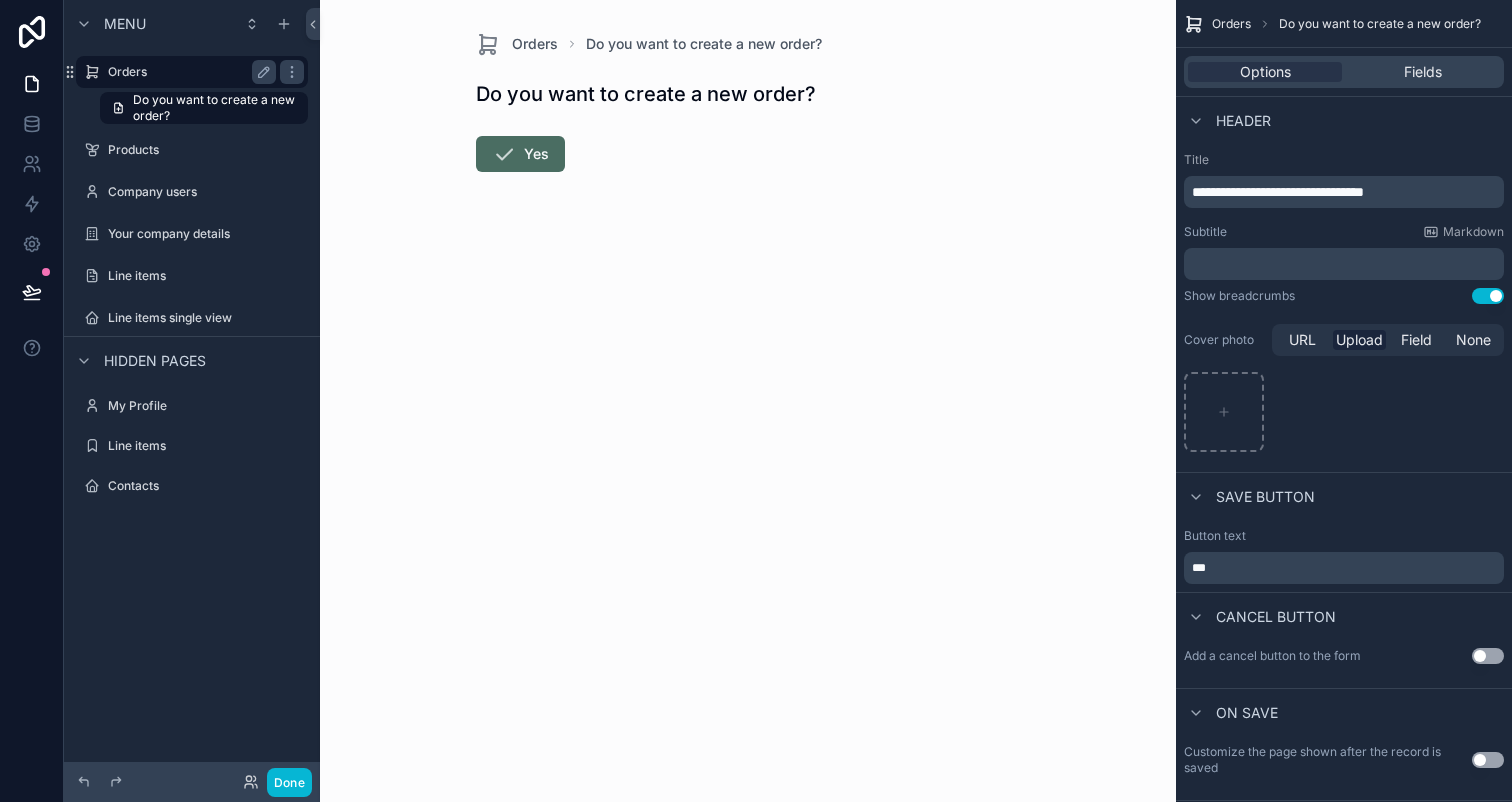 click on "Orders" at bounding box center [188, 72] 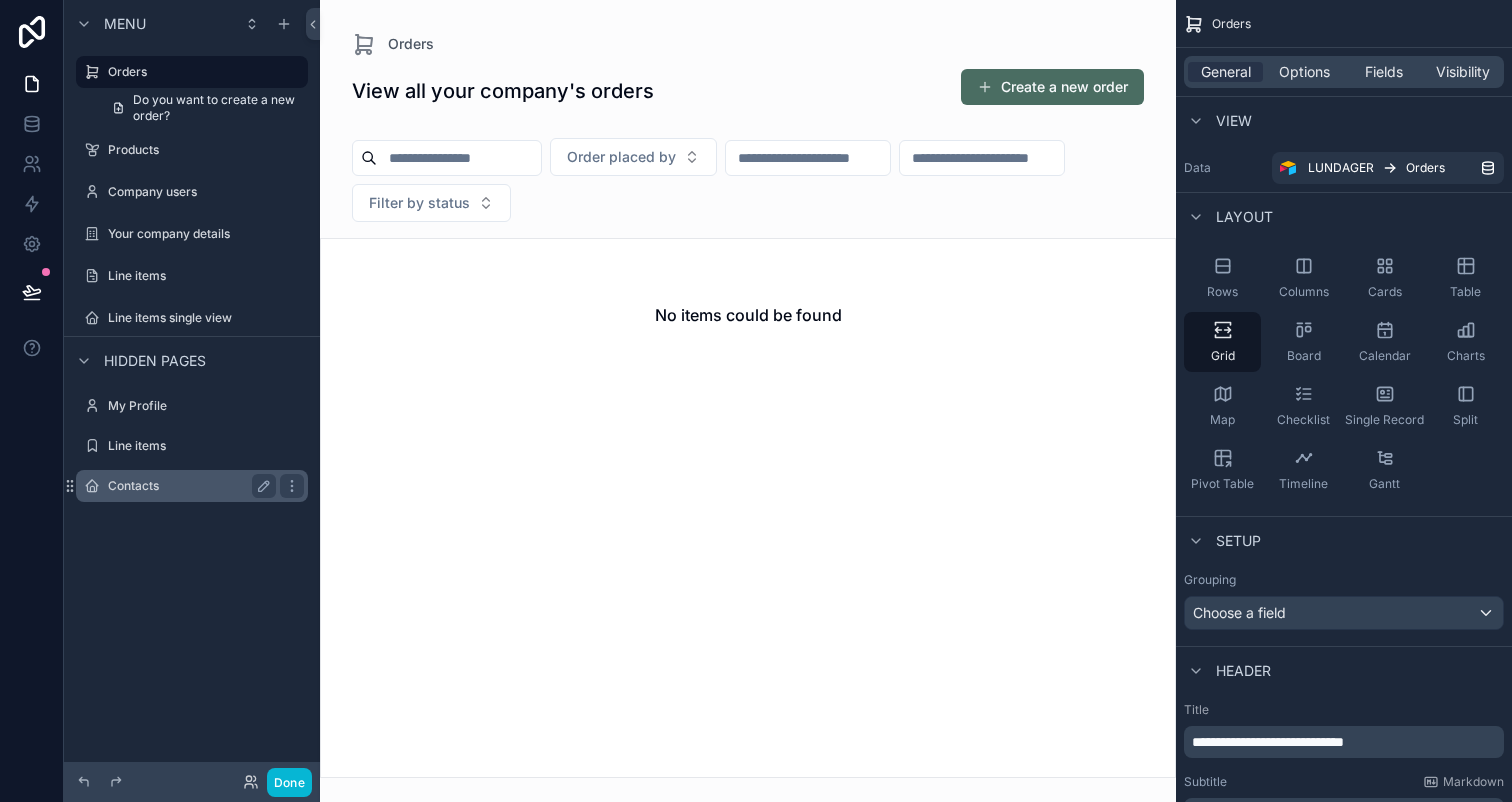 click on "Contacts" at bounding box center (188, 486) 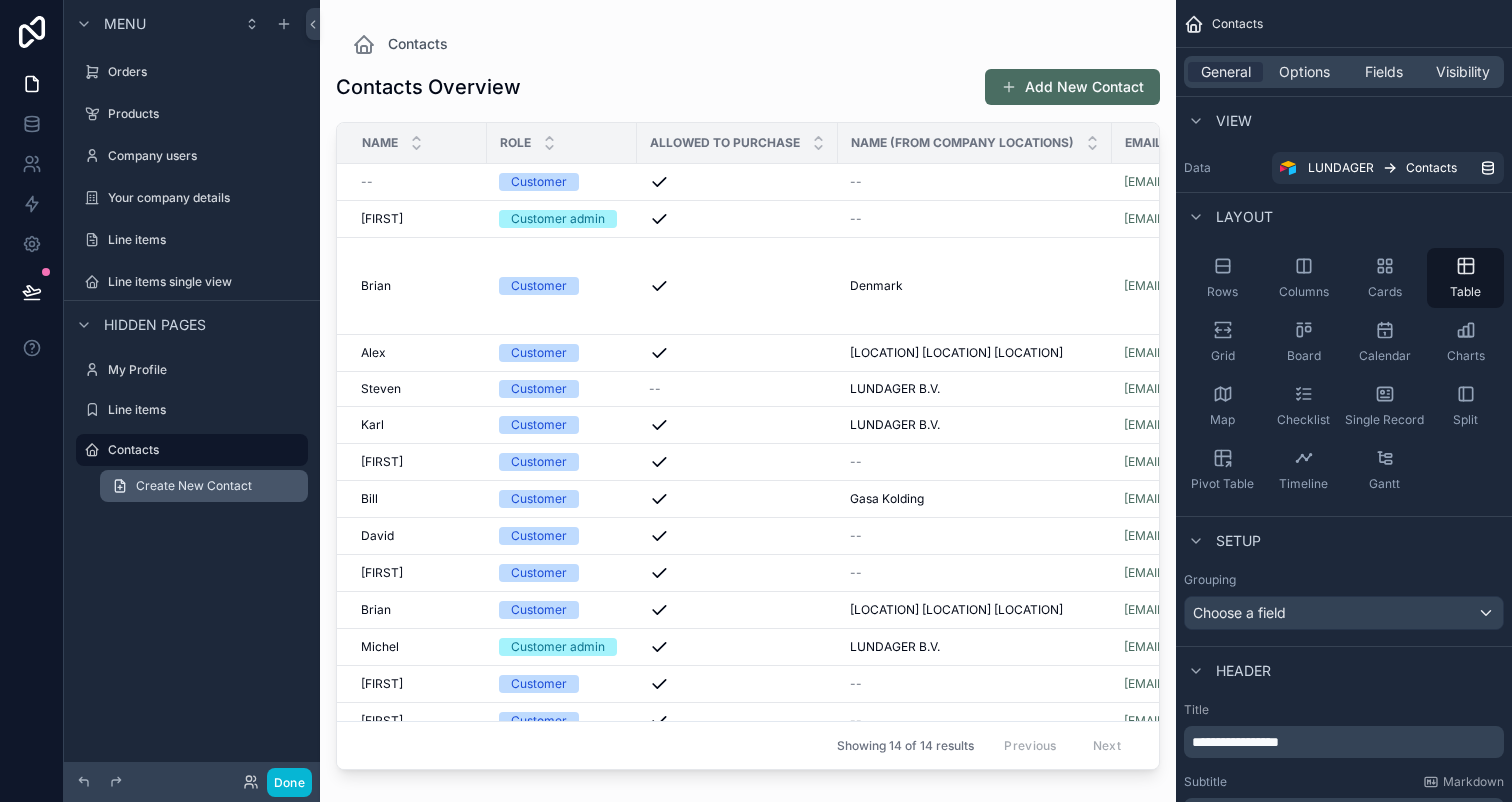 click on "Create New Contact" at bounding box center [194, 486] 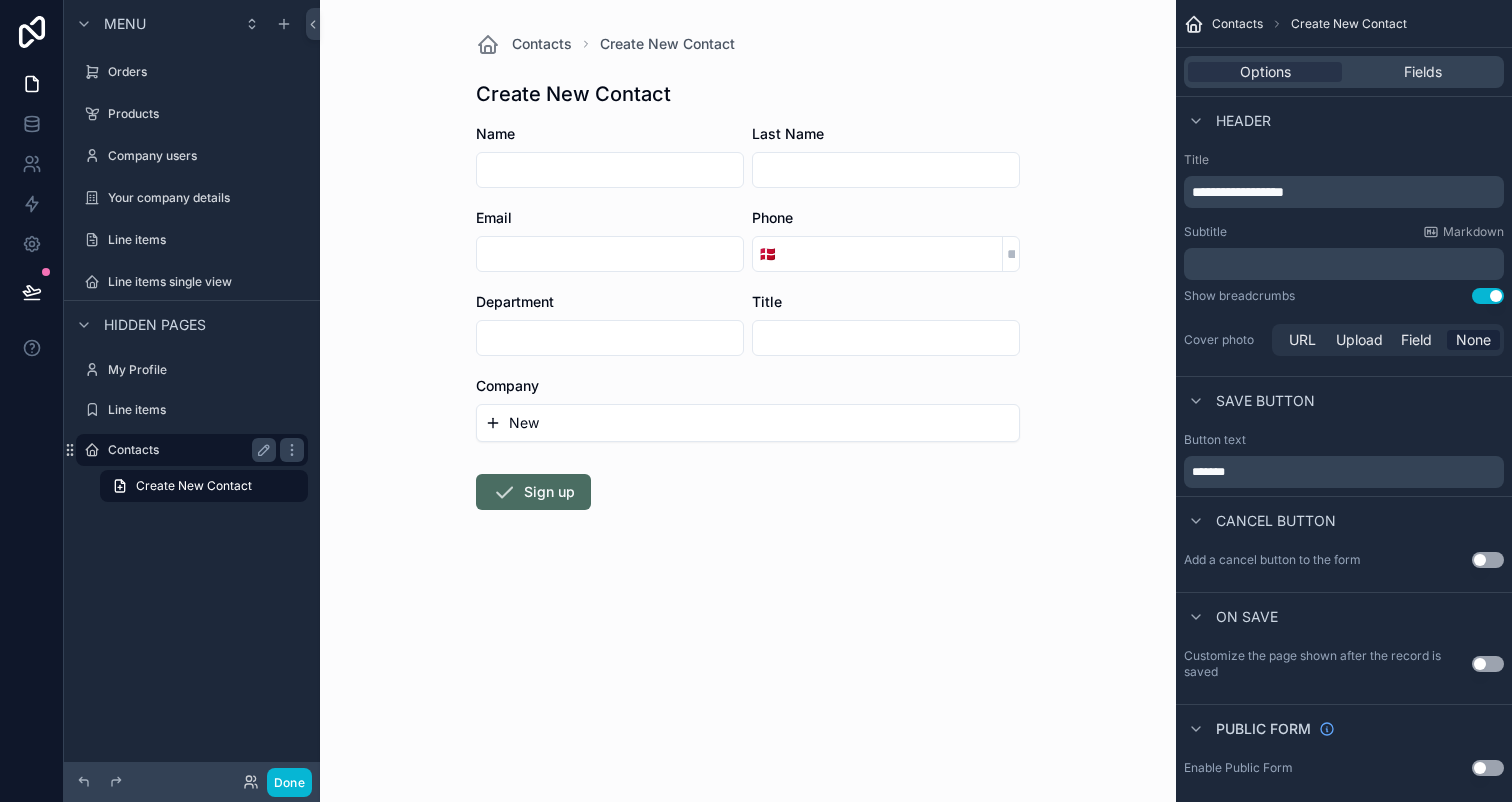 click on "Contacts" at bounding box center [188, 450] 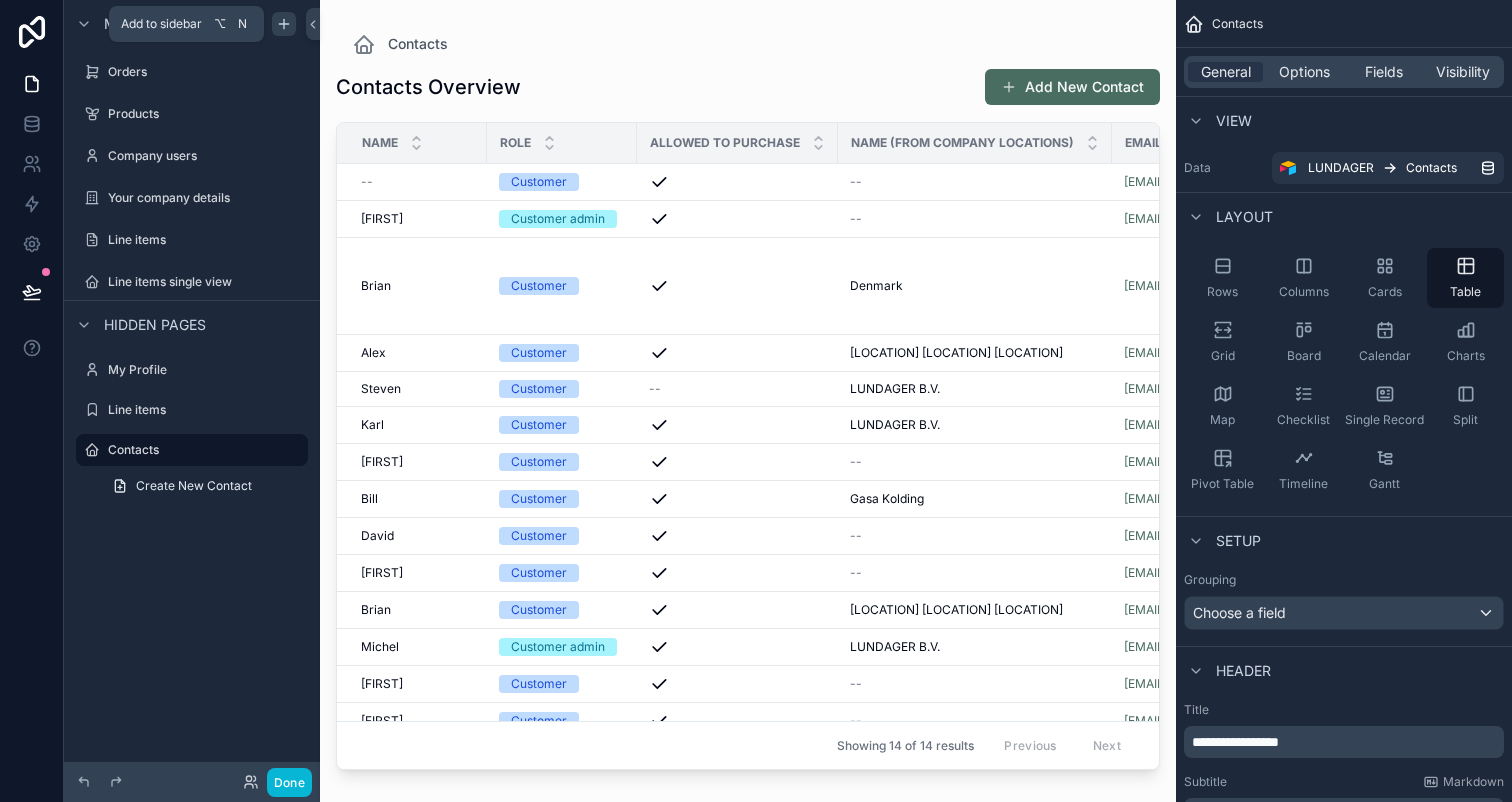 click 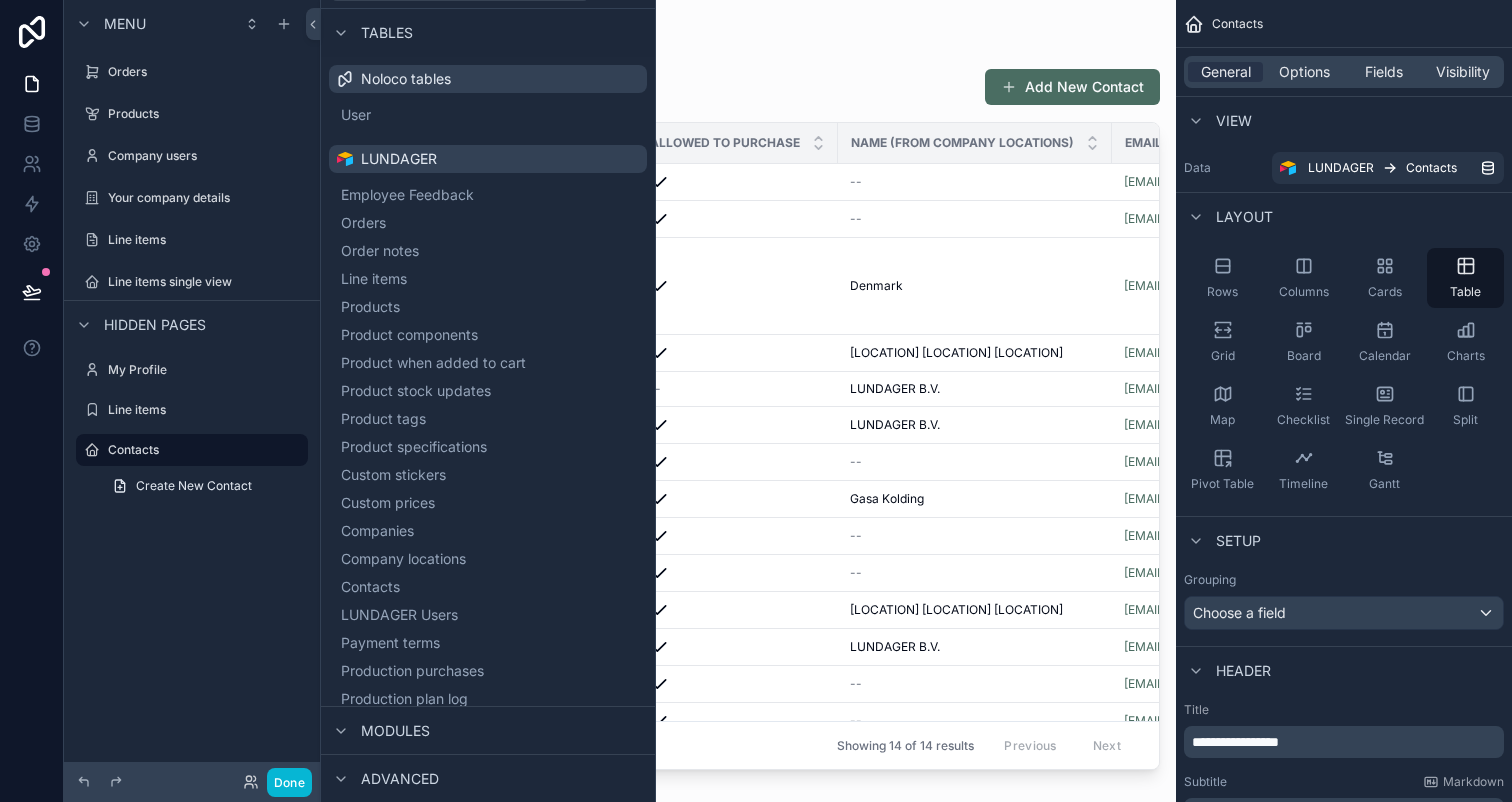 scroll, scrollTop: 0, scrollLeft: 0, axis: both 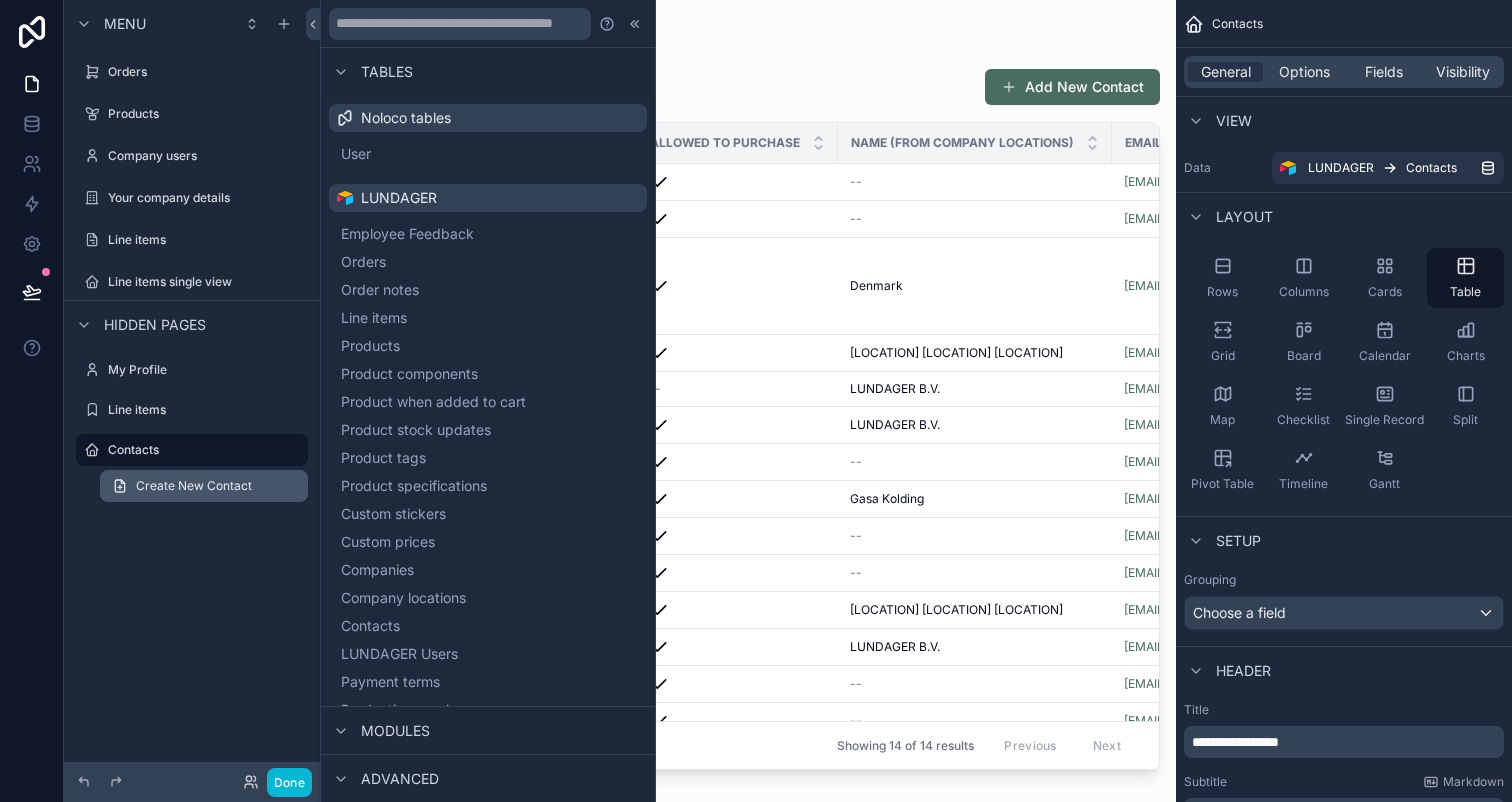 click on "Create New Contact" at bounding box center [194, 486] 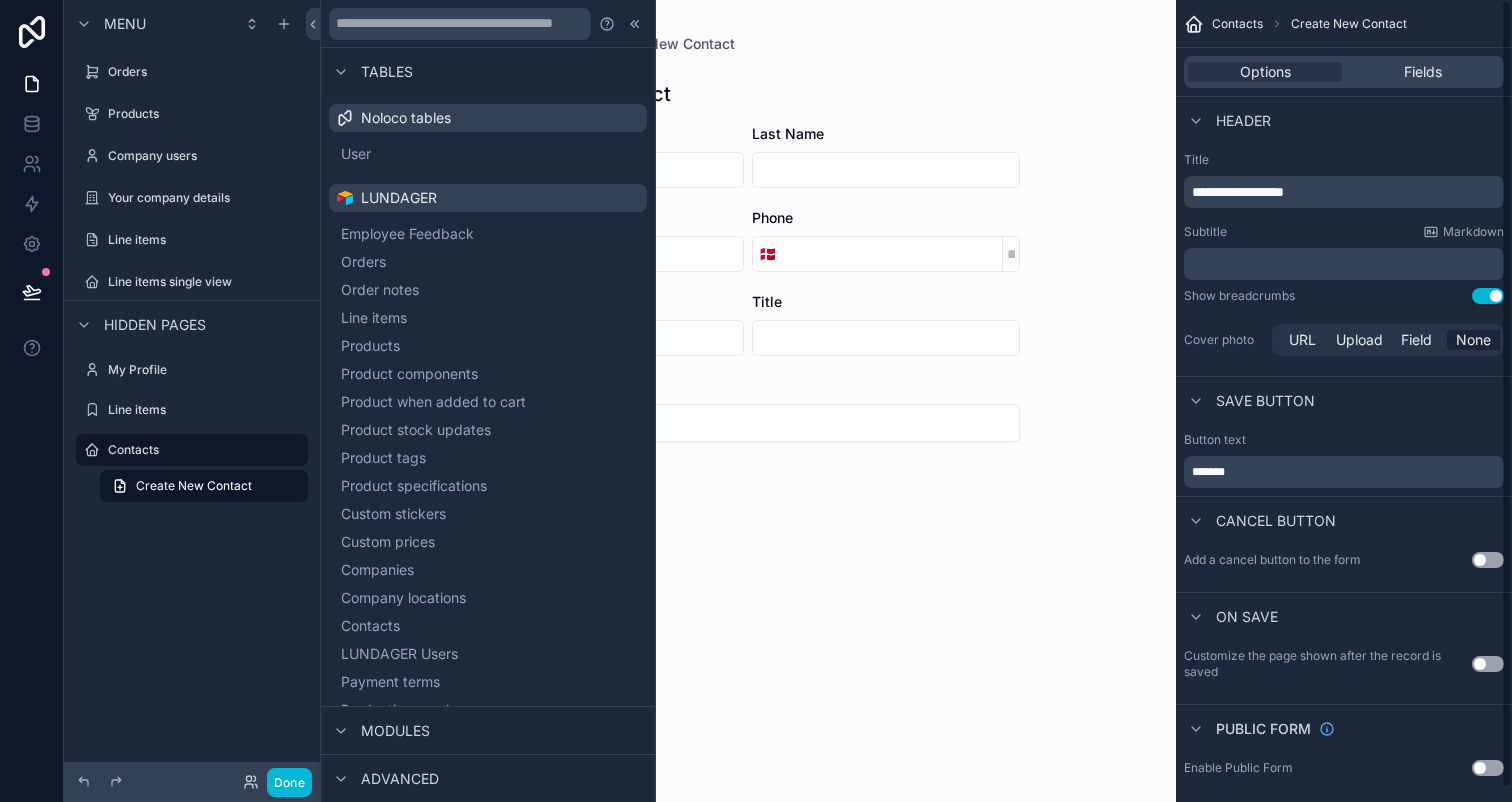 scroll, scrollTop: 14, scrollLeft: 0, axis: vertical 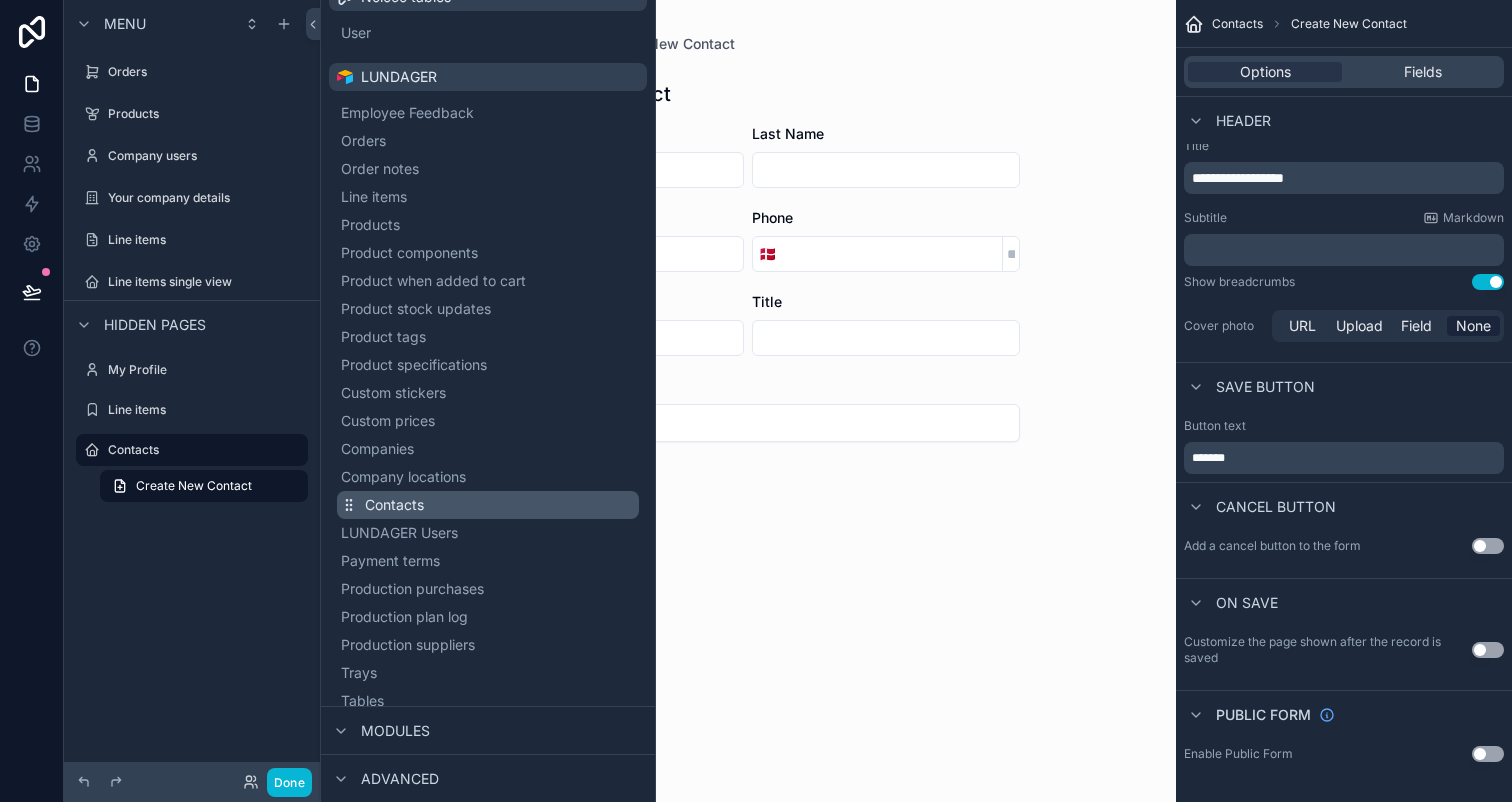 click on "Contacts" at bounding box center (394, 505) 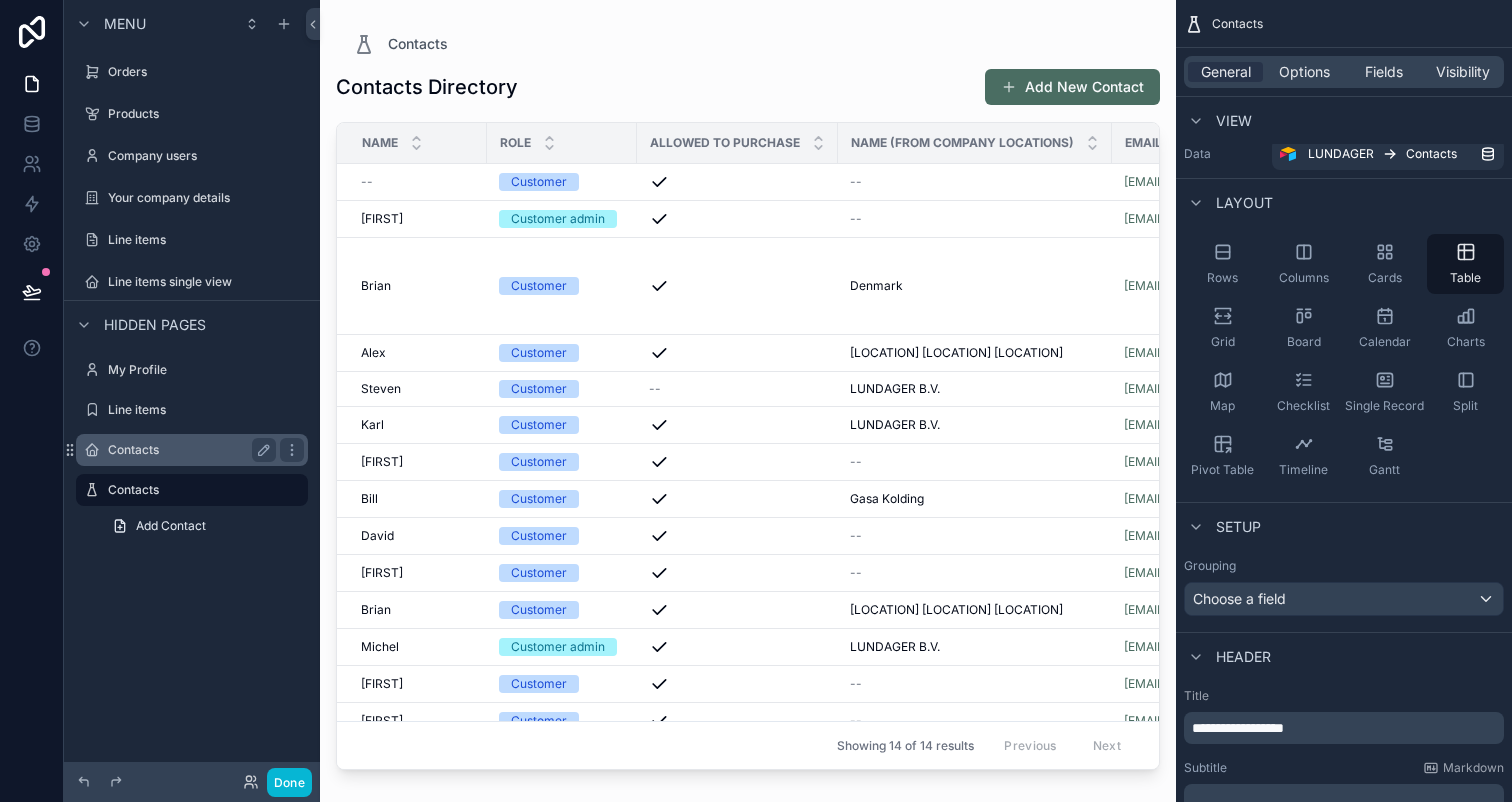 click on "Contacts" at bounding box center [188, 450] 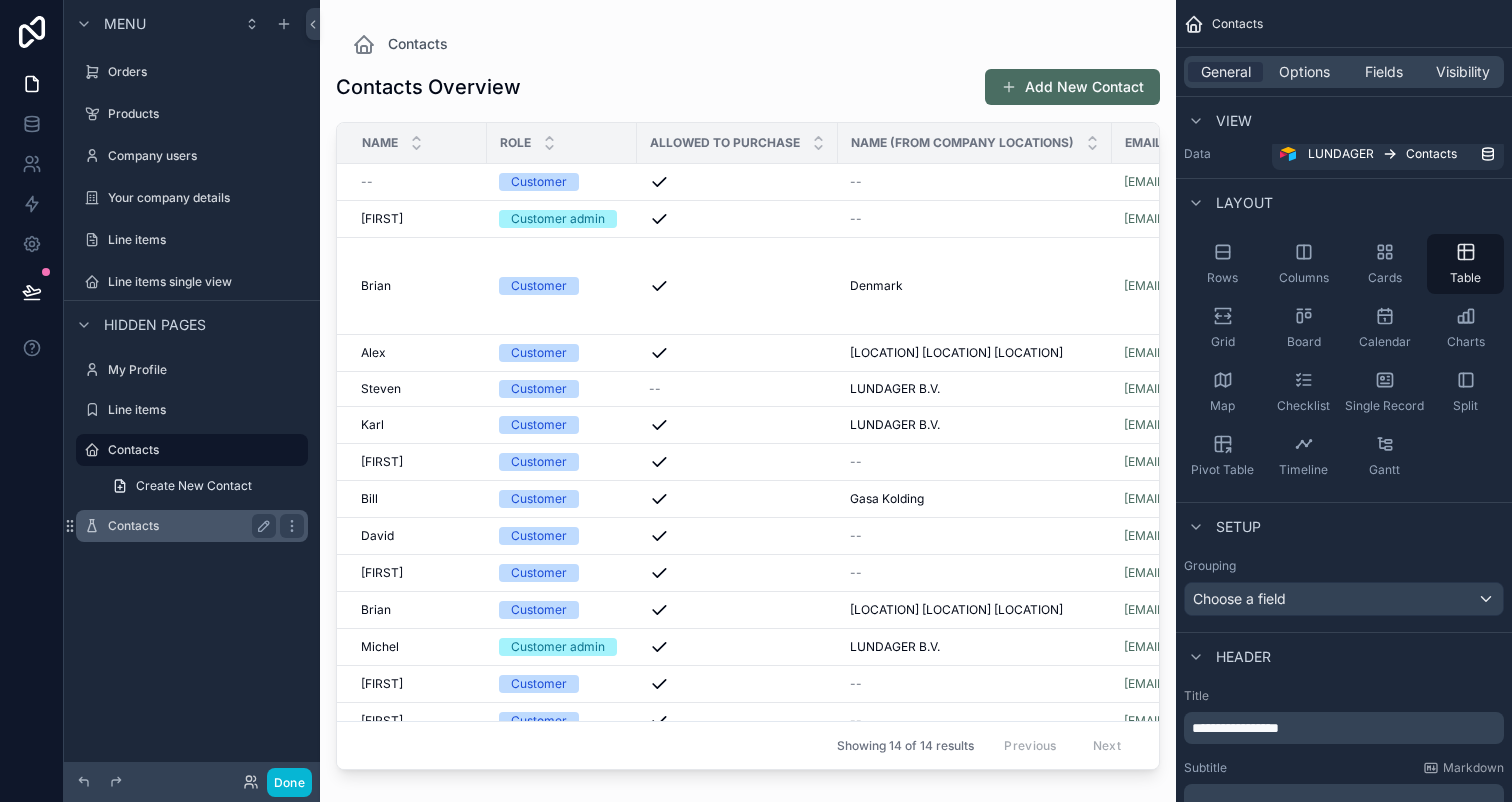 click on "Contacts" at bounding box center [192, 526] 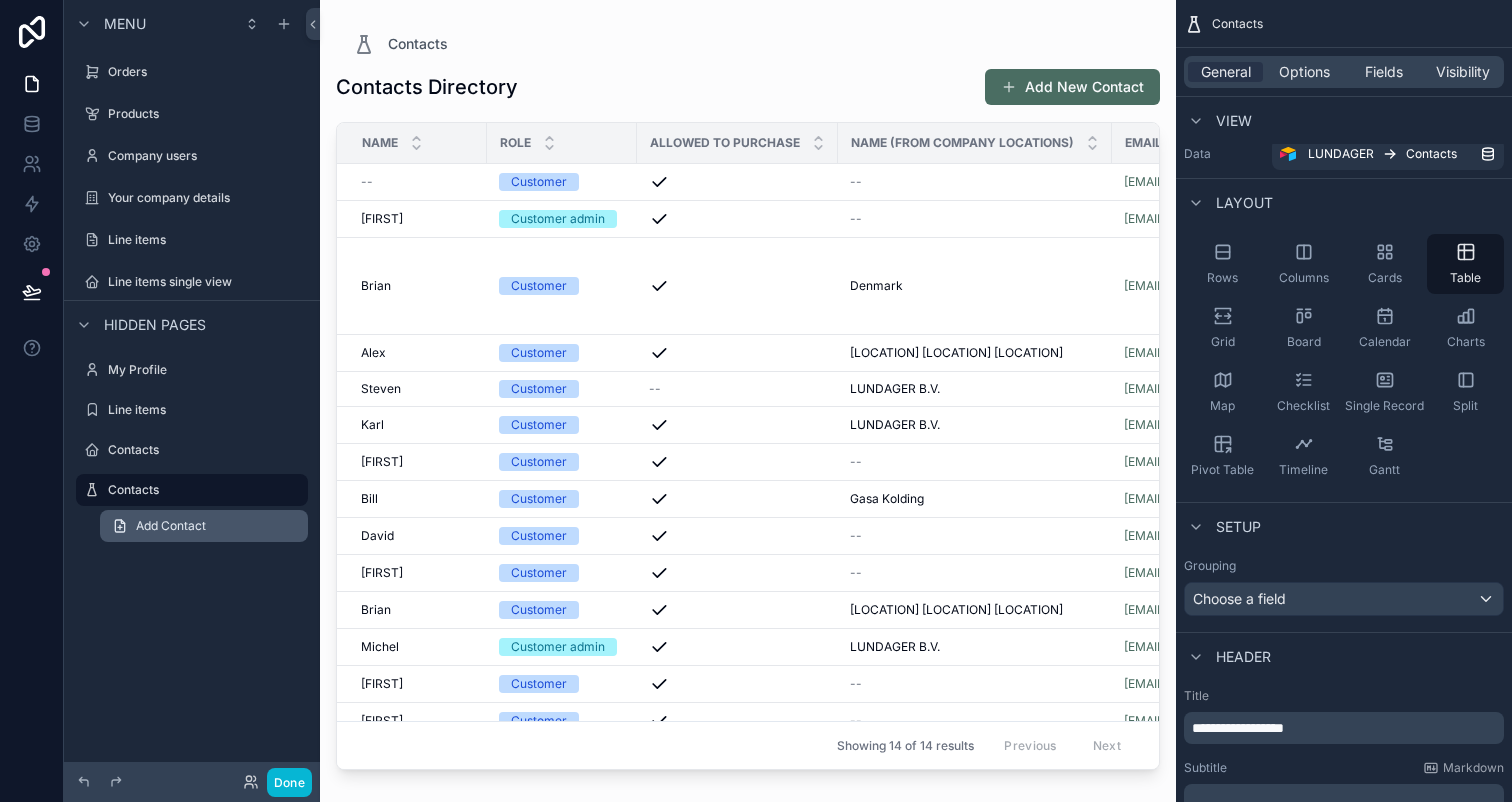 click on "Add Contact" at bounding box center [171, 526] 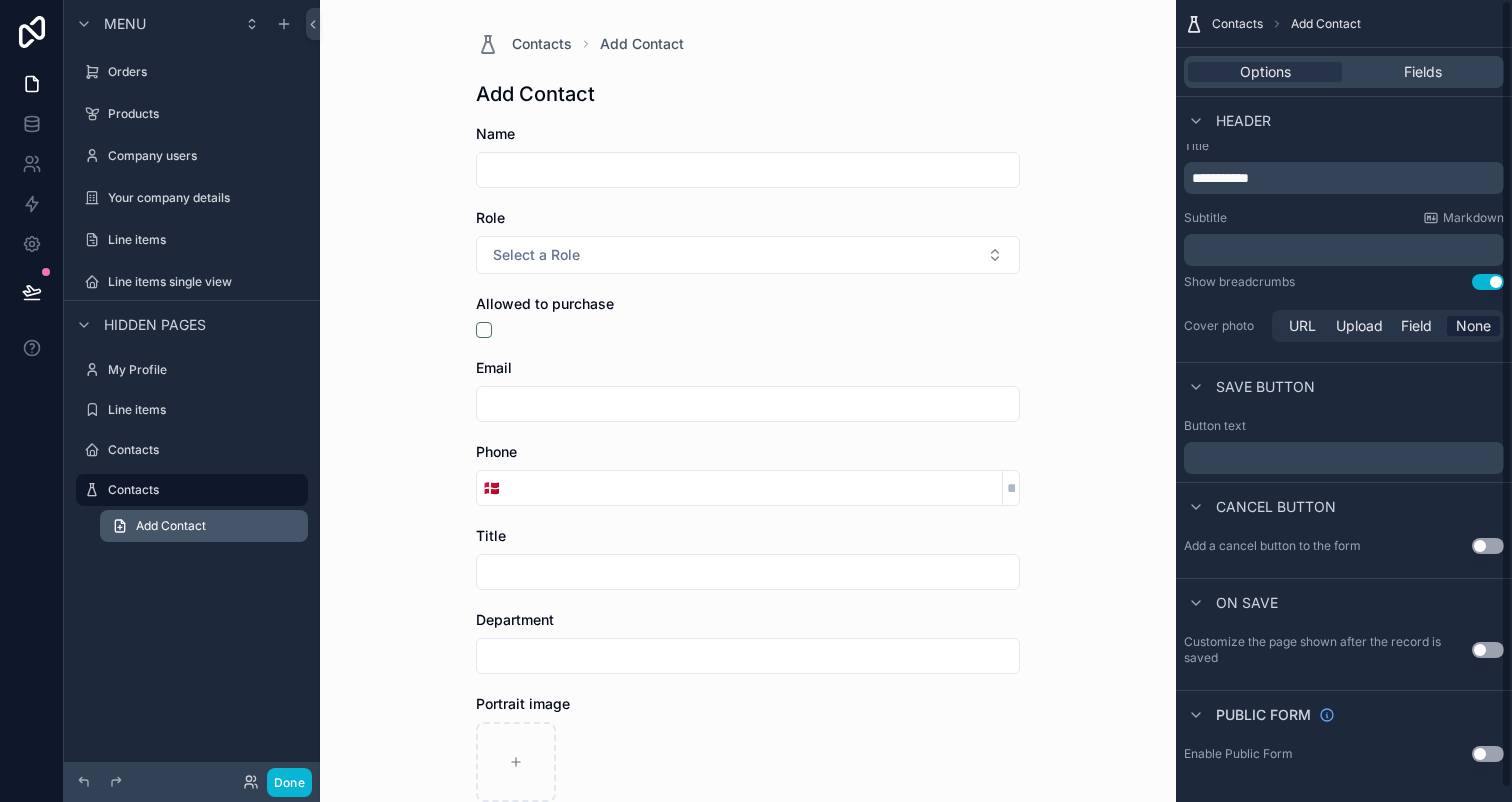scroll, scrollTop: 0, scrollLeft: 0, axis: both 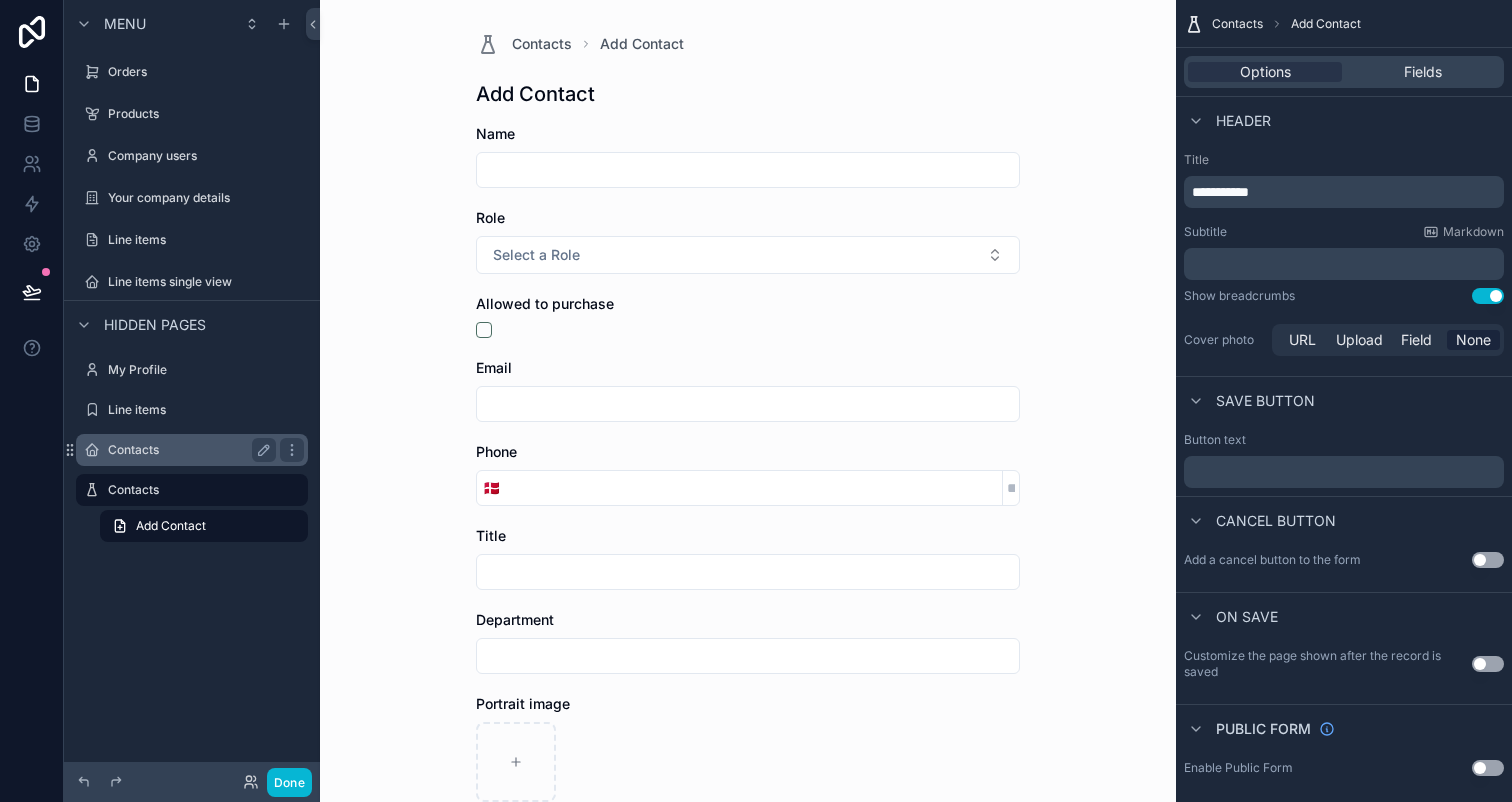 click on "Contacts" at bounding box center [188, 450] 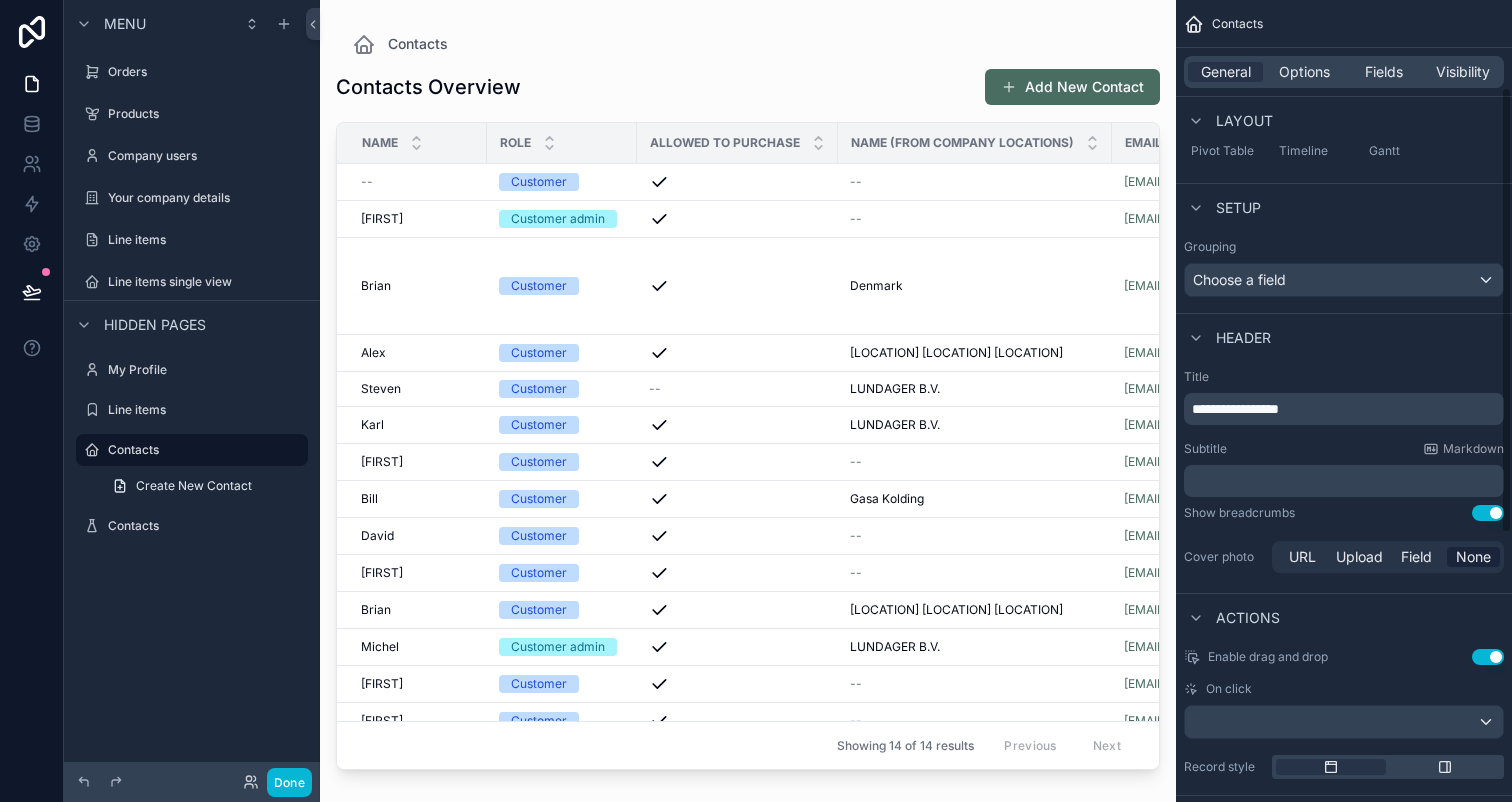 scroll, scrollTop: 0, scrollLeft: 0, axis: both 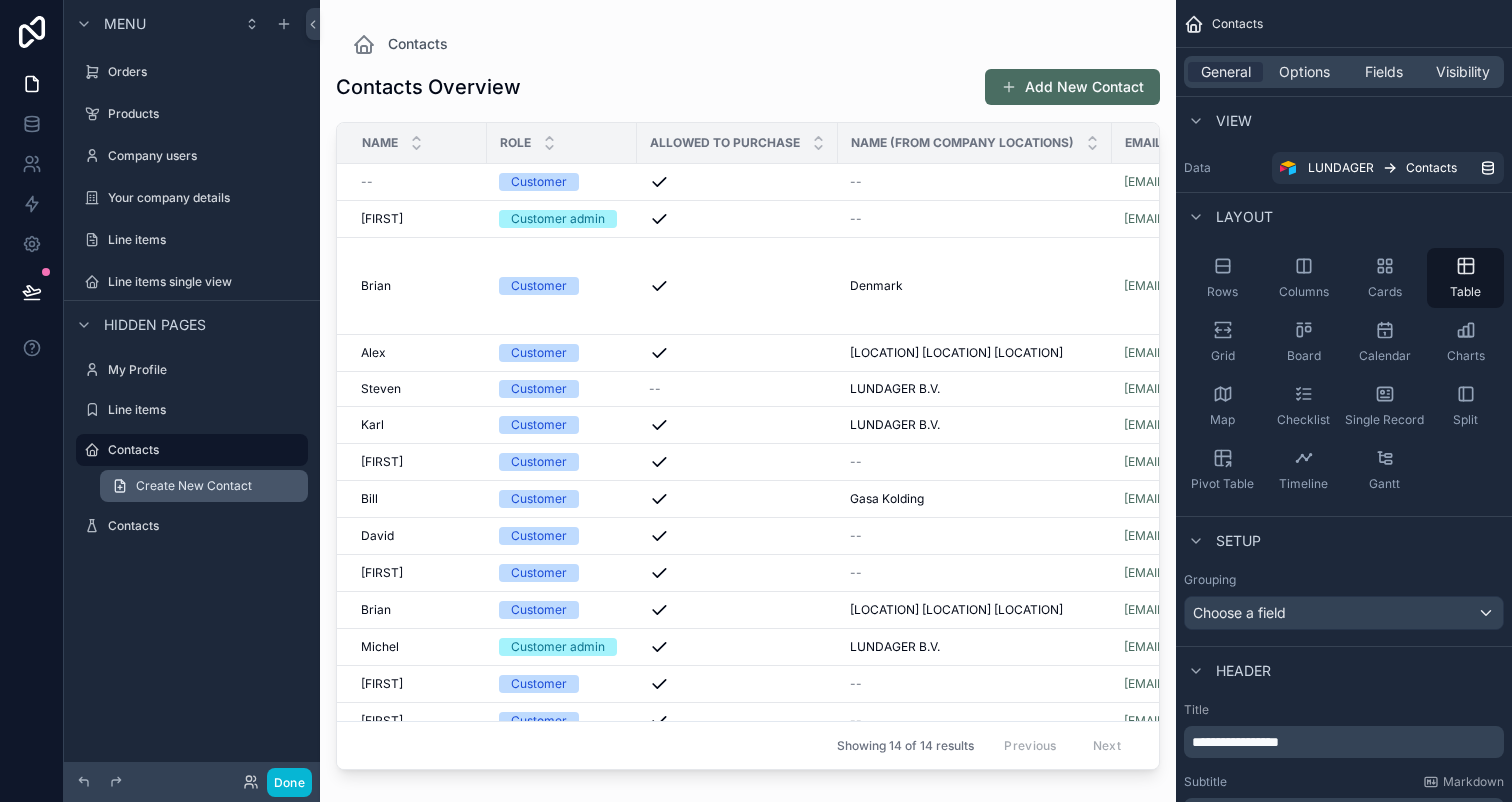 click on "Create New Contact" at bounding box center [194, 486] 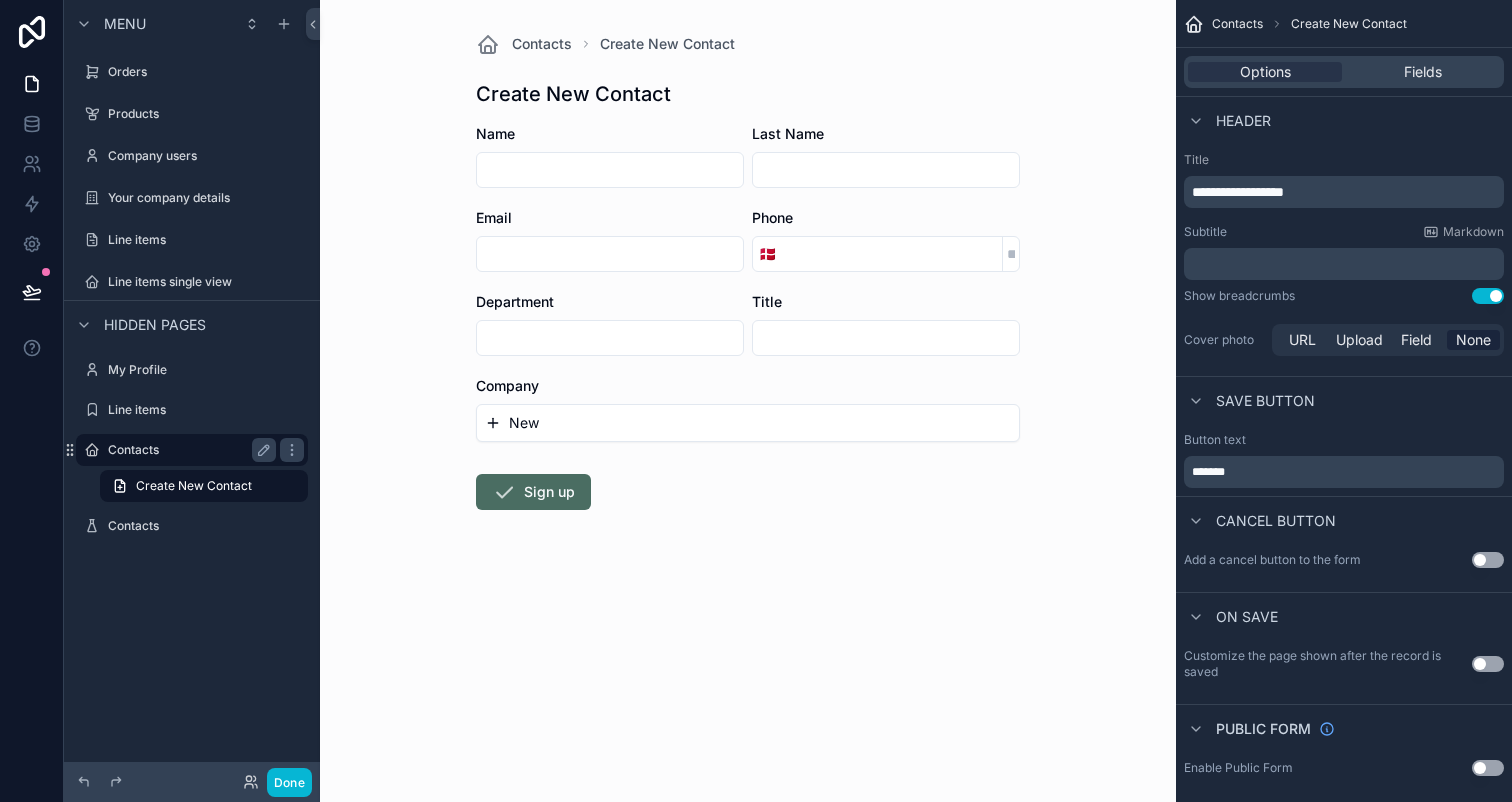 click on "Contacts" at bounding box center [188, 450] 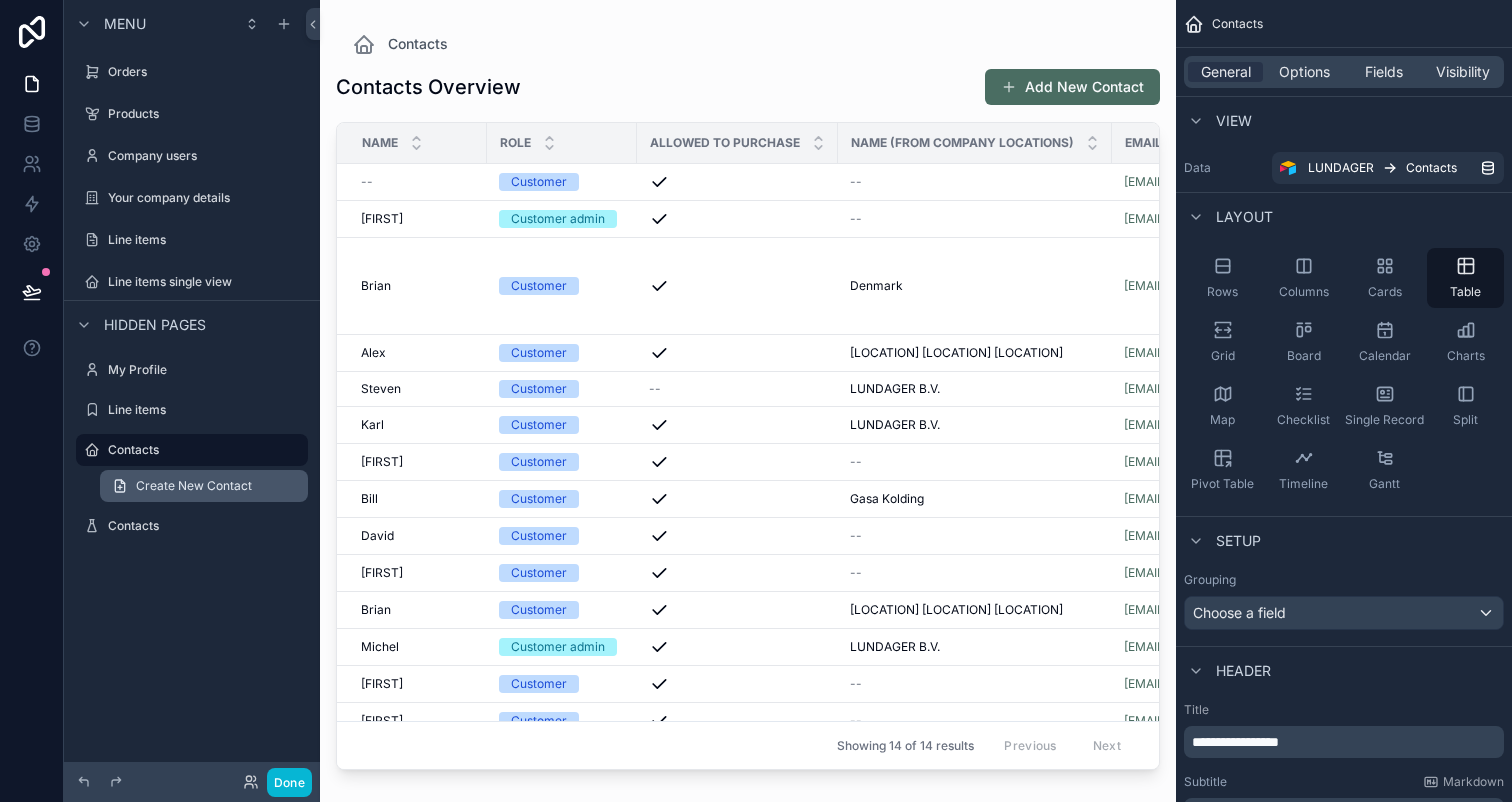 click on "Create New Contact" at bounding box center [194, 486] 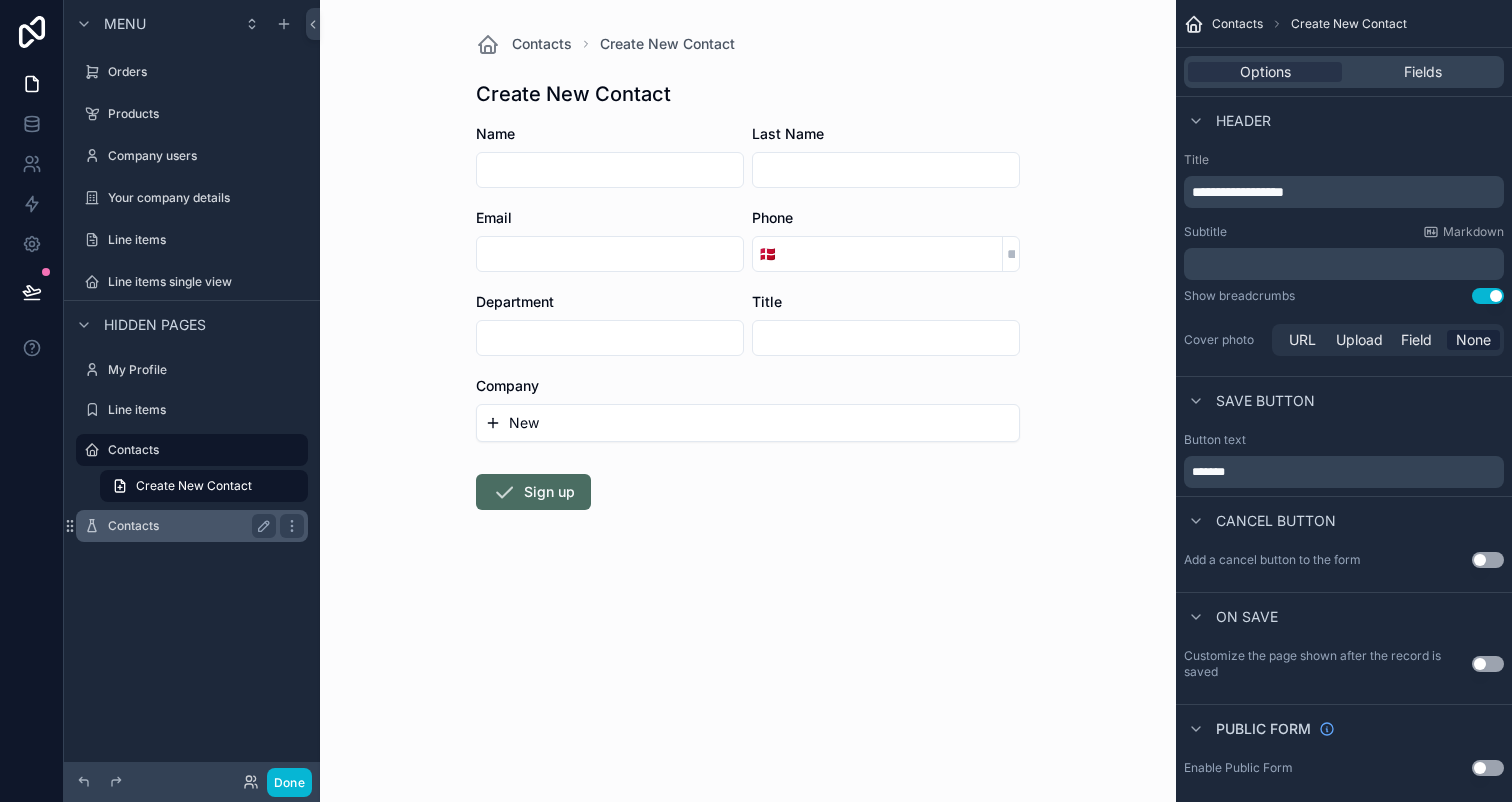 click on "Contacts" at bounding box center [192, 526] 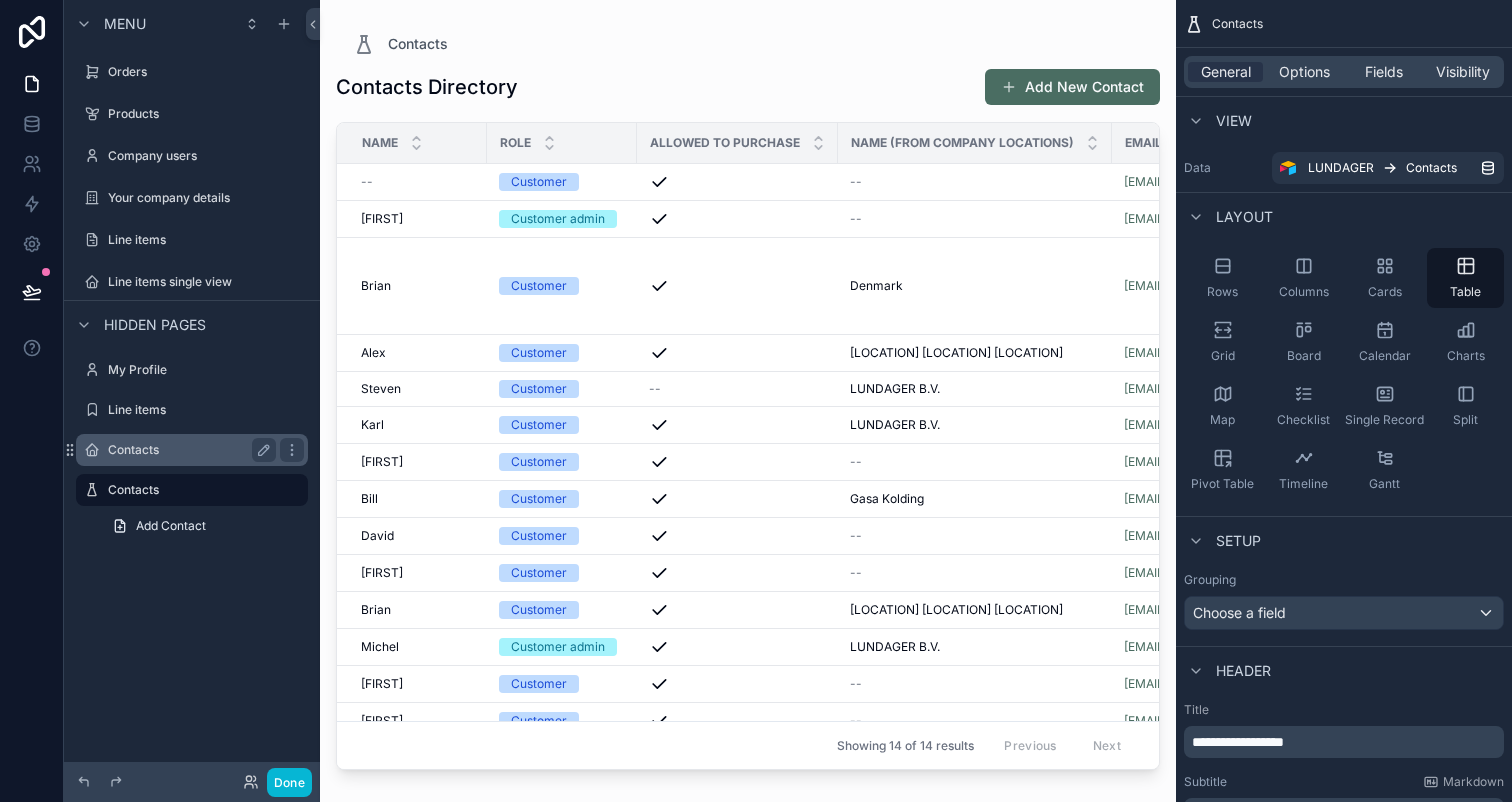 click on "Contacts" at bounding box center [192, 450] 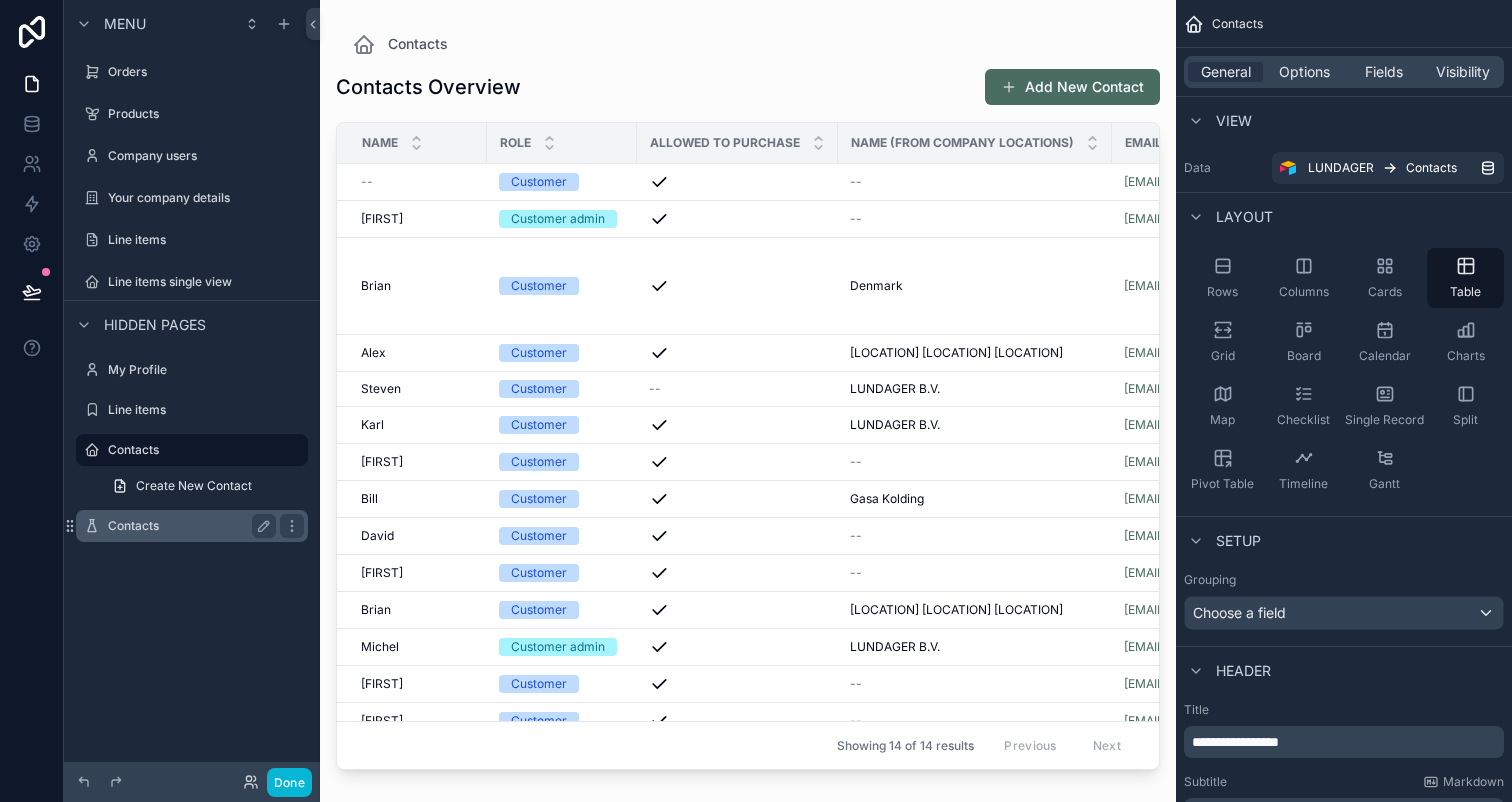 click on "Contacts" at bounding box center [192, 526] 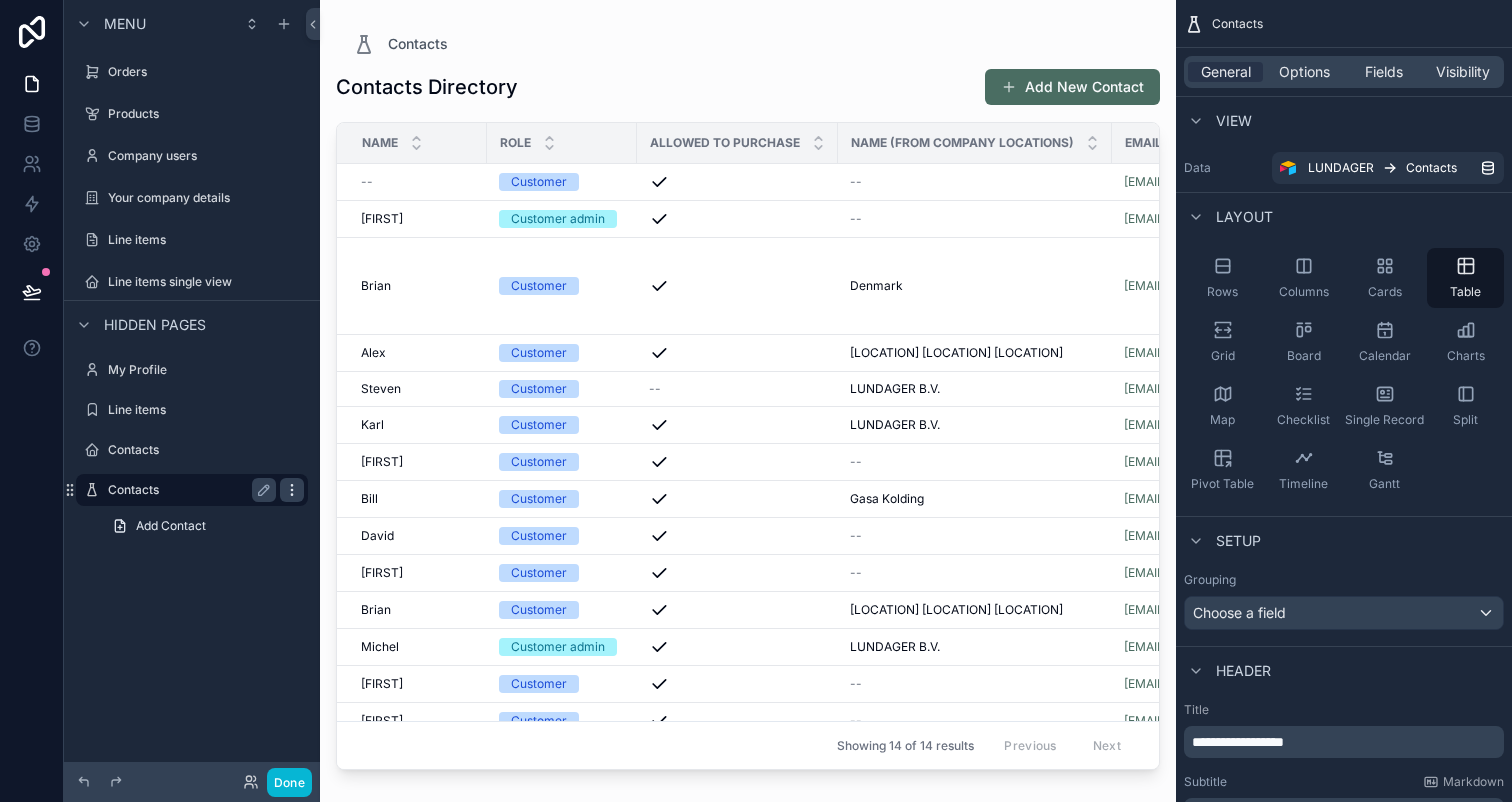 click 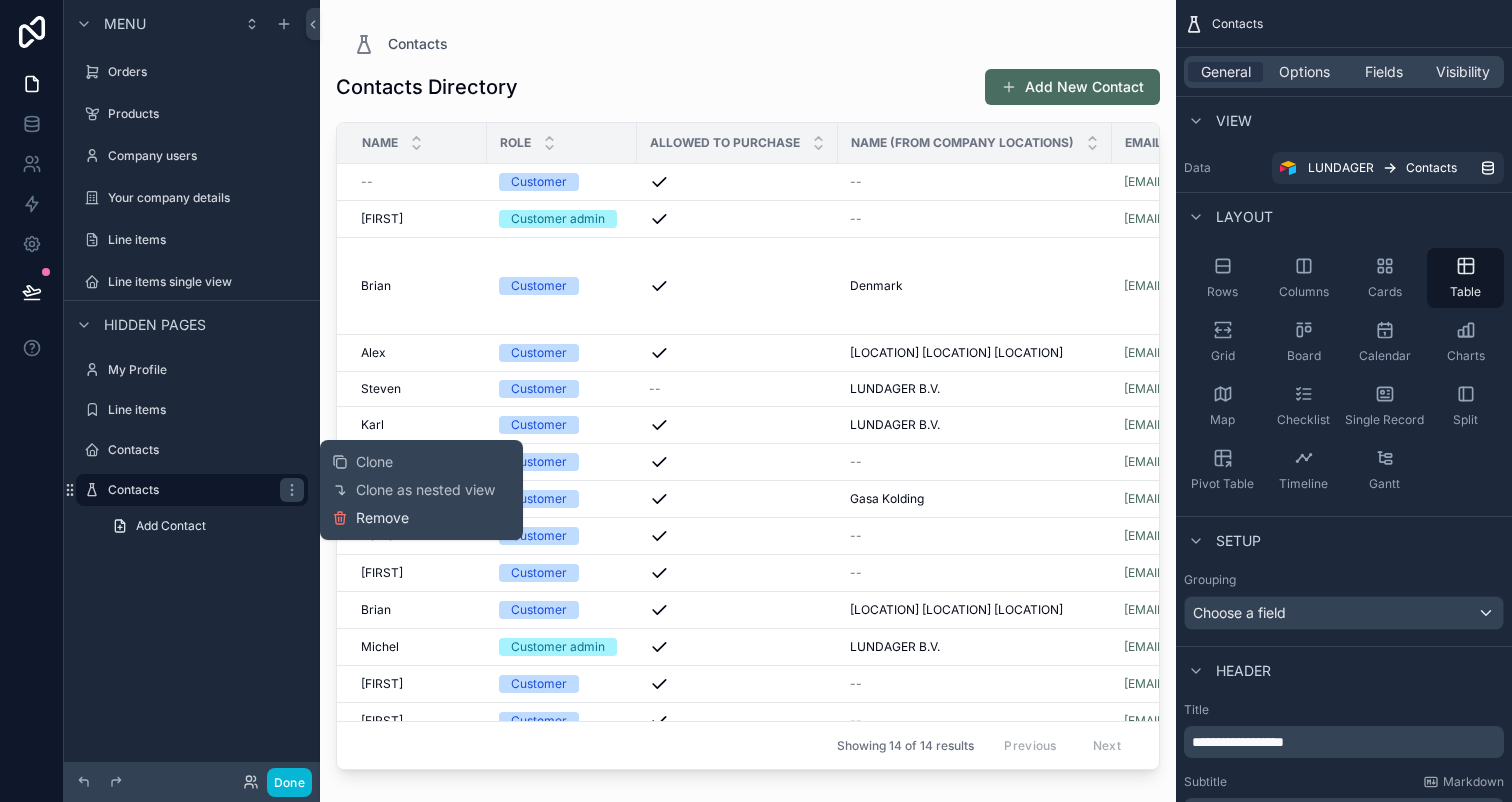 click on "Remove" at bounding box center [370, 518] 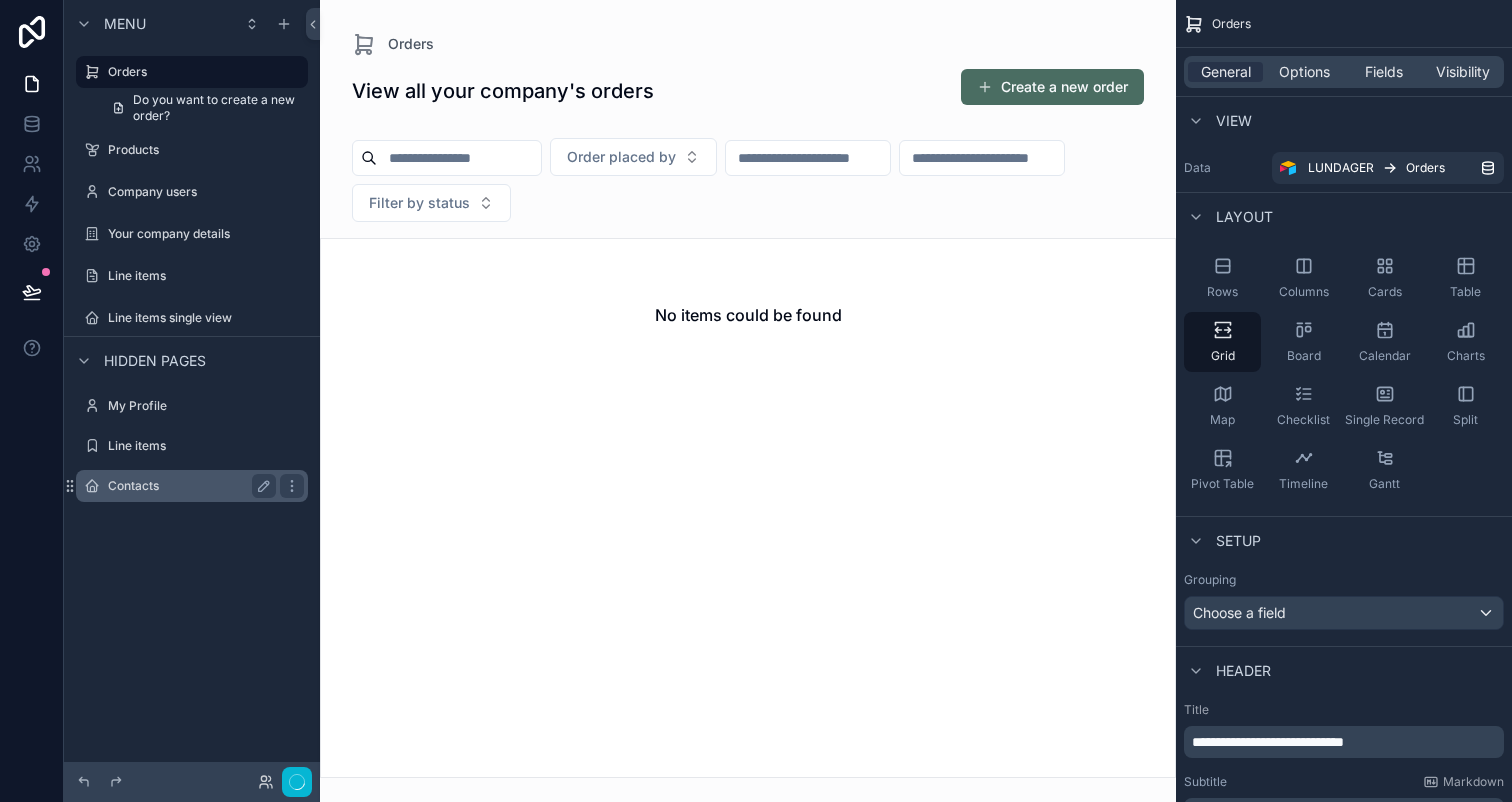 click on "Contacts" at bounding box center (188, 486) 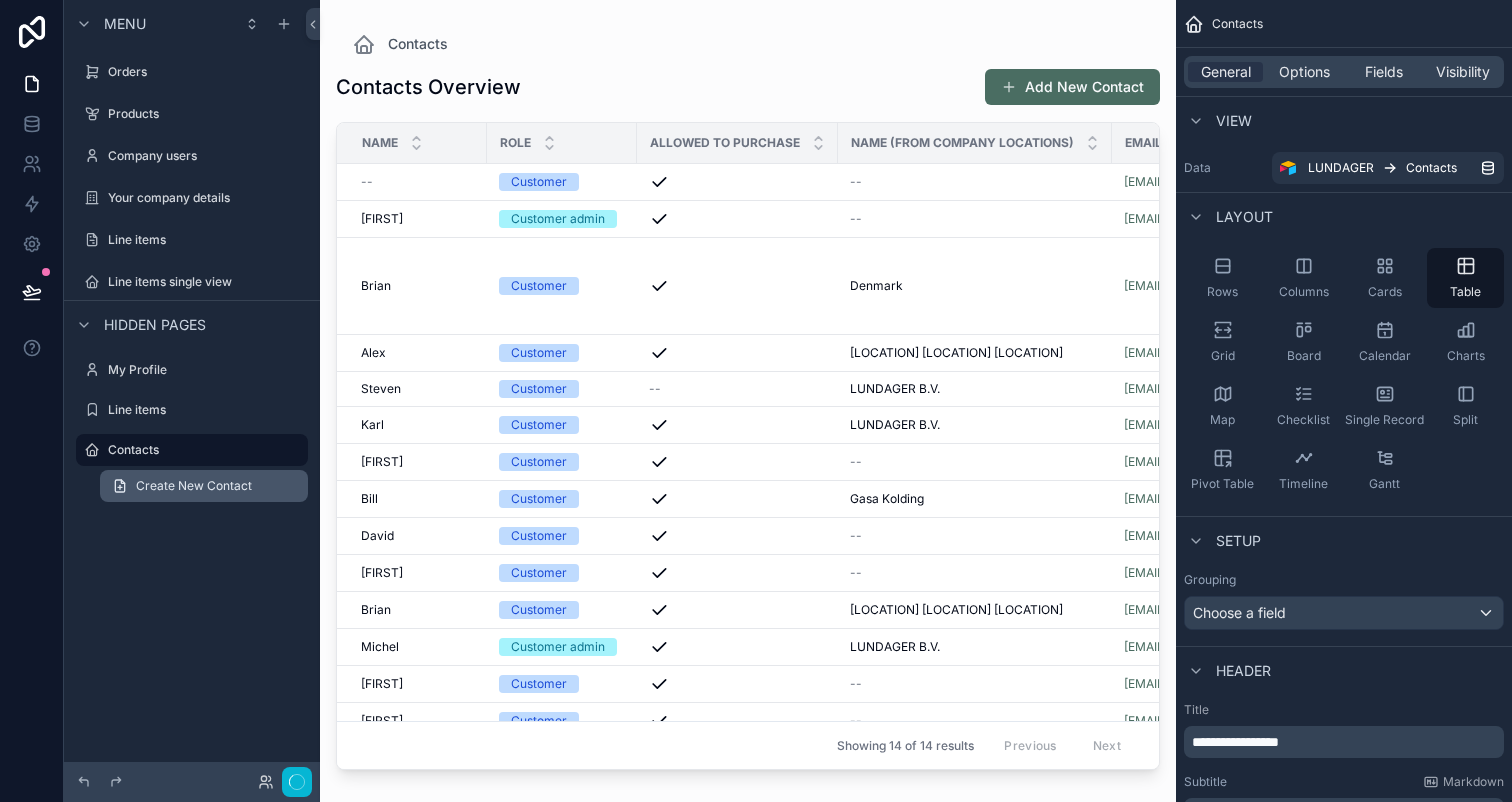 click on "Create New Contact" at bounding box center [204, 486] 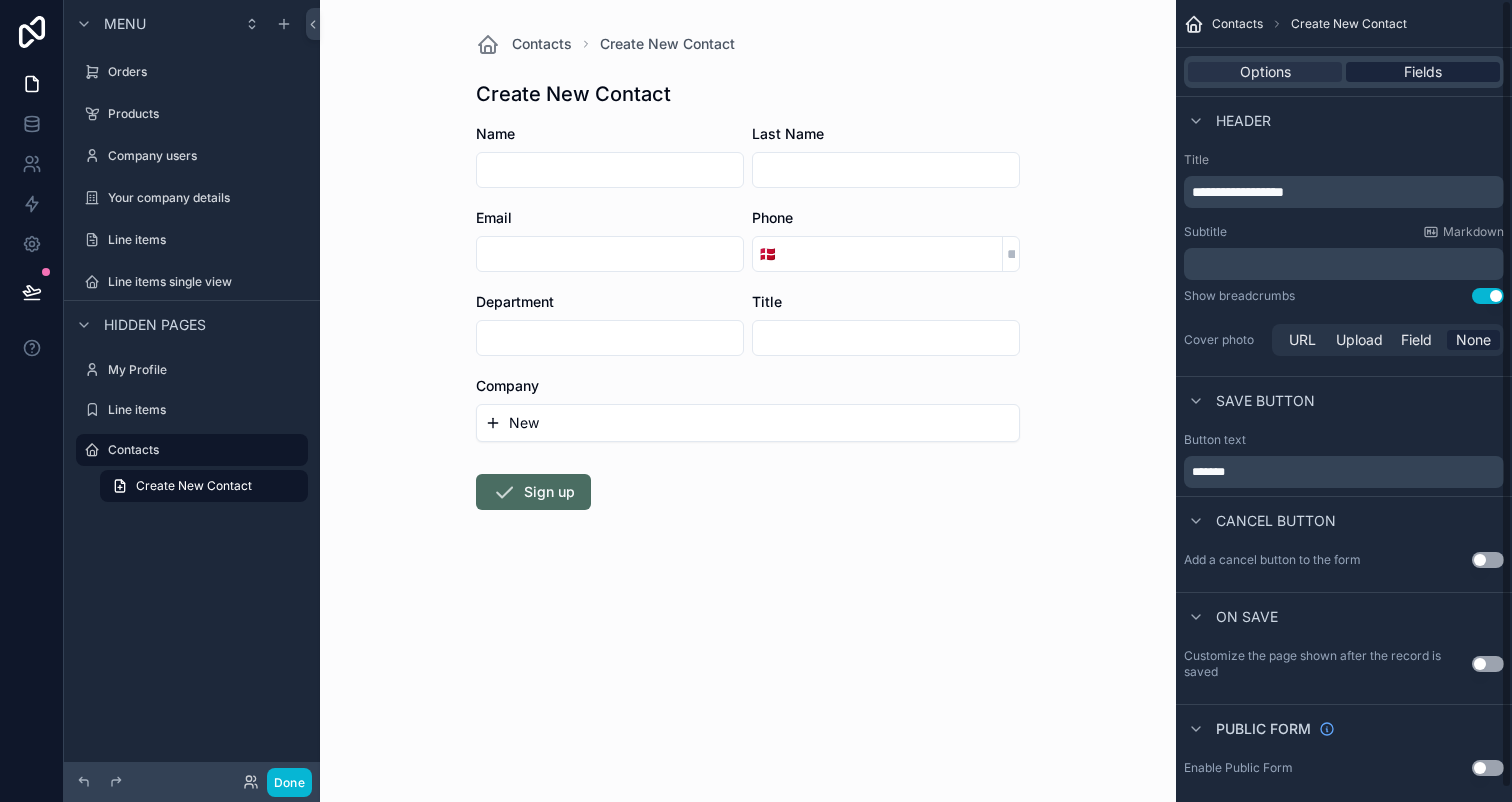 click on "Fields" at bounding box center [1423, 72] 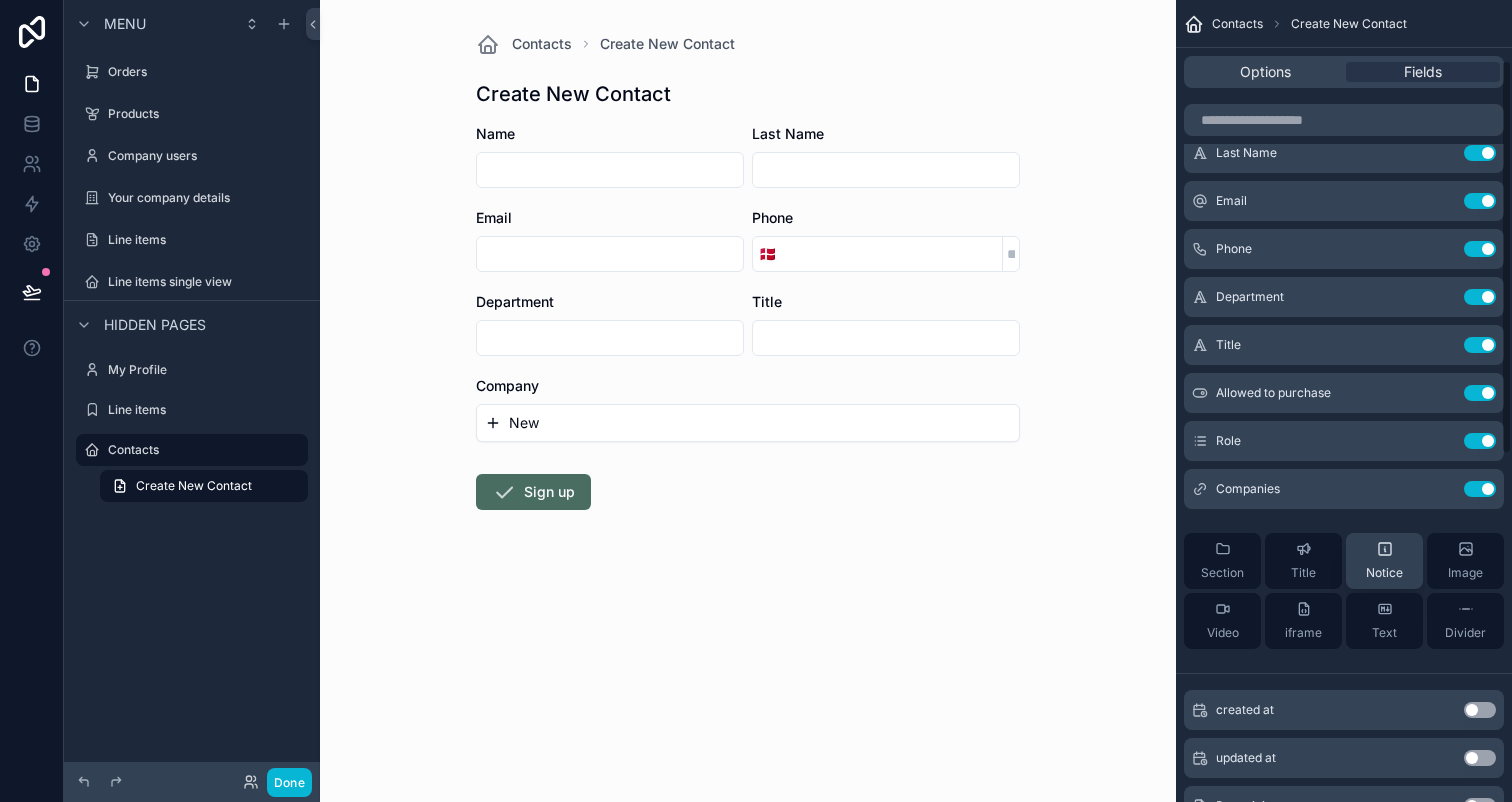 scroll, scrollTop: 48, scrollLeft: 0, axis: vertical 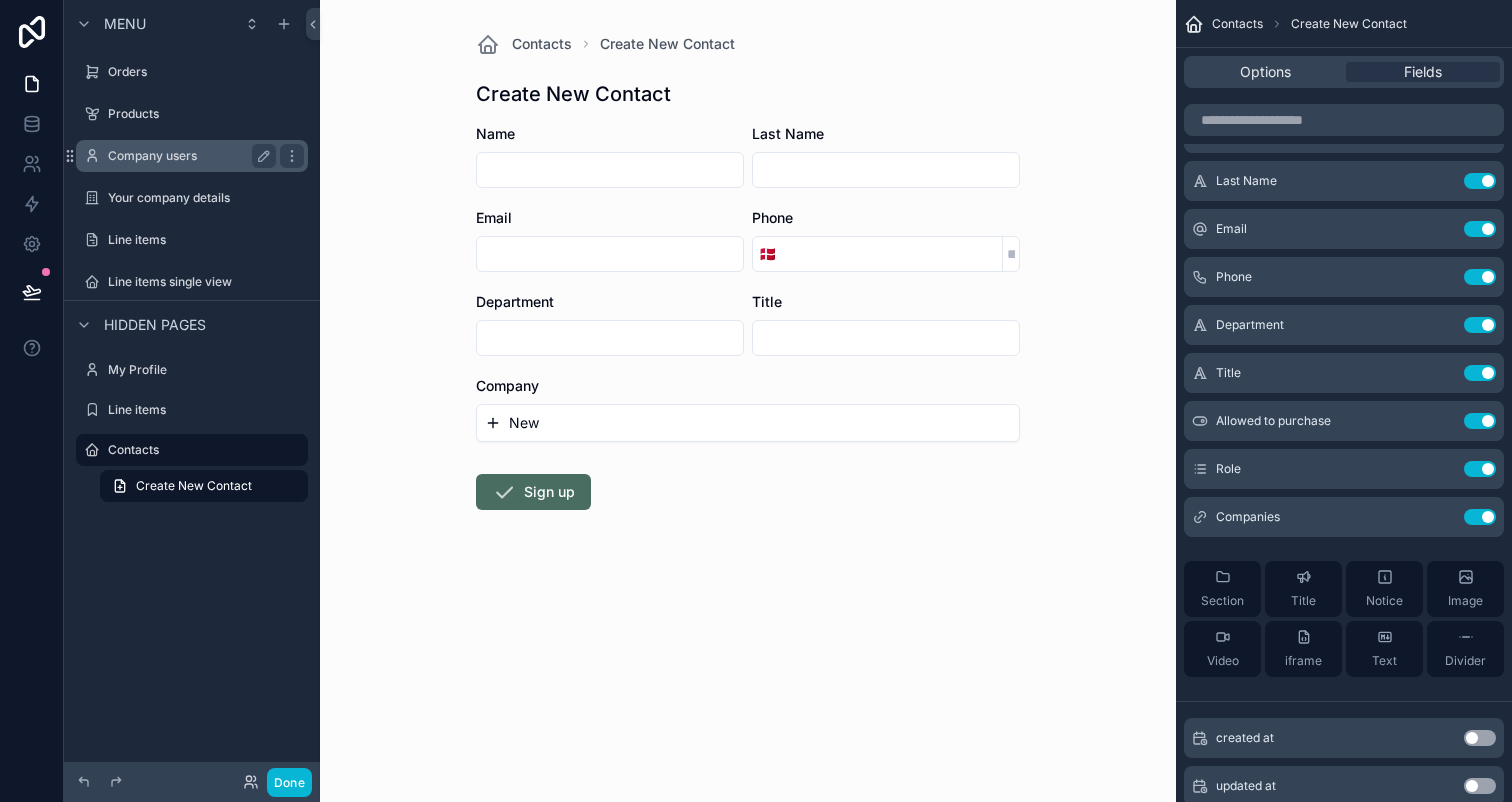 click on "Company users" at bounding box center [188, 156] 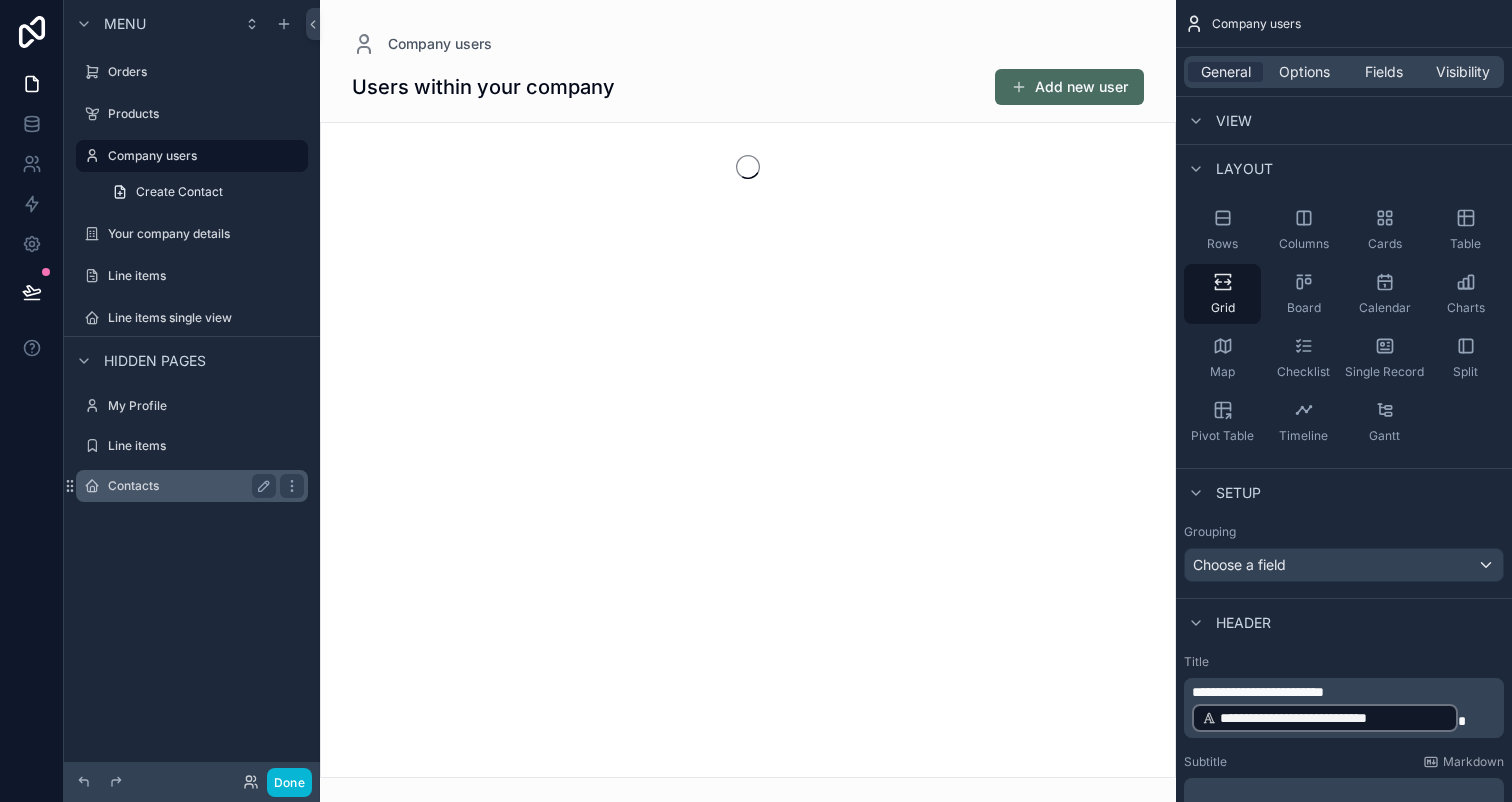 click on "Contacts" at bounding box center (188, 486) 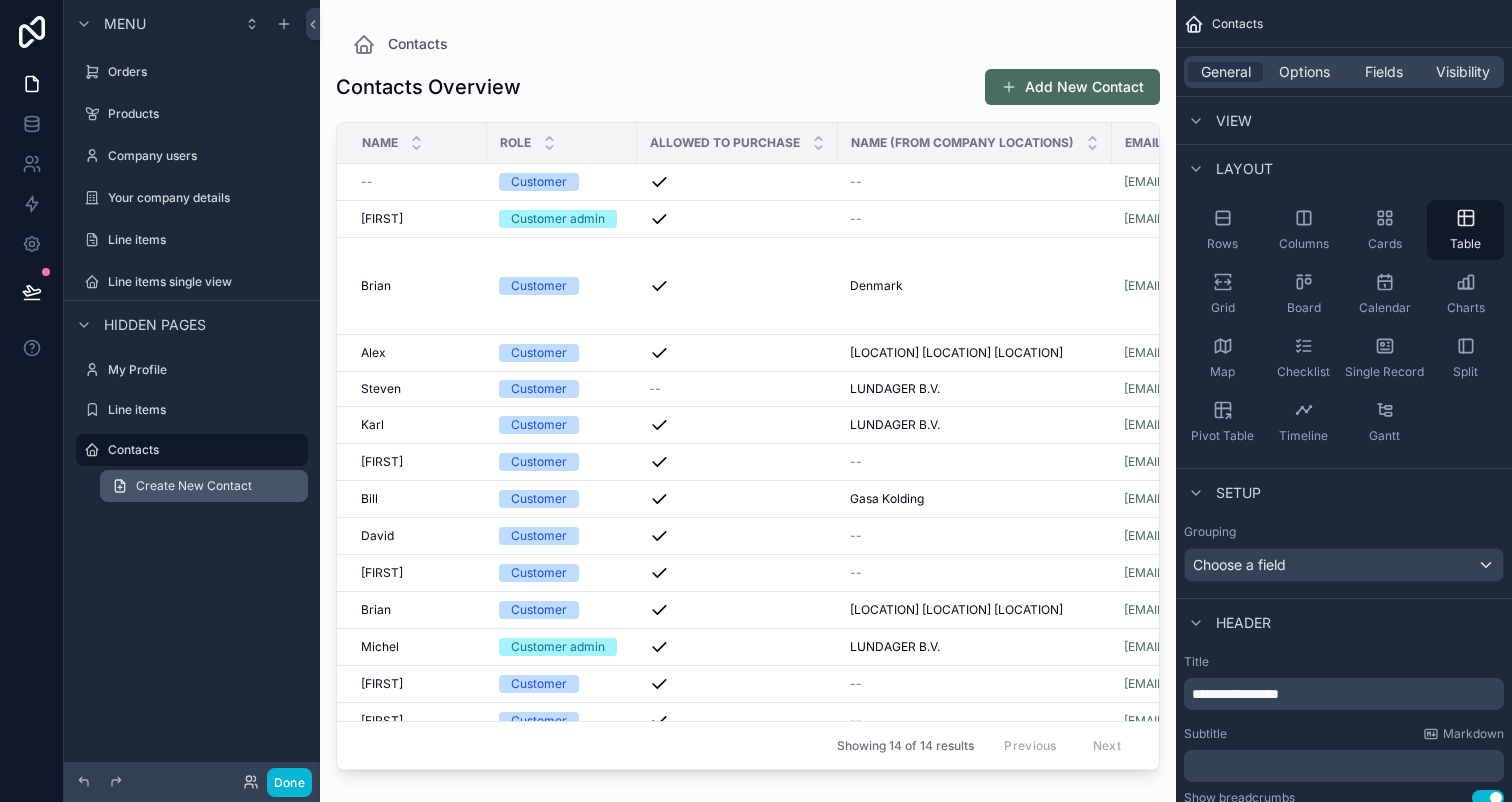 click on "Create New Contact" at bounding box center (194, 486) 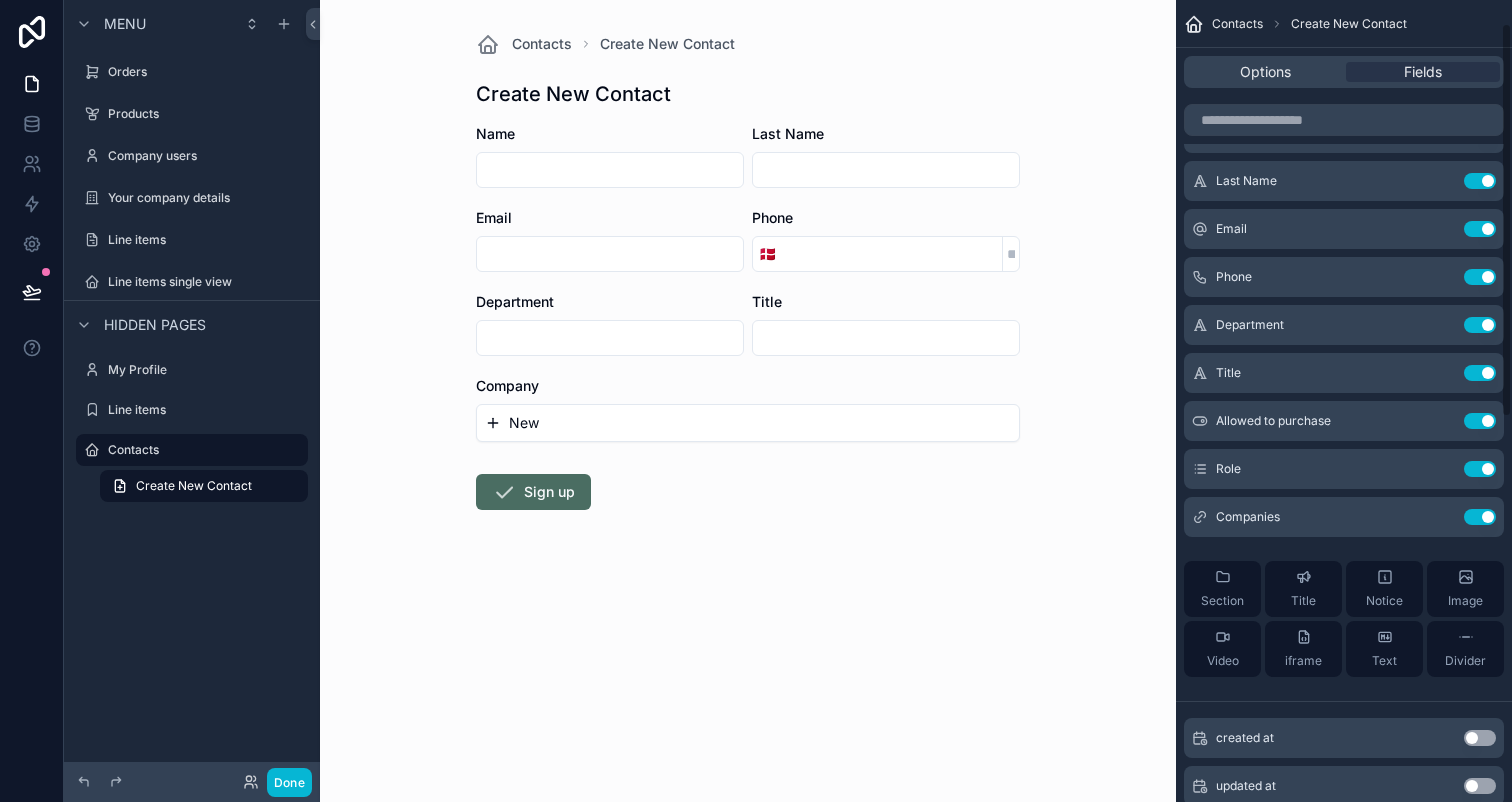 scroll, scrollTop: 828, scrollLeft: 0, axis: vertical 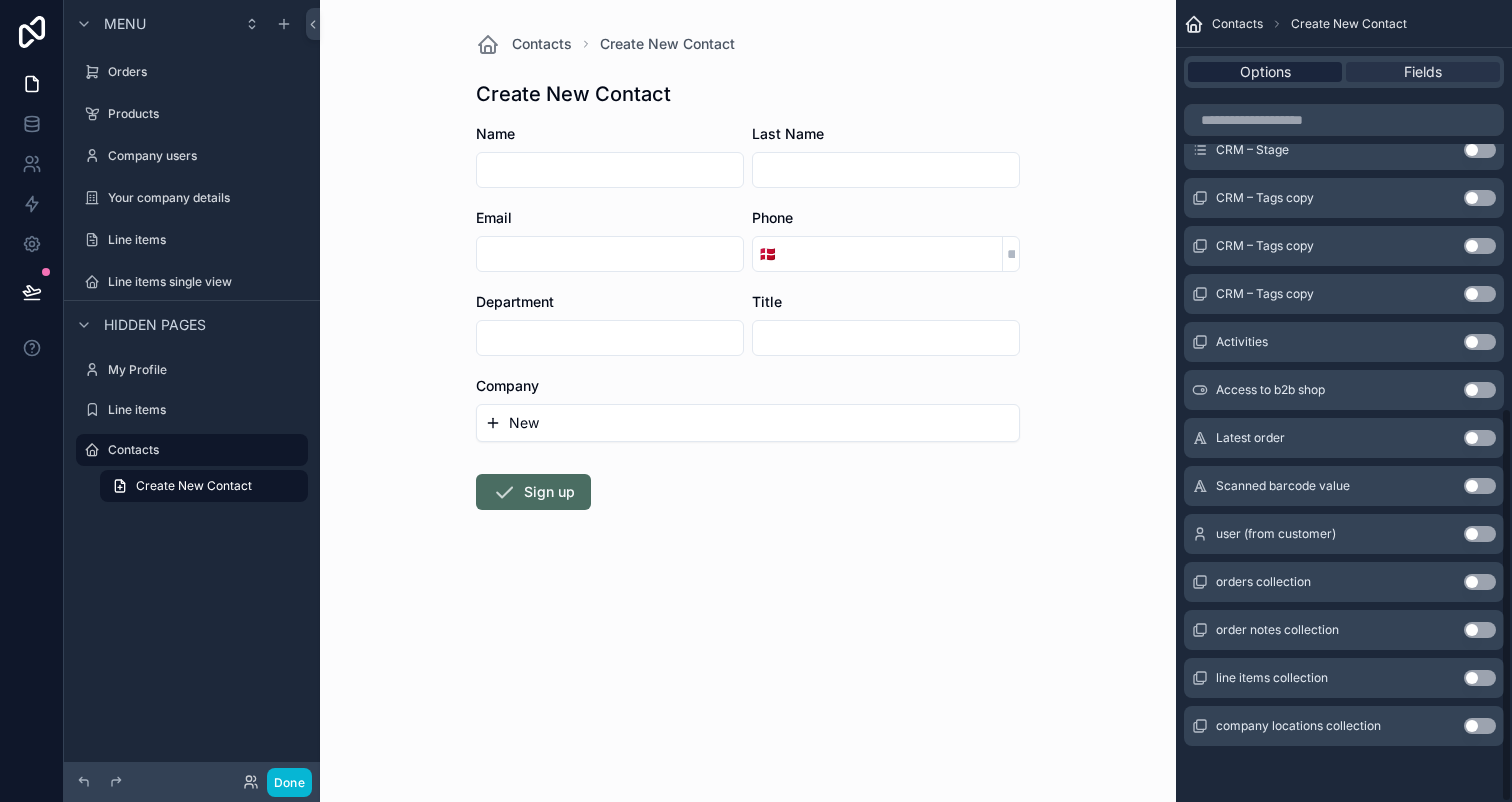click on "Options" at bounding box center (1265, 72) 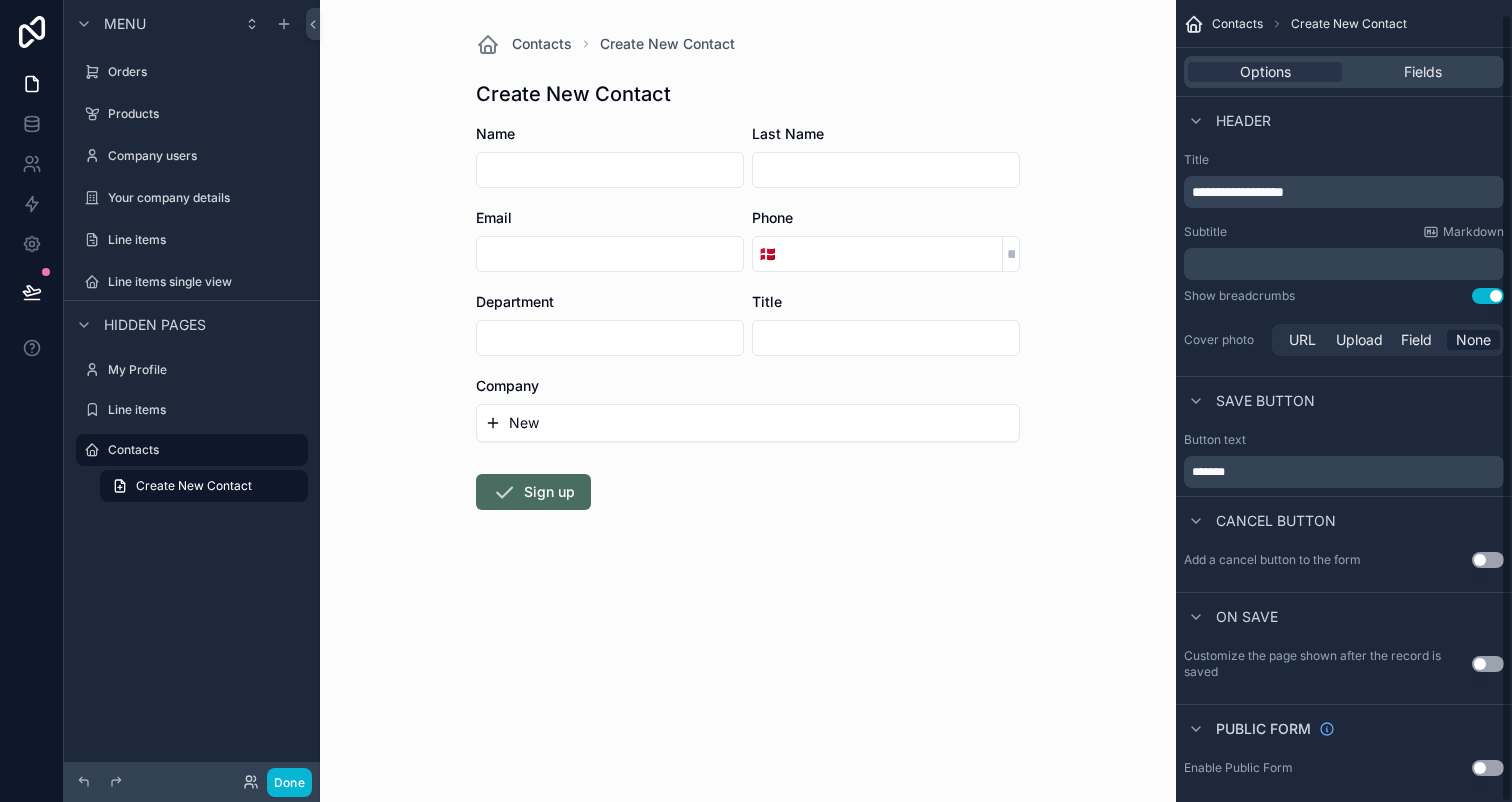 scroll, scrollTop: 14, scrollLeft: 0, axis: vertical 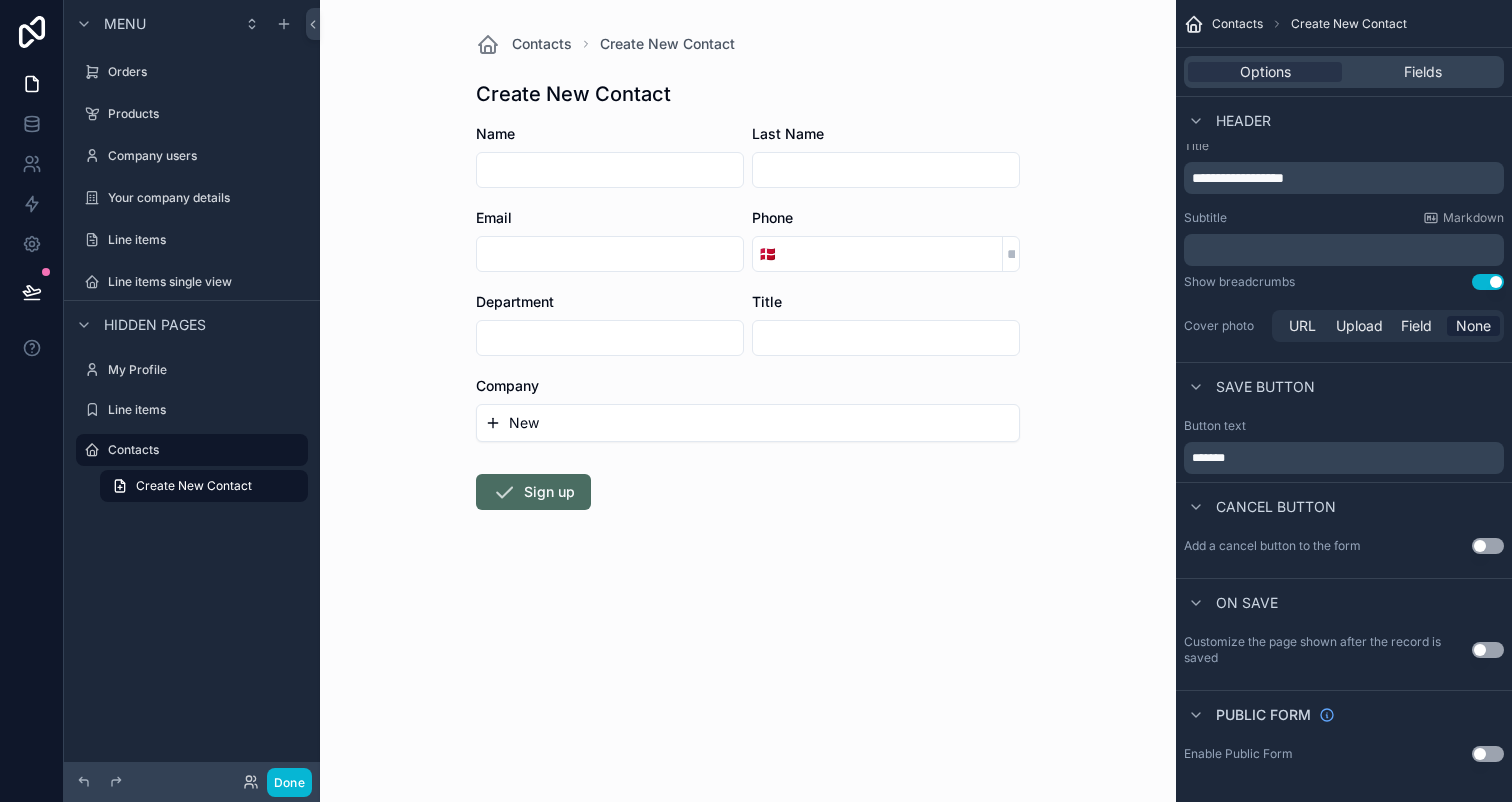 click on "Use setting" at bounding box center (1488, 754) 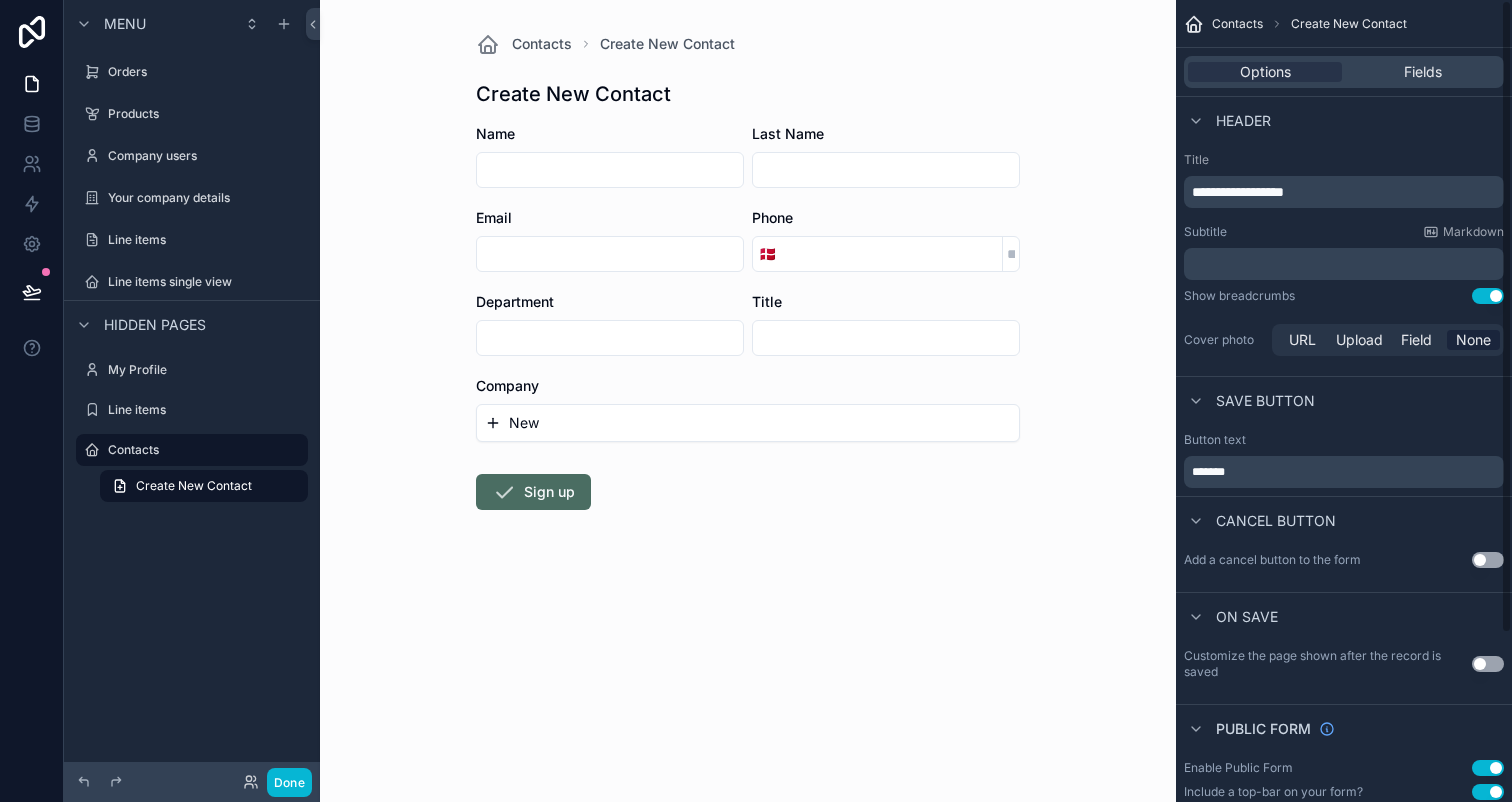 scroll, scrollTop: 214, scrollLeft: 0, axis: vertical 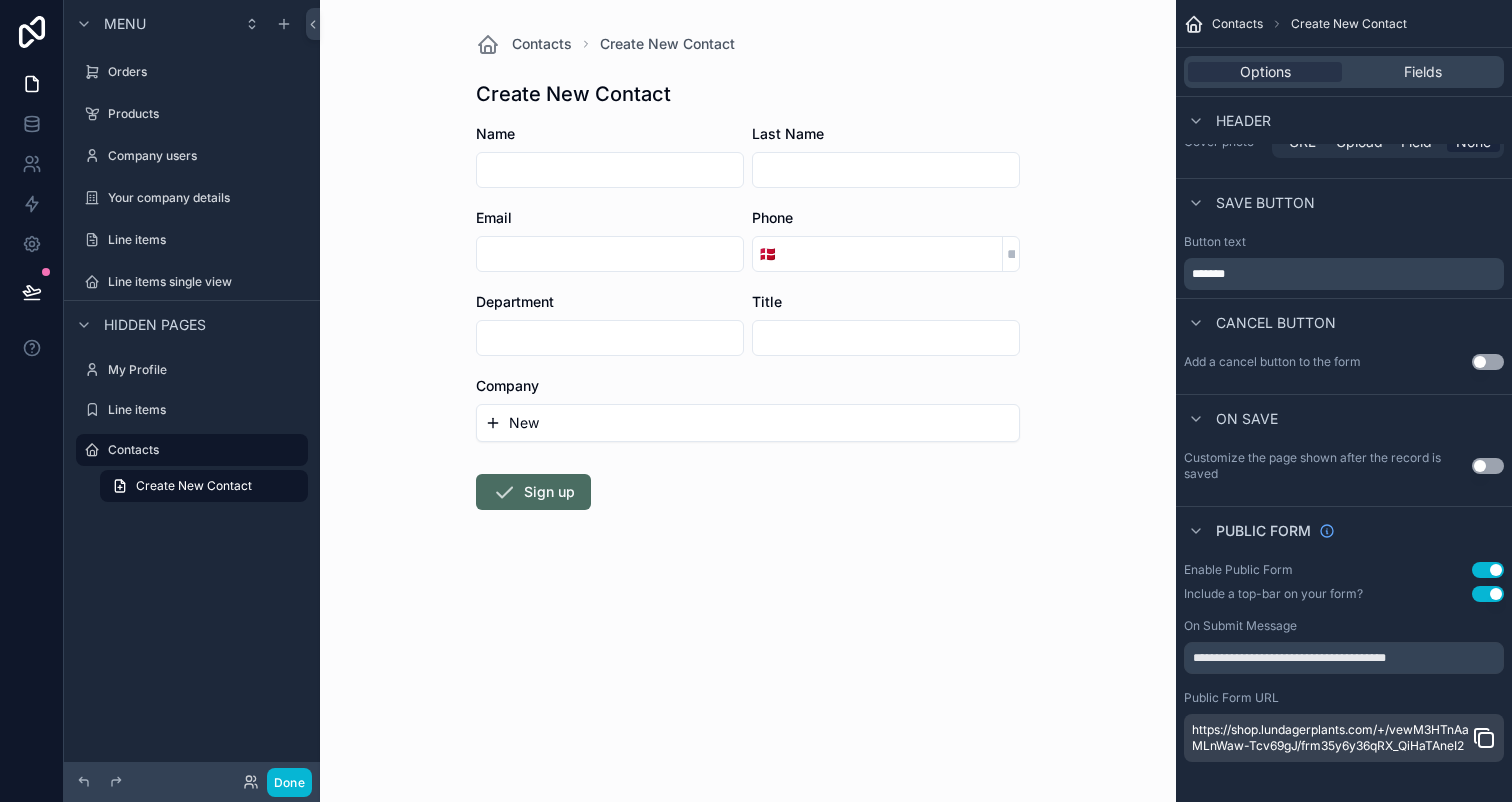 click on "Use setting" at bounding box center [1488, 466] 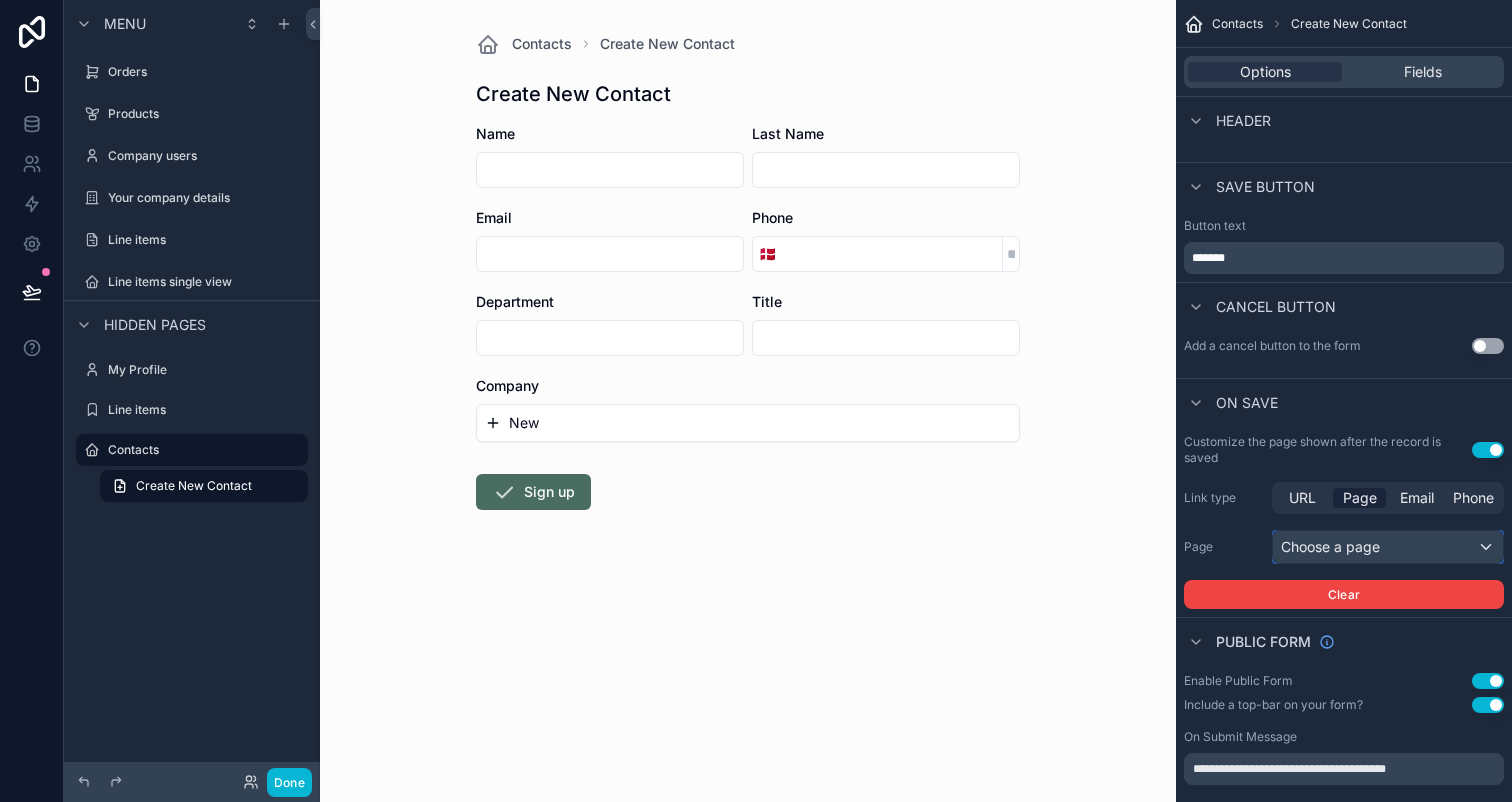 click on "Choose a page" at bounding box center [1388, 547] 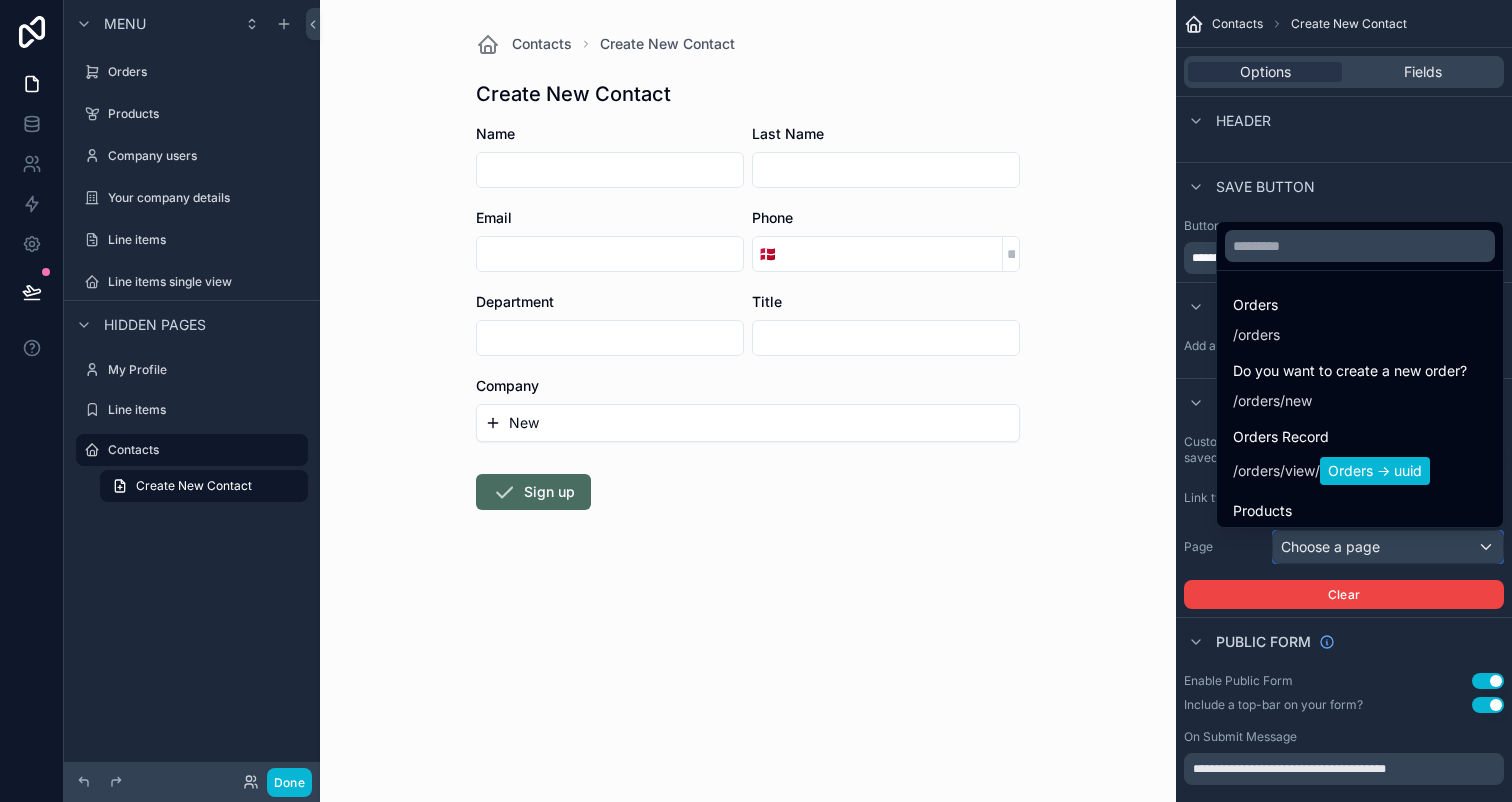 type 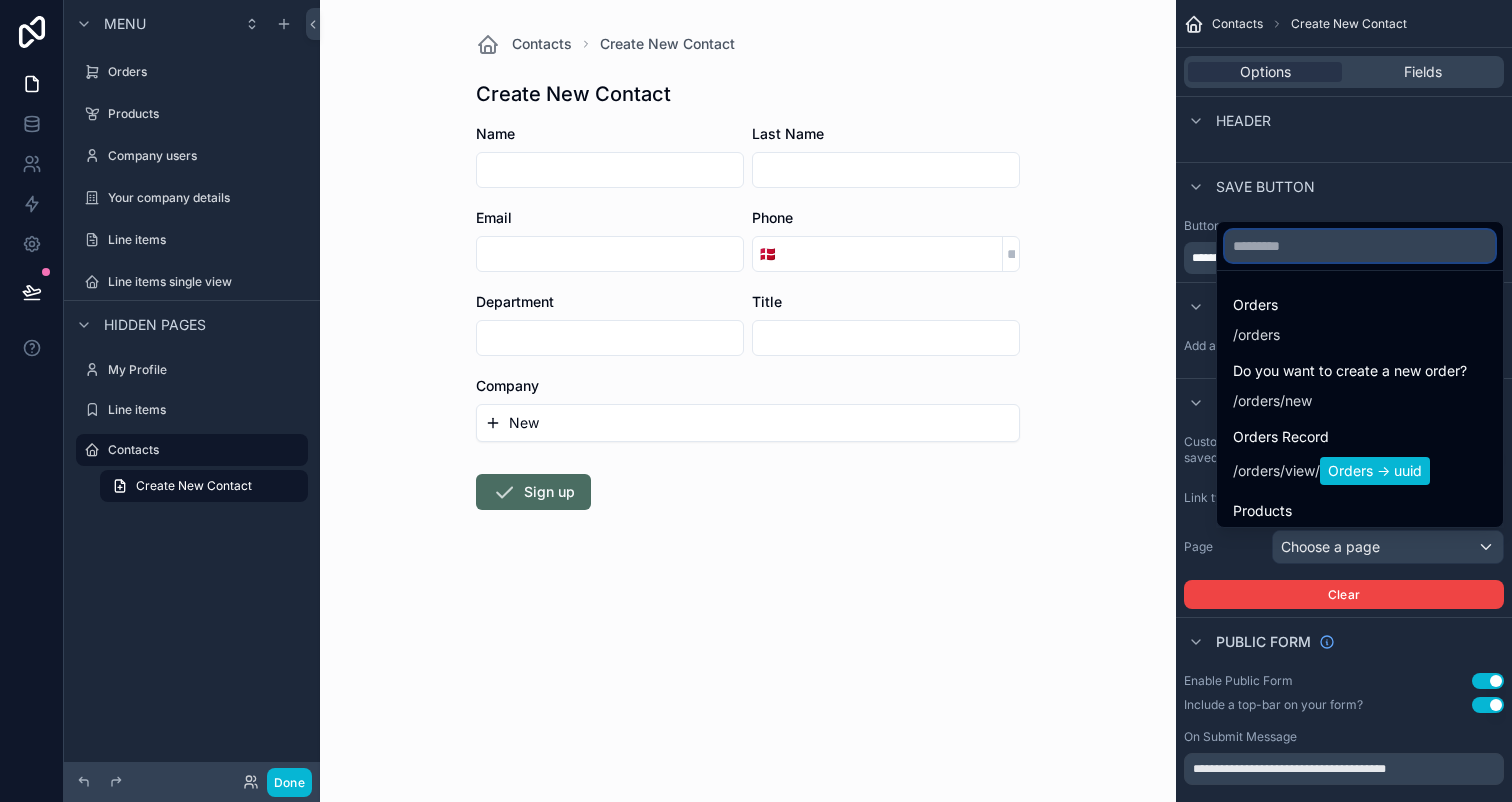 click at bounding box center [1360, 246] 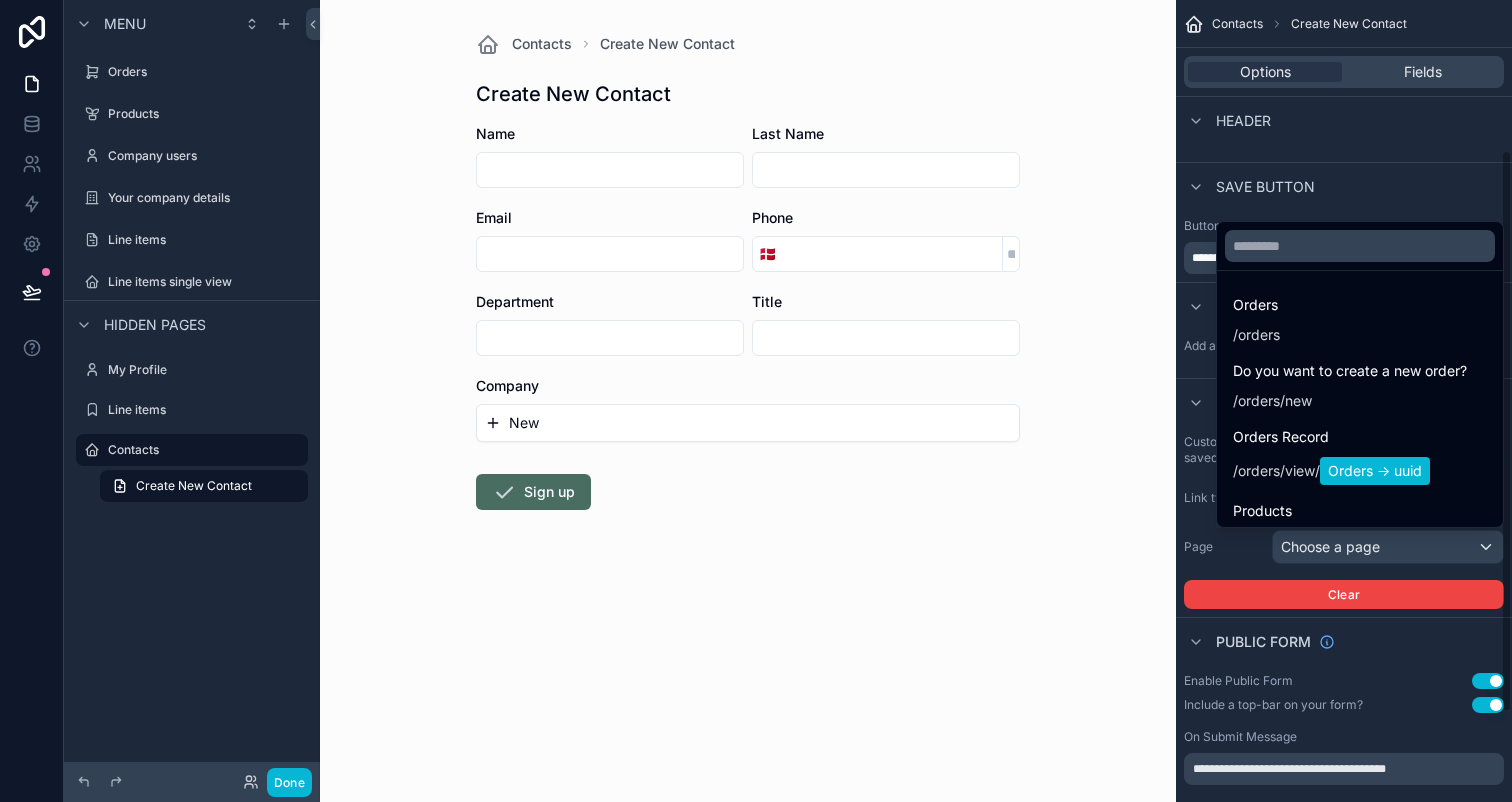 click at bounding box center [756, 401] 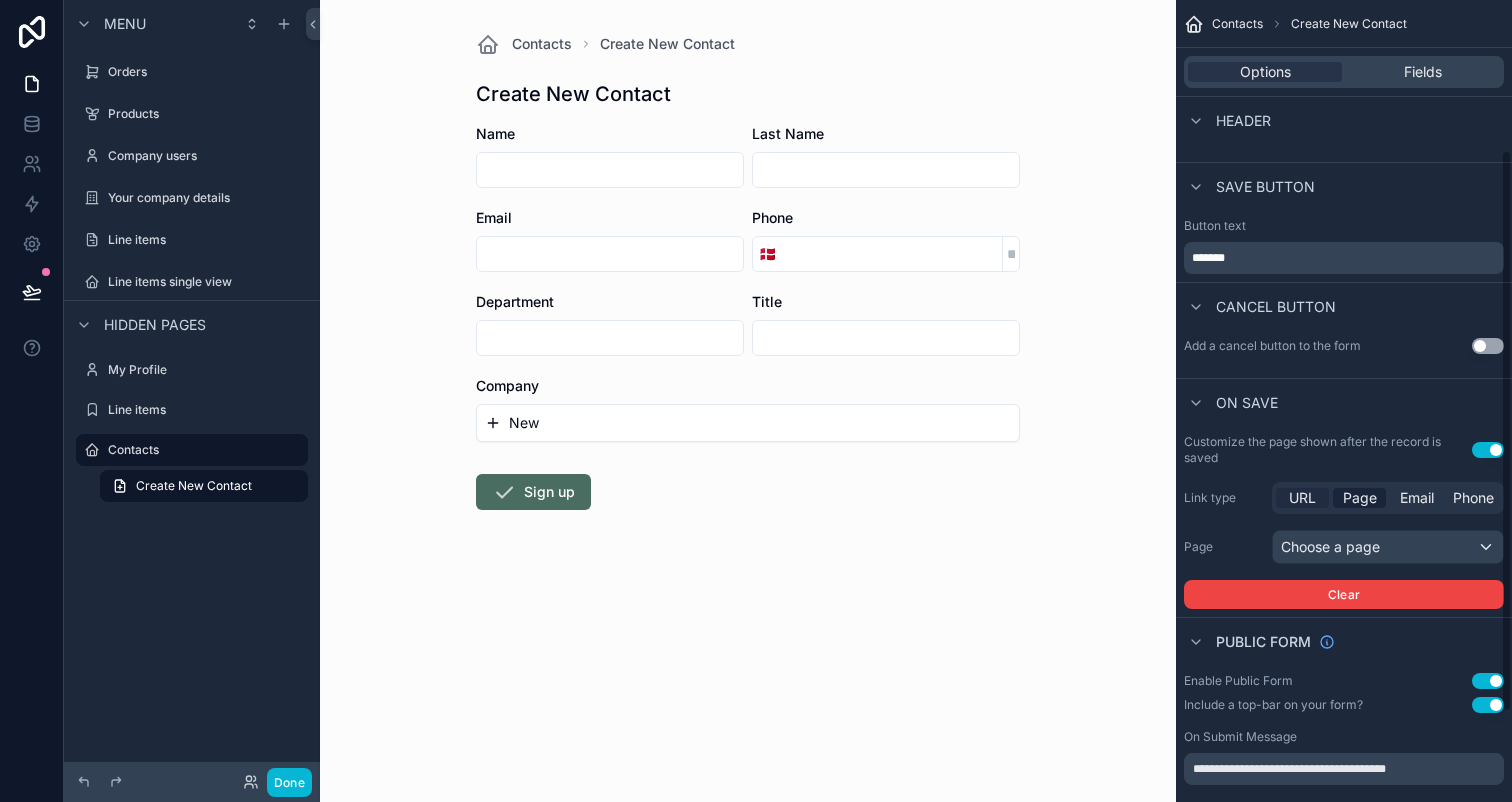 click on "URL" at bounding box center [1302, 498] 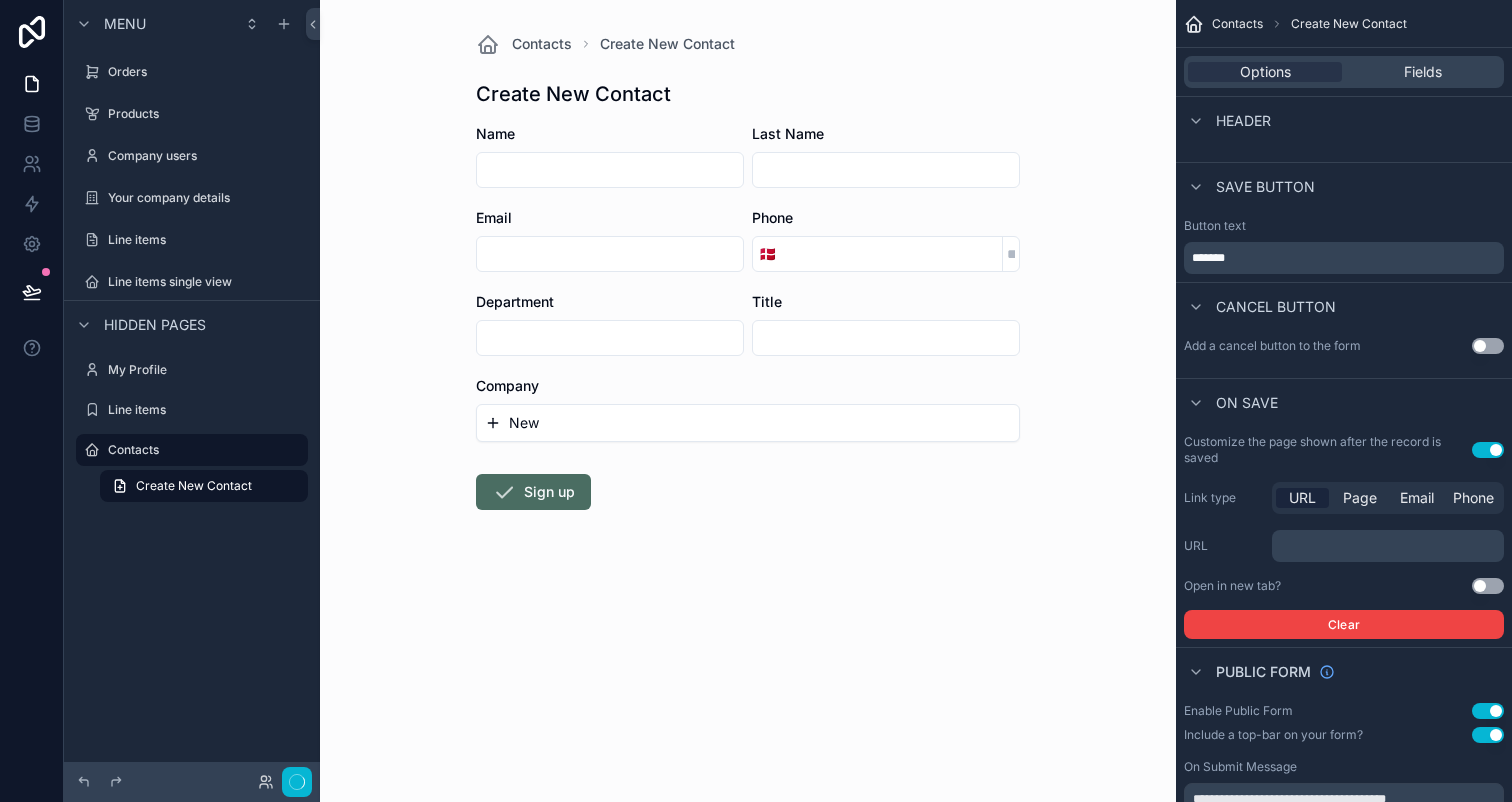 click on "﻿" at bounding box center [1390, 546] 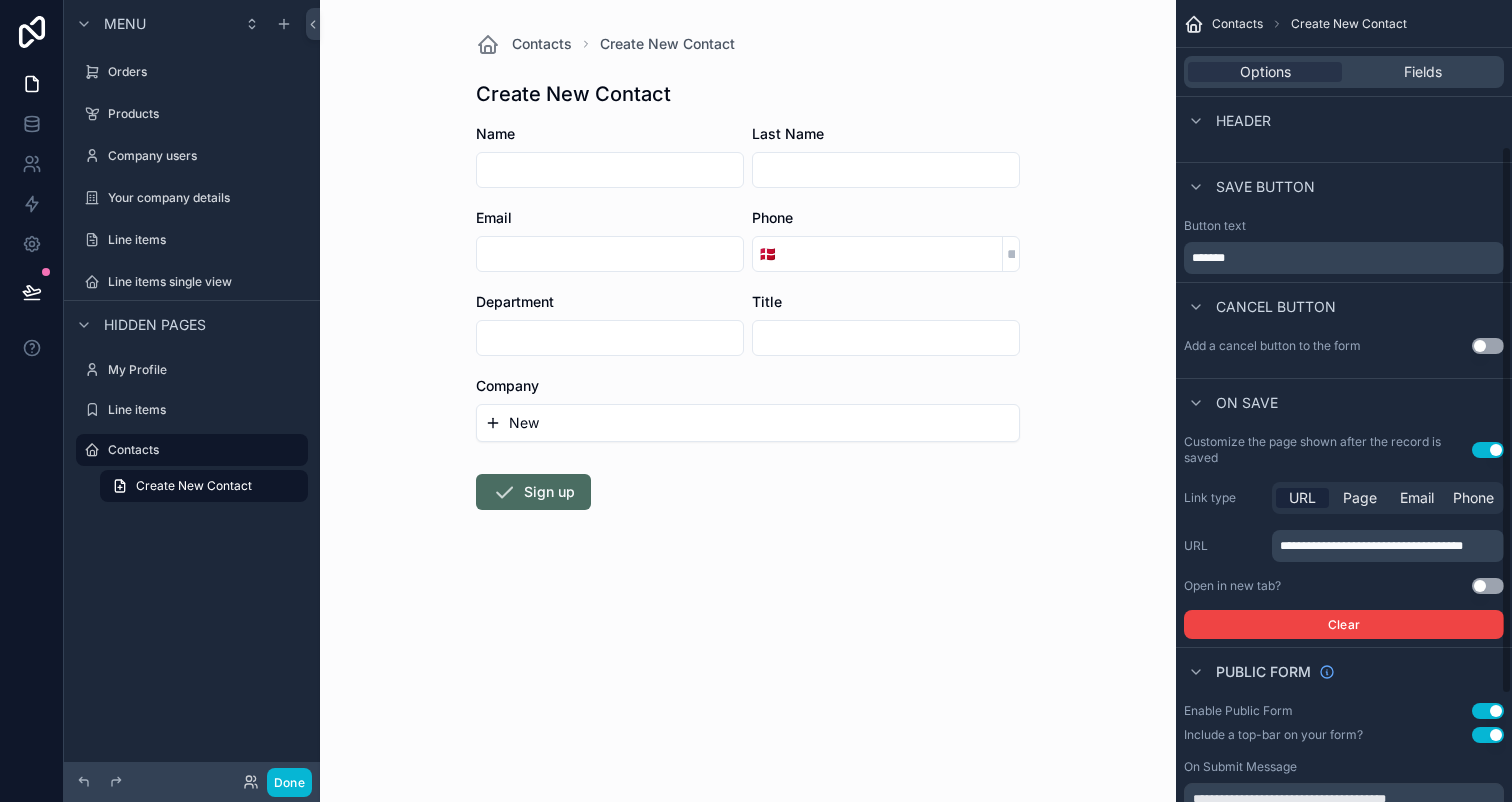 click on "Open in new tab? Use setting" at bounding box center (1344, 586) 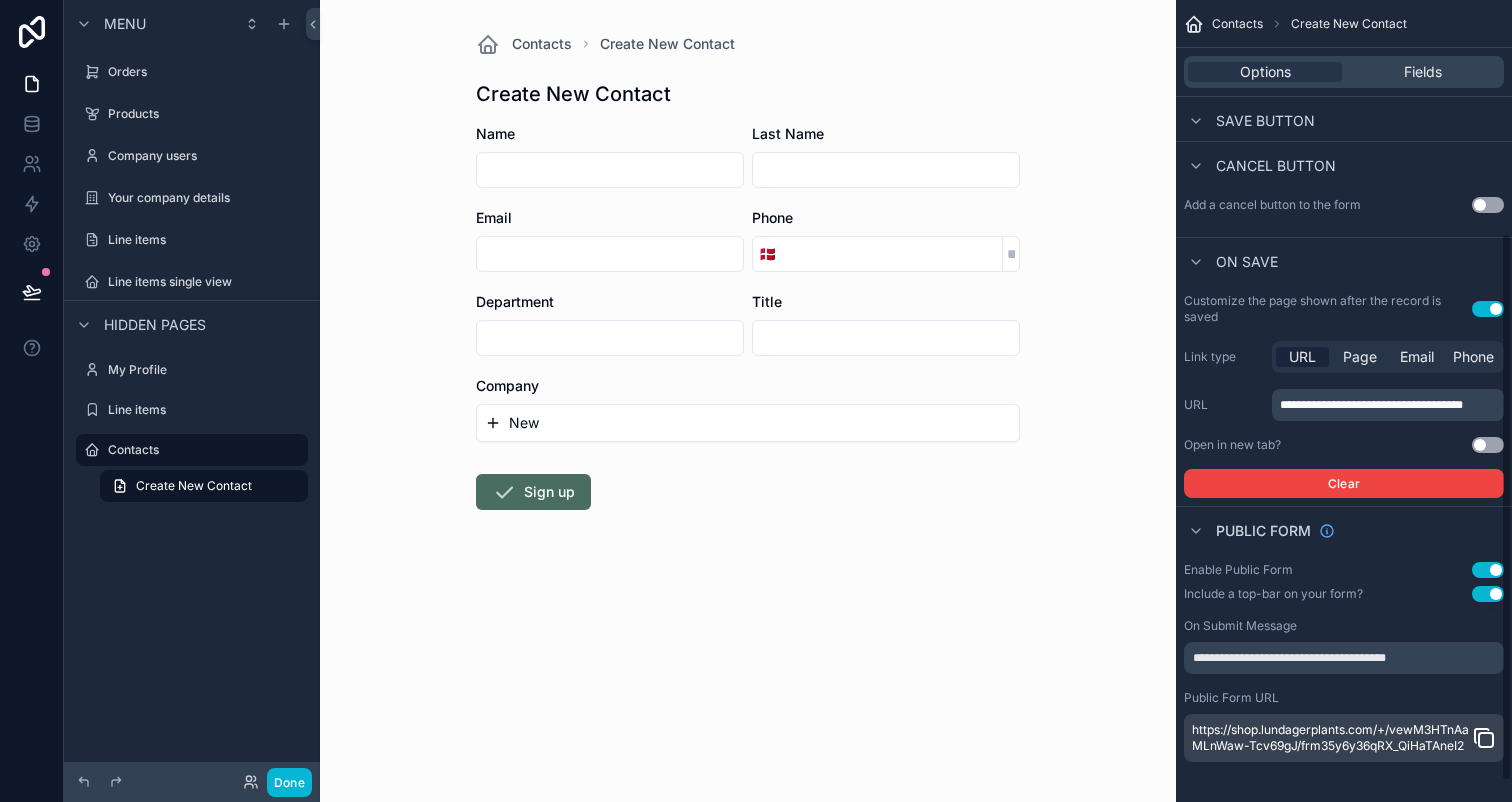scroll, scrollTop: 371, scrollLeft: 0, axis: vertical 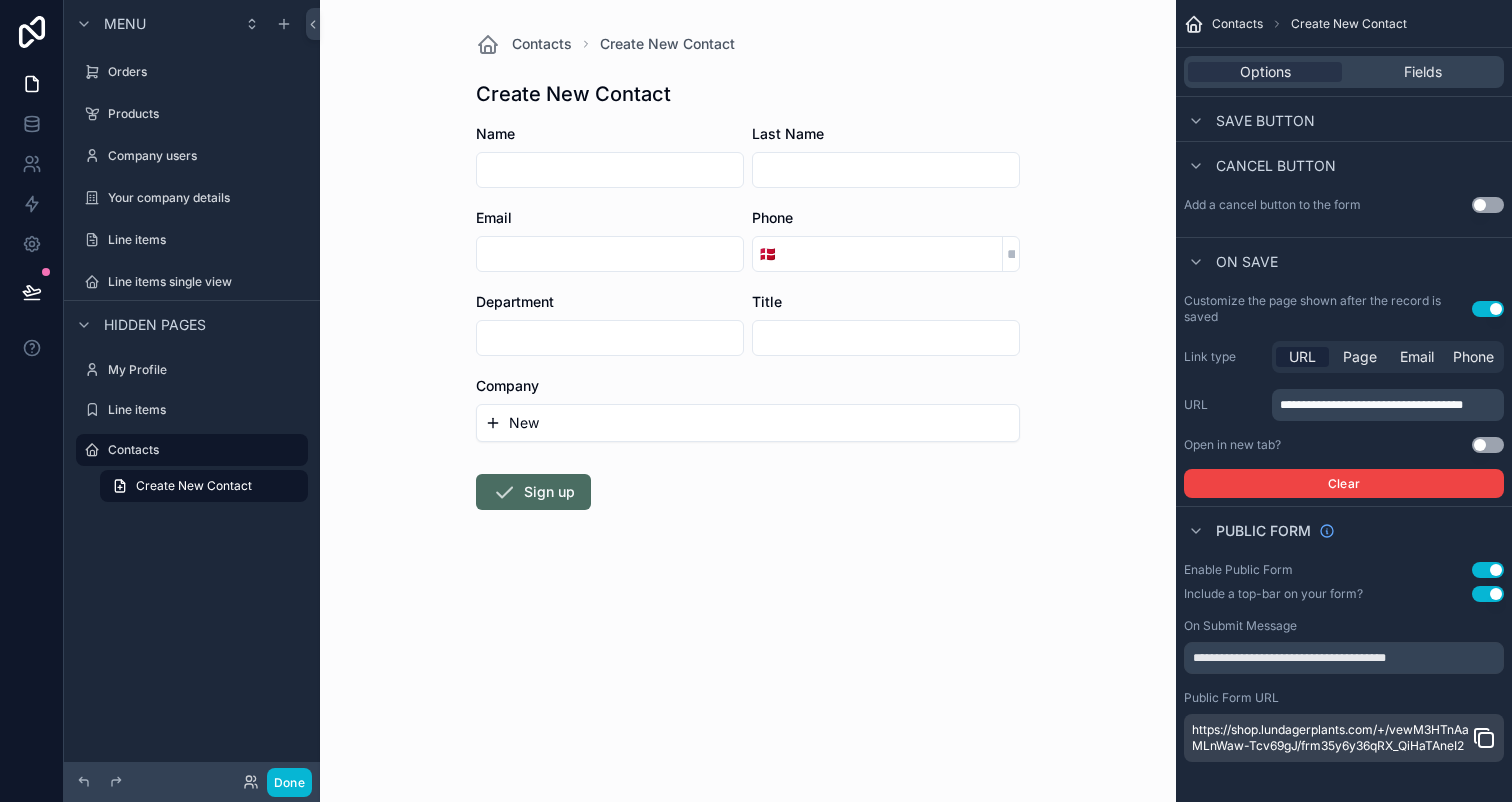 click on "Use setting" at bounding box center [1488, 594] 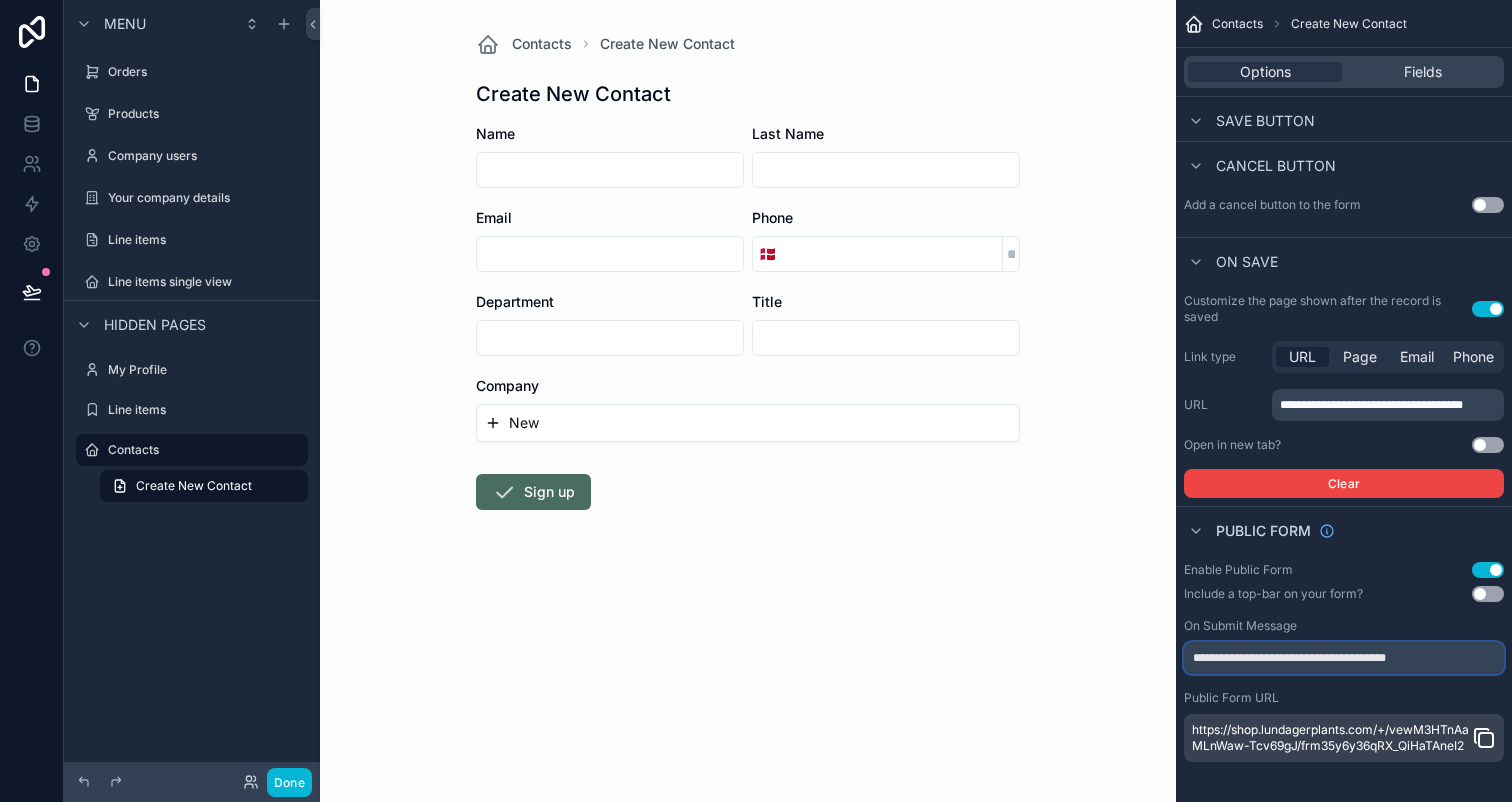drag, startPoint x: 1452, startPoint y: 641, endPoint x: 1287, endPoint y: 639, distance: 165.01212 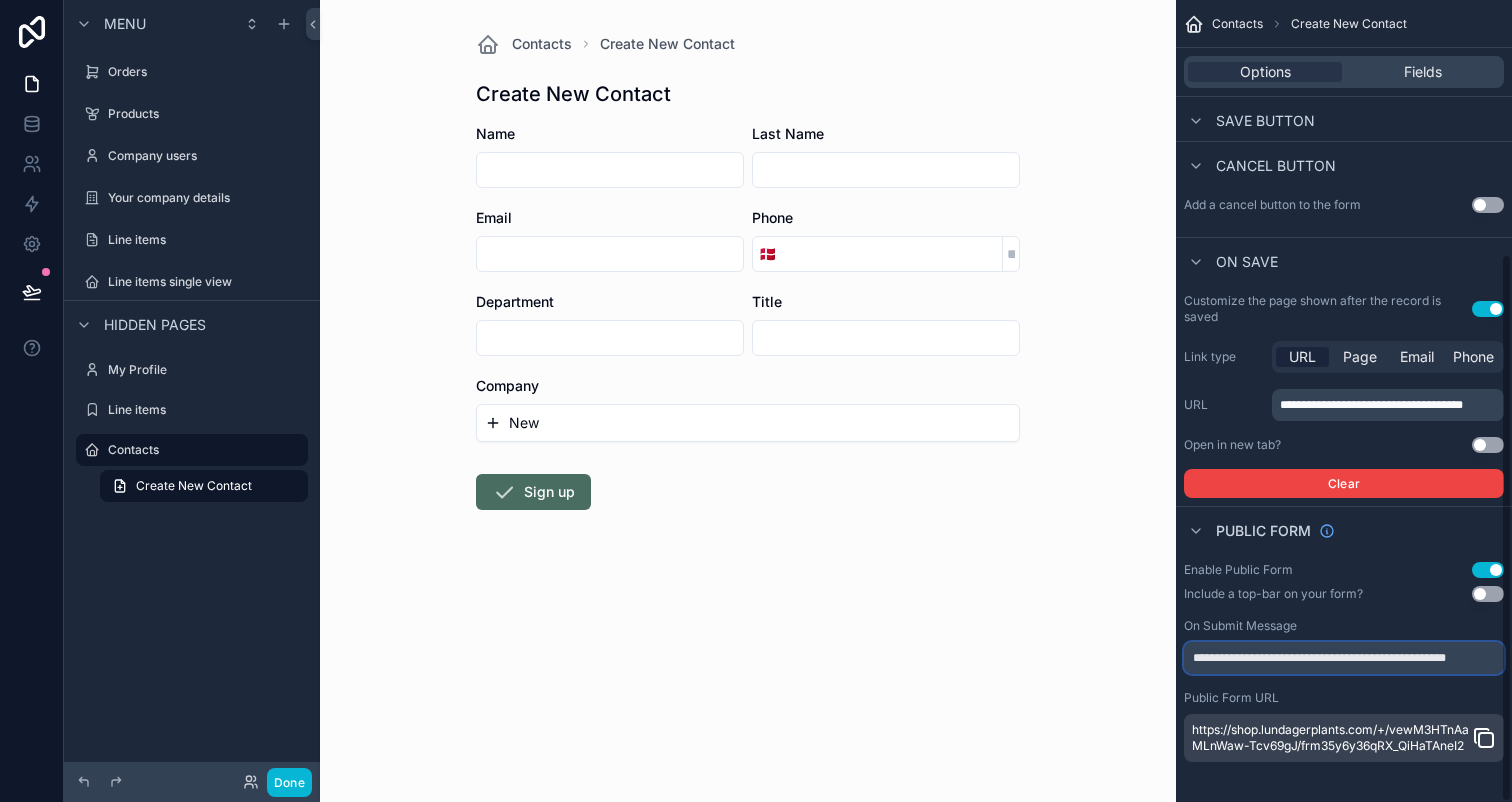 scroll, scrollTop: 0, scrollLeft: 2, axis: horizontal 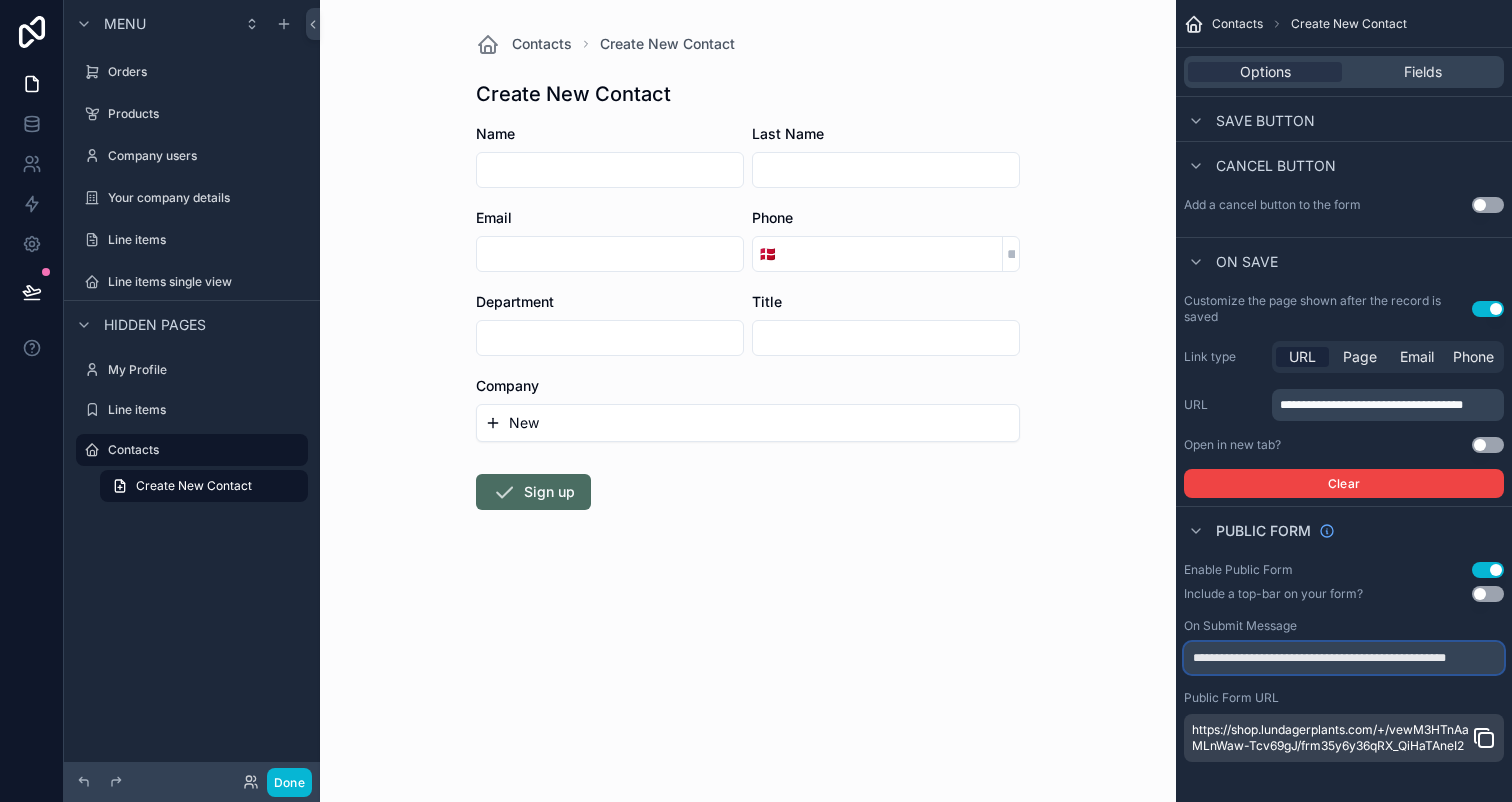 type on "**********" 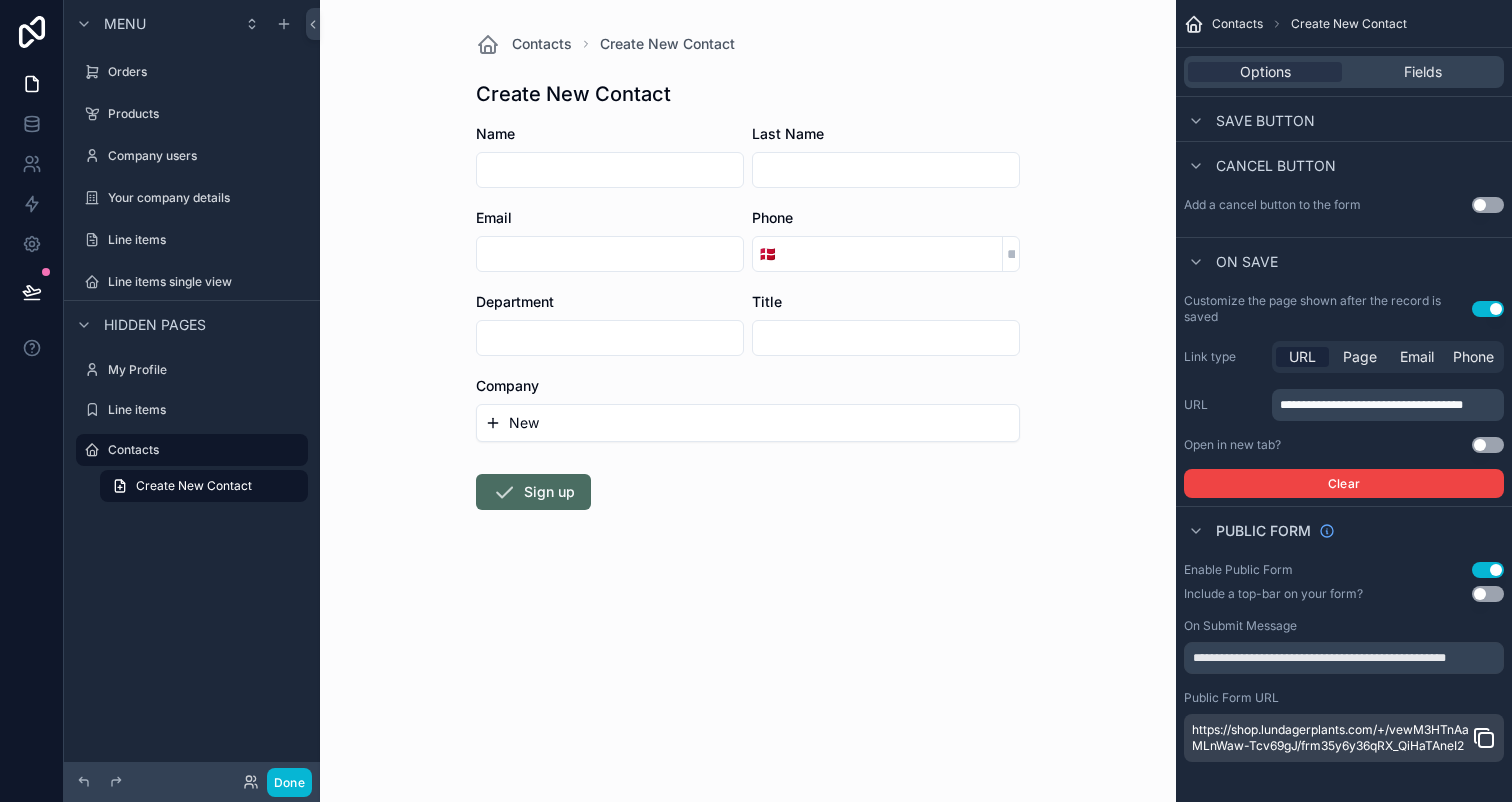 scroll, scrollTop: 0, scrollLeft: 0, axis: both 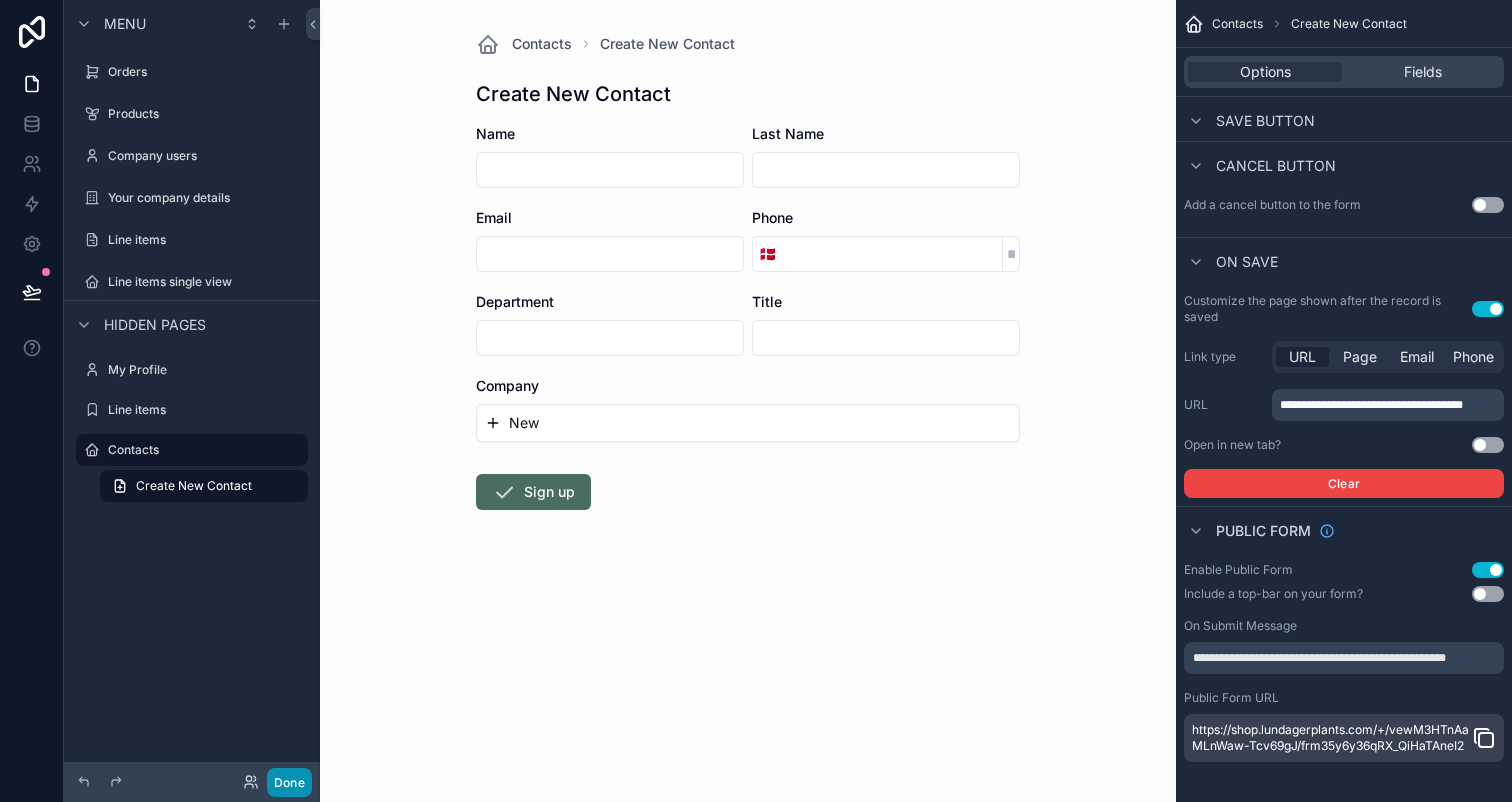 click on "Done" at bounding box center [289, 782] 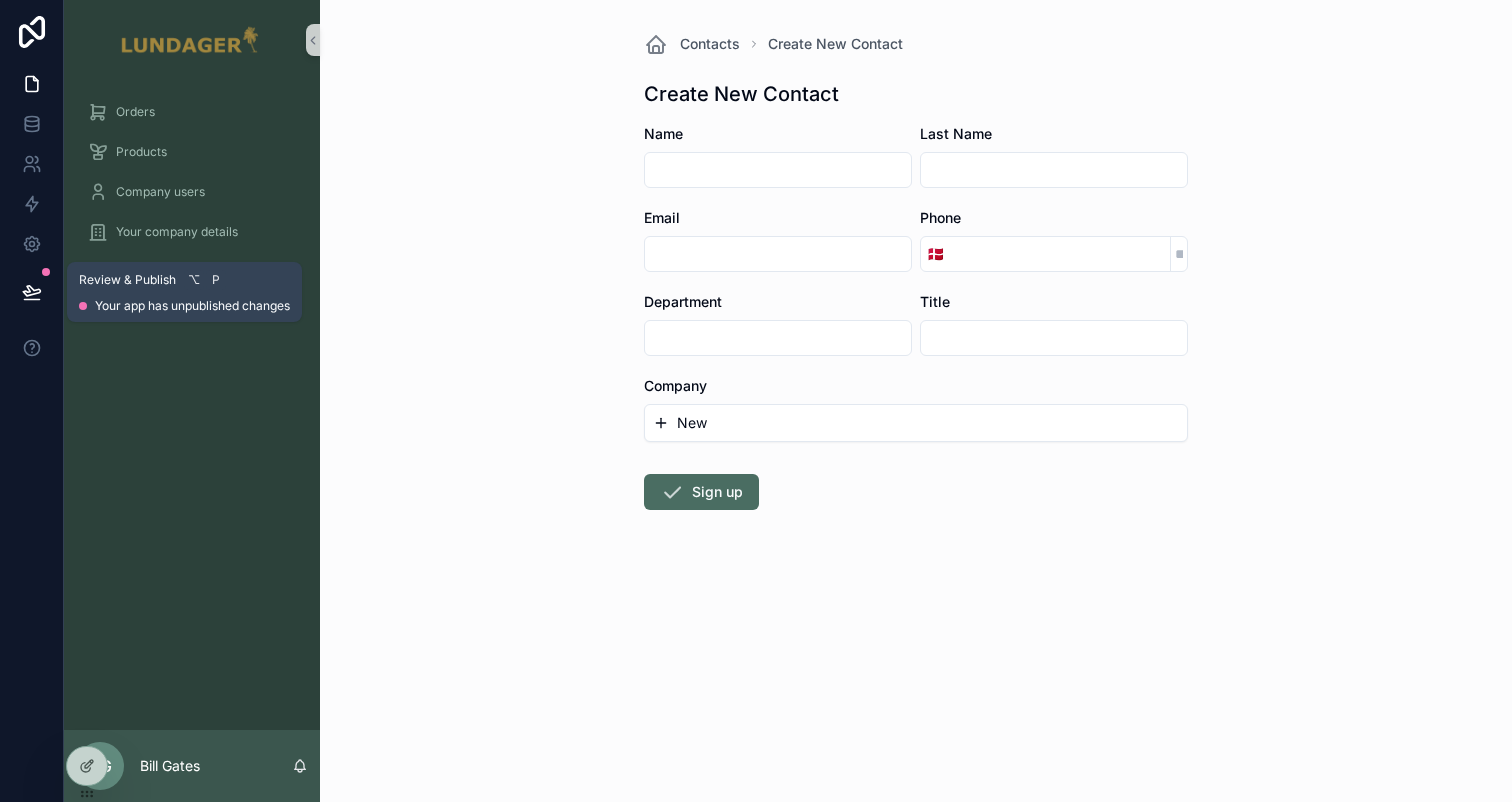 click 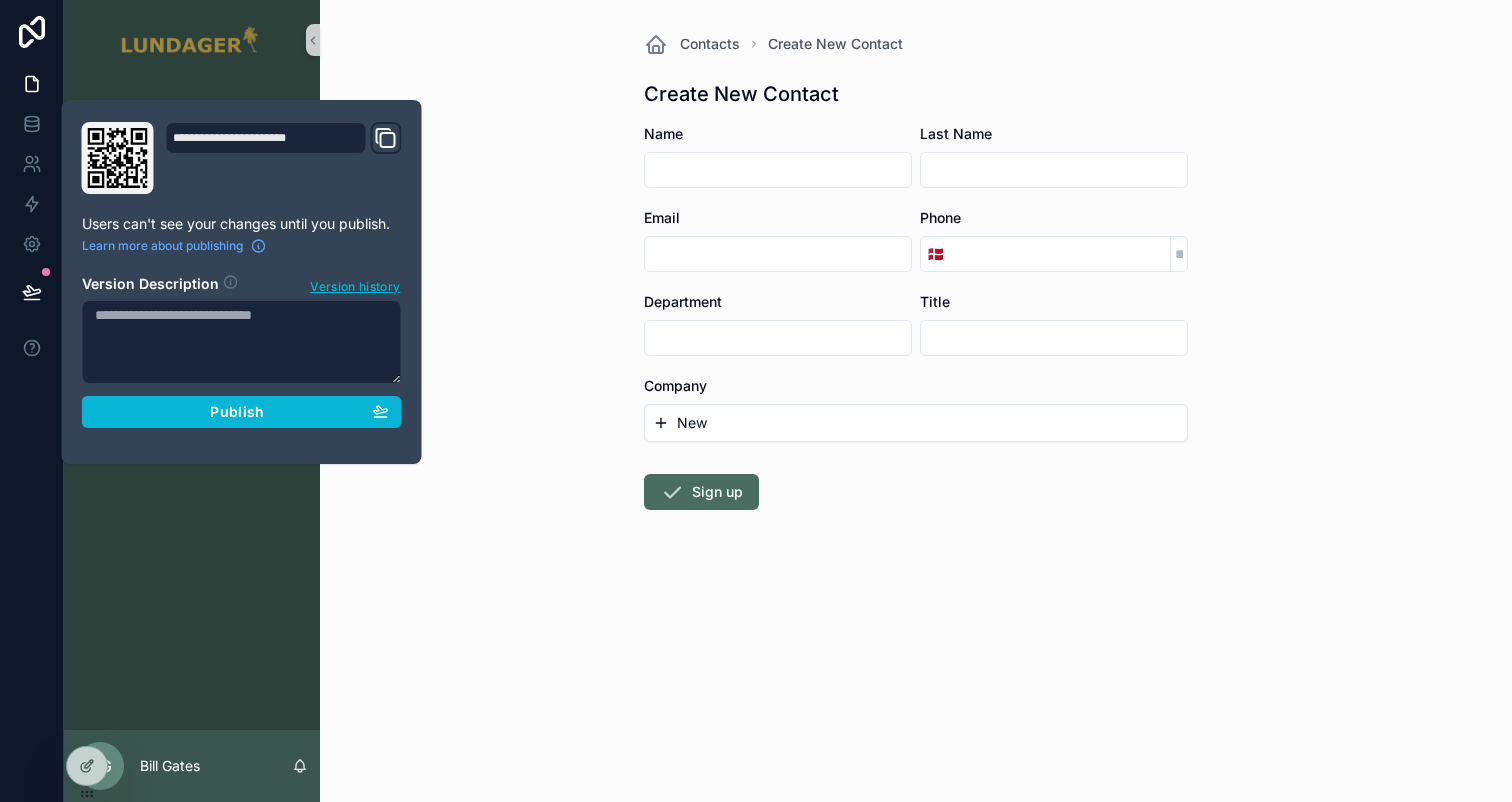 click on "Version Description Version history Publish" at bounding box center (242, 345) 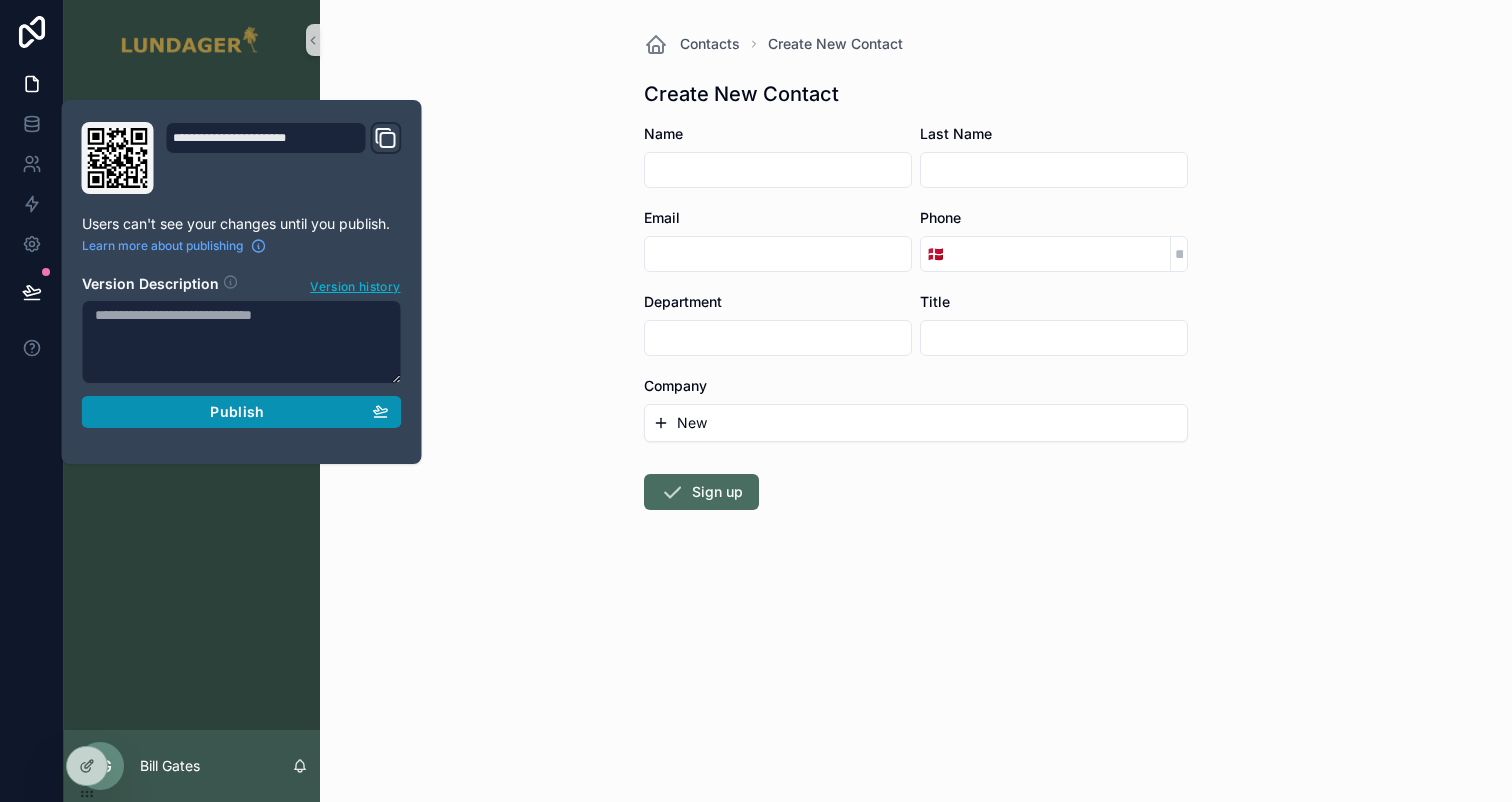 click on "Publish" at bounding box center (237, 412) 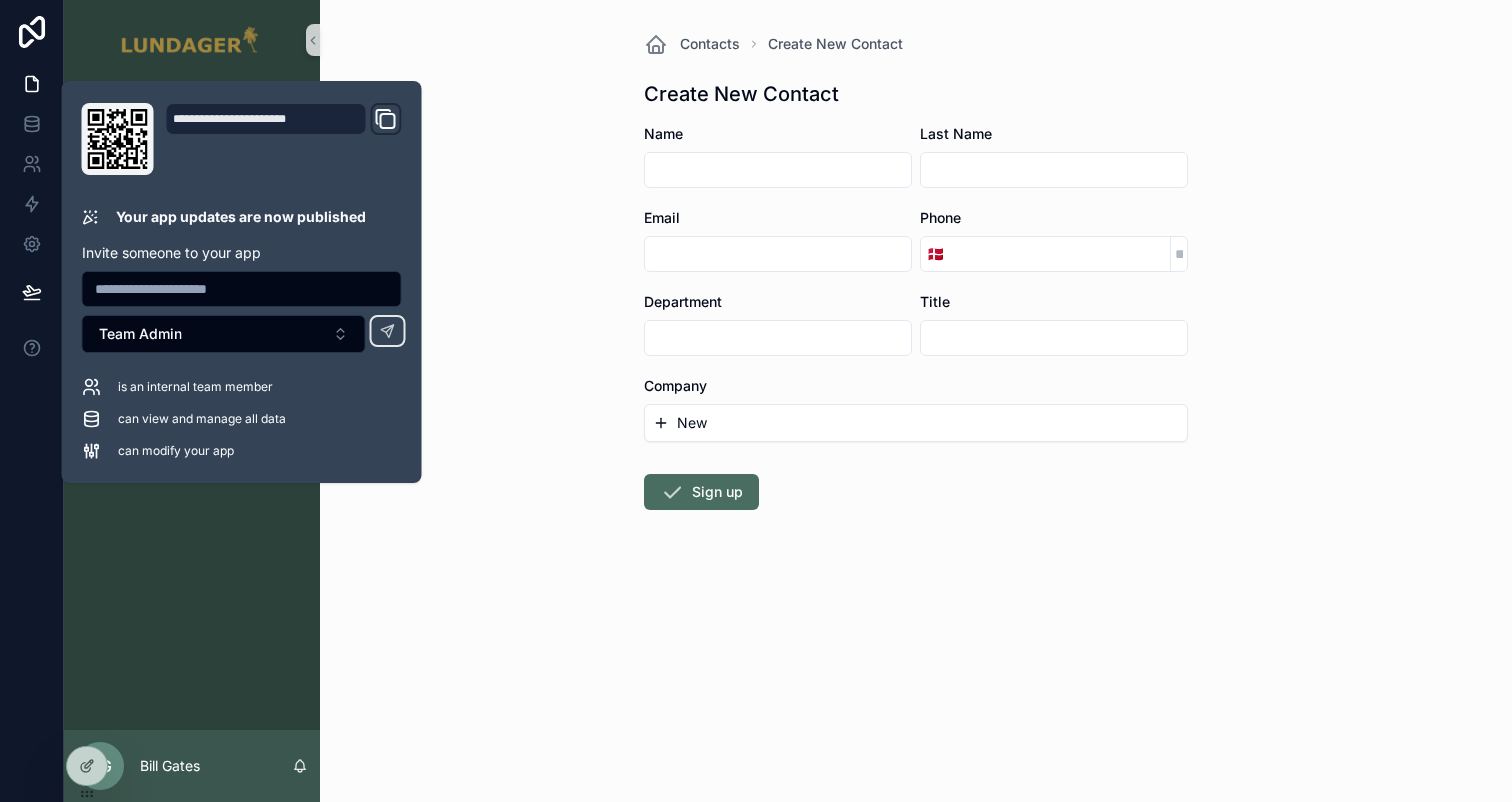 click on "Contacts Create New Contact Create New Contact Name Last Name Email Phone 🇩🇰 Department Title Company New Sign up" at bounding box center (916, 401) 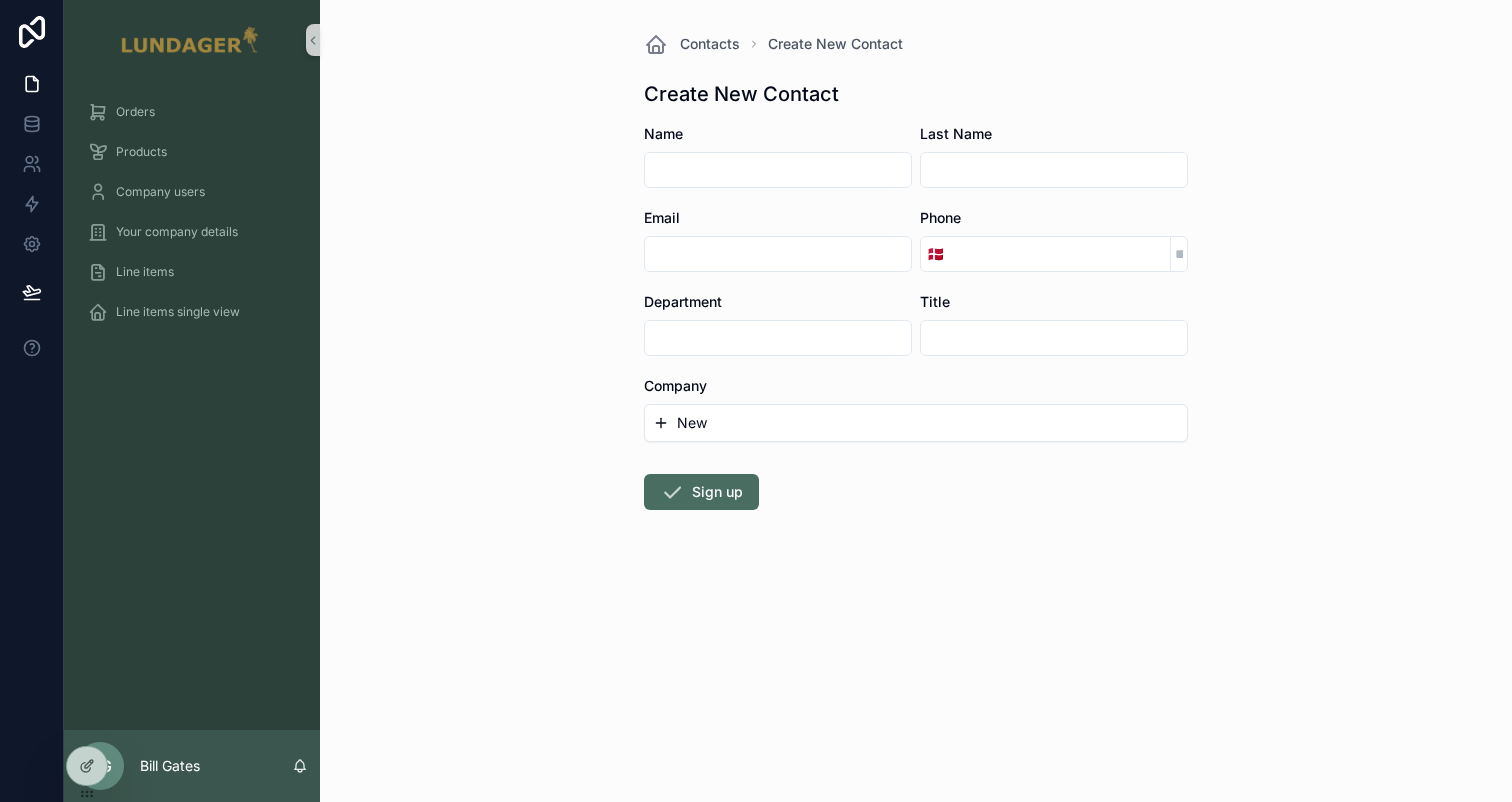 click on "New" at bounding box center (916, 423) 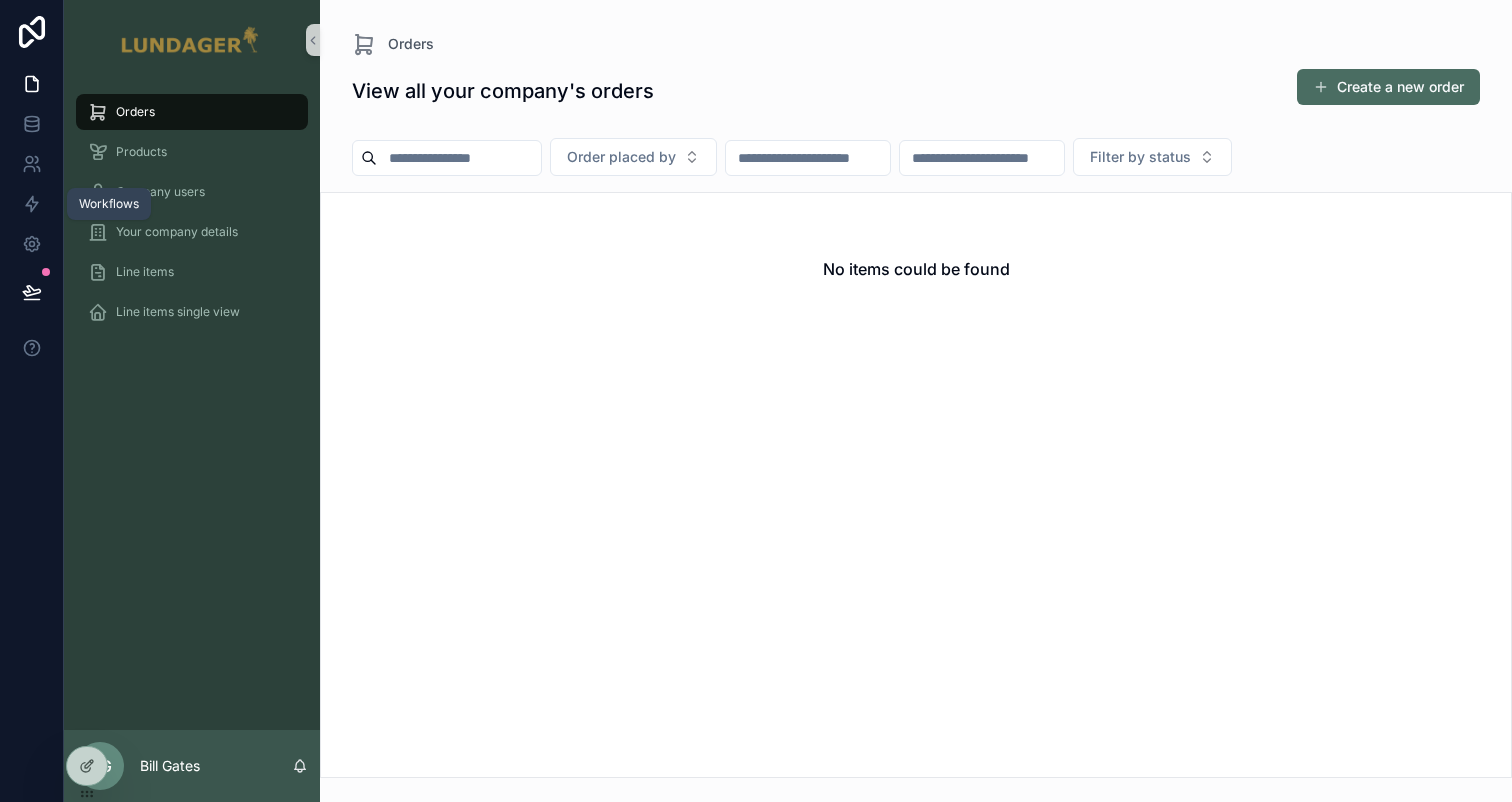 scroll, scrollTop: 0, scrollLeft: 0, axis: both 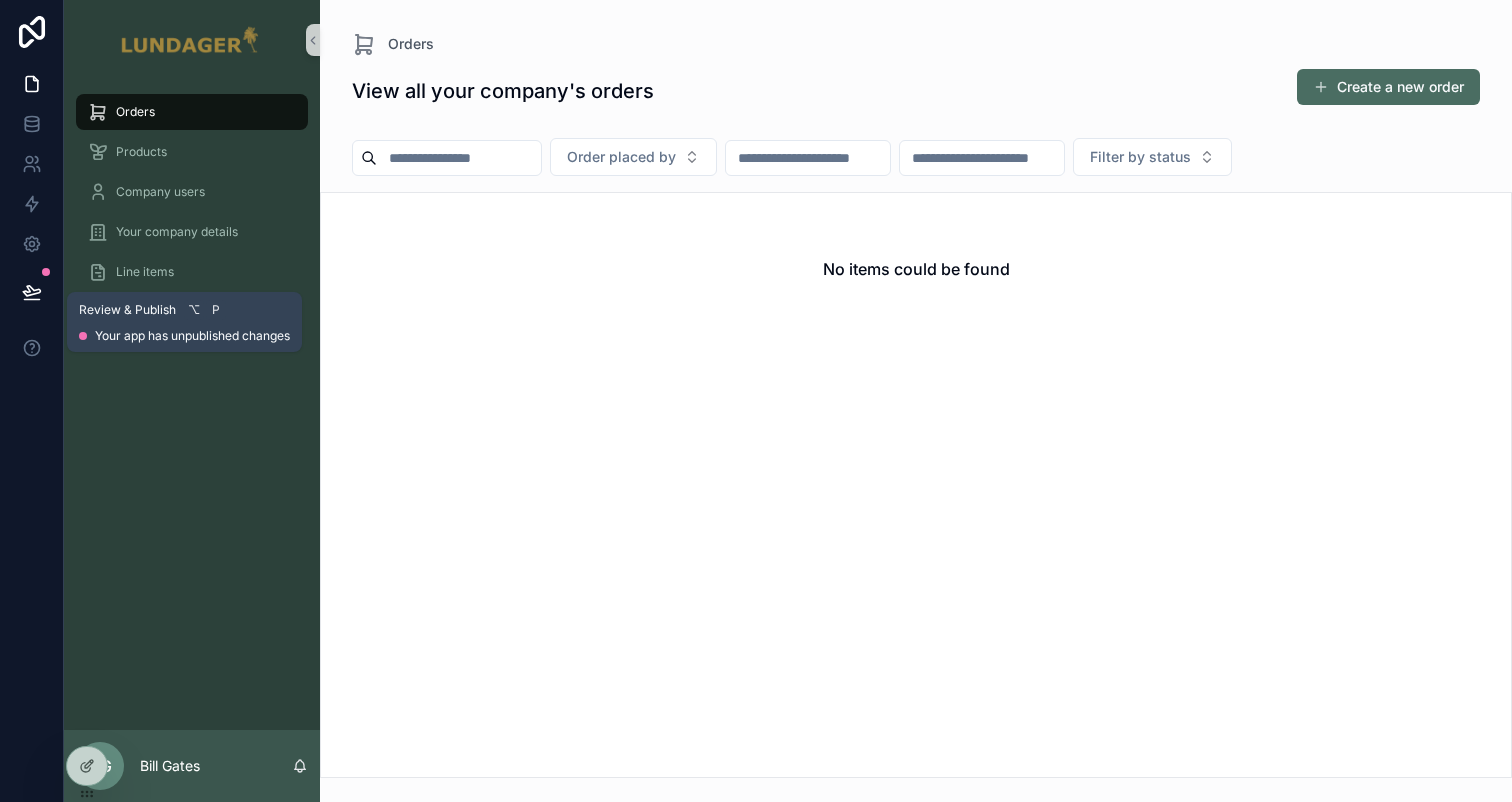 click 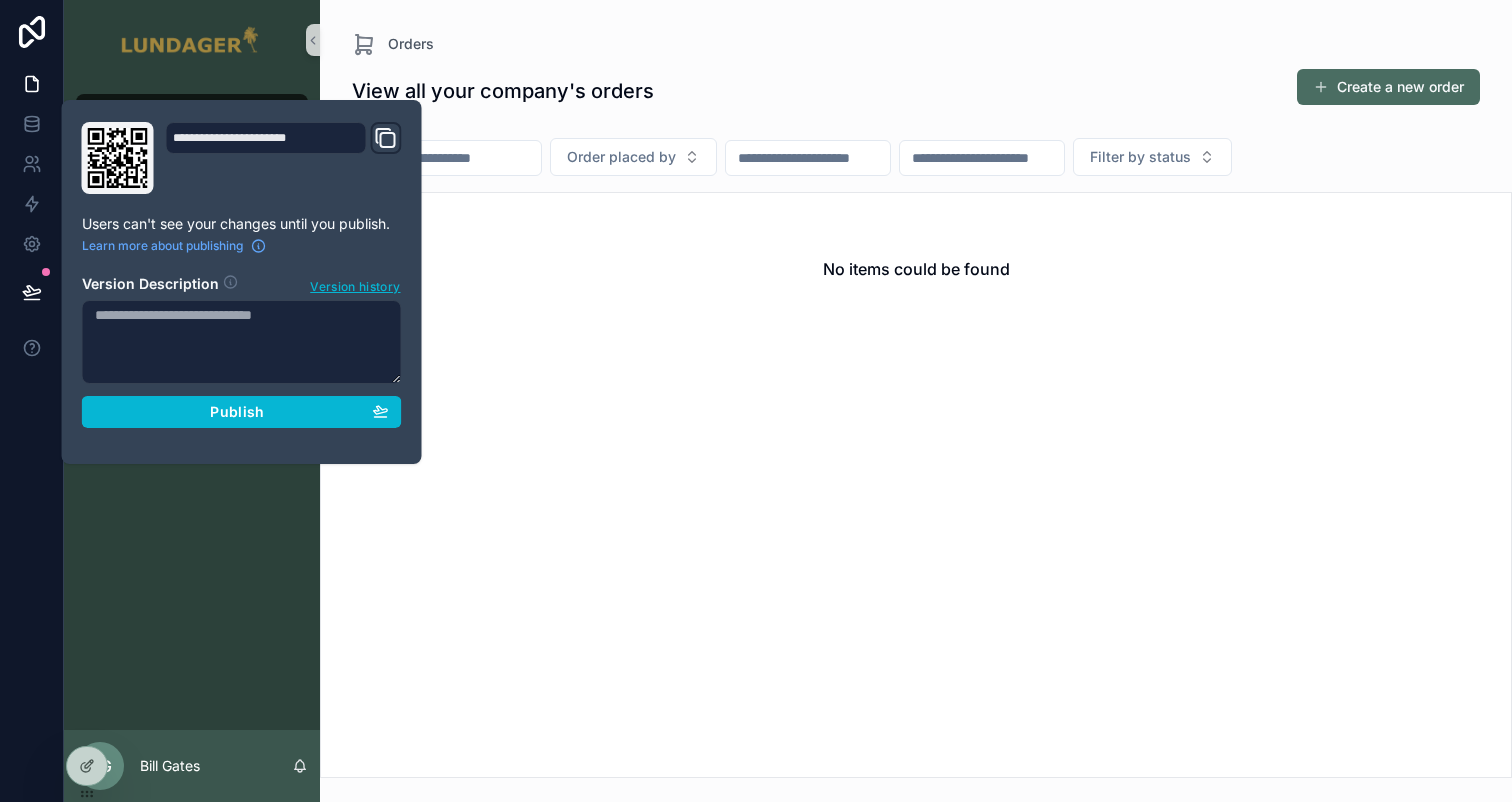 click on "No items could be found" at bounding box center (916, 485) 